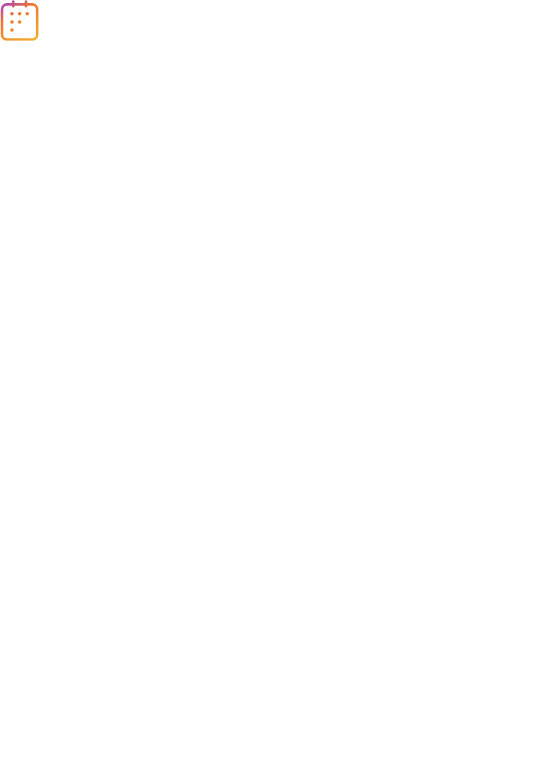 scroll, scrollTop: 0, scrollLeft: 0, axis: both 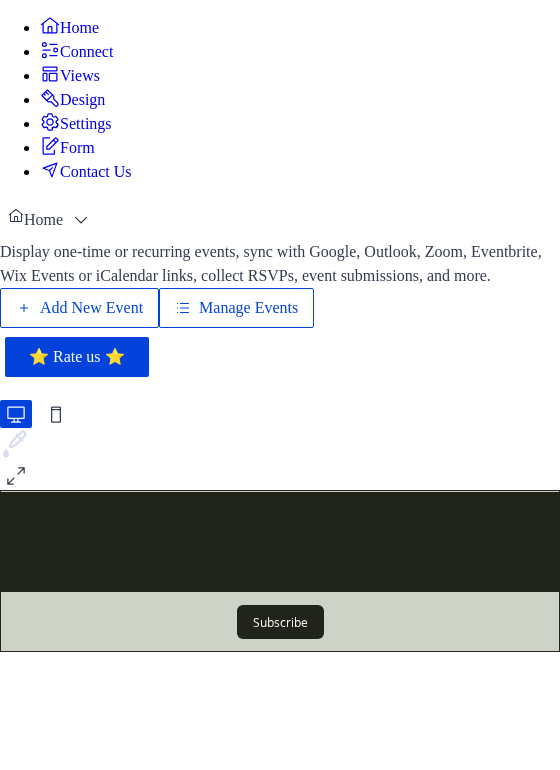 click on "Manage Events" at bounding box center (248, 308) 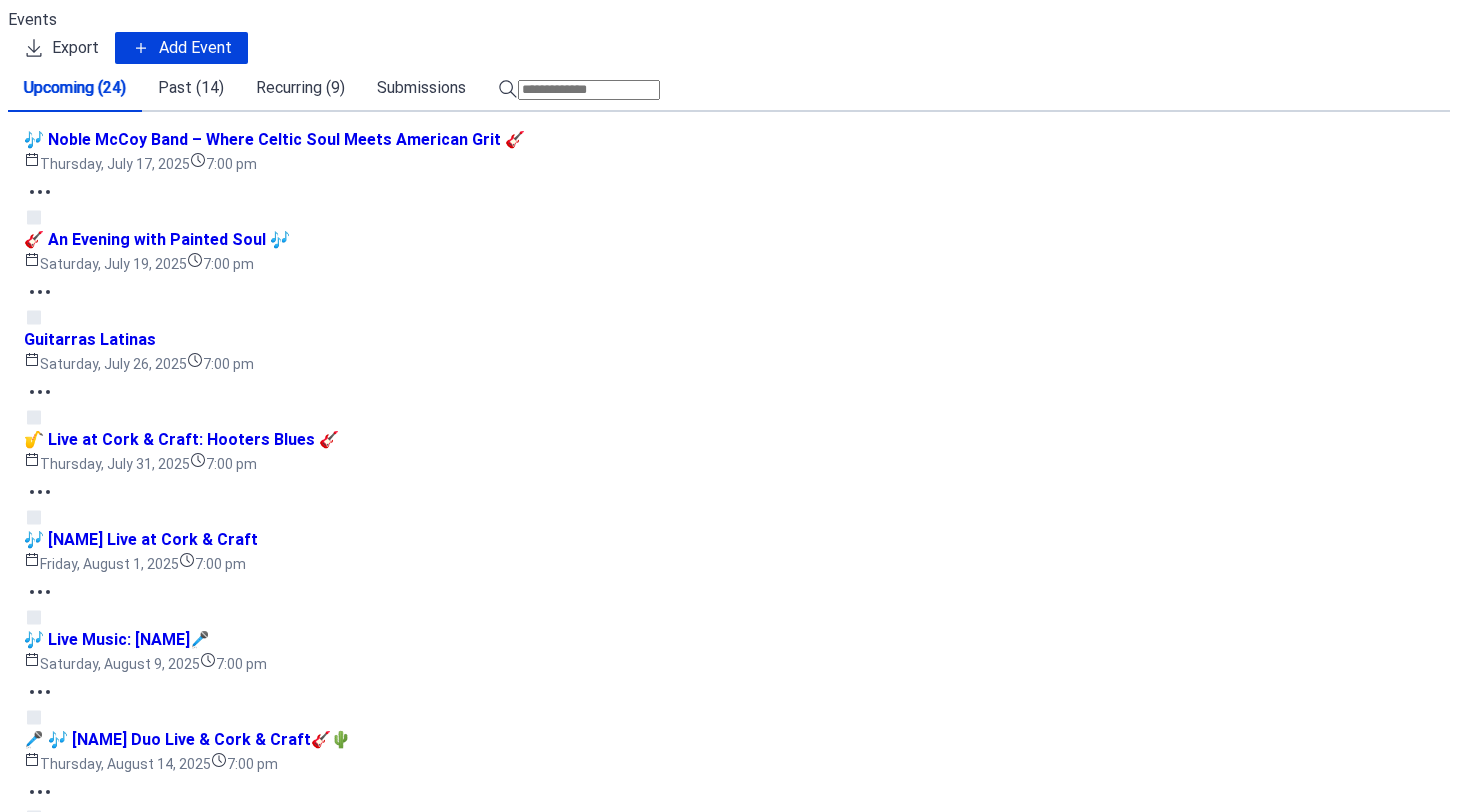 scroll, scrollTop: 0, scrollLeft: 0, axis: both 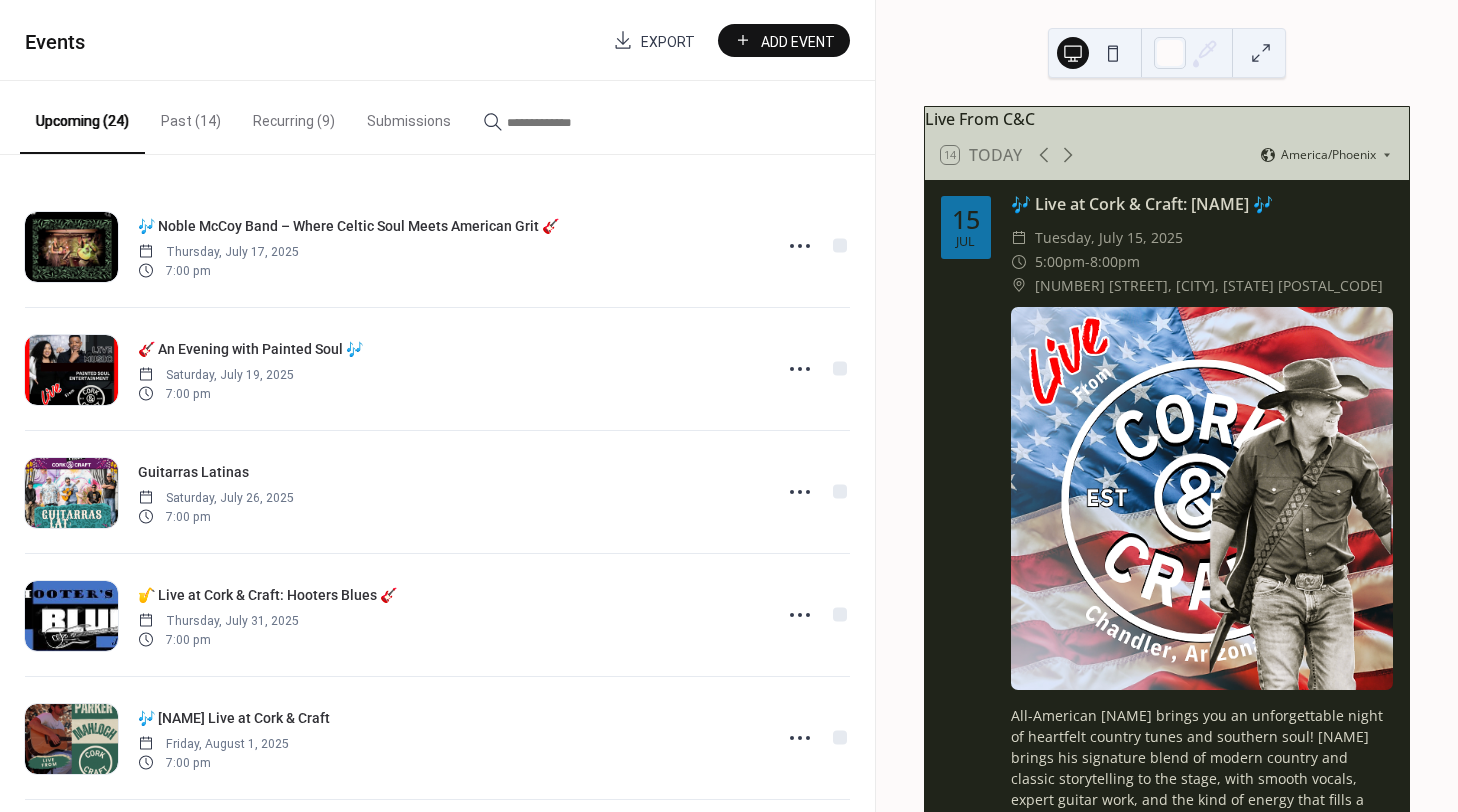 click on "Recurring (9)" at bounding box center (294, 116) 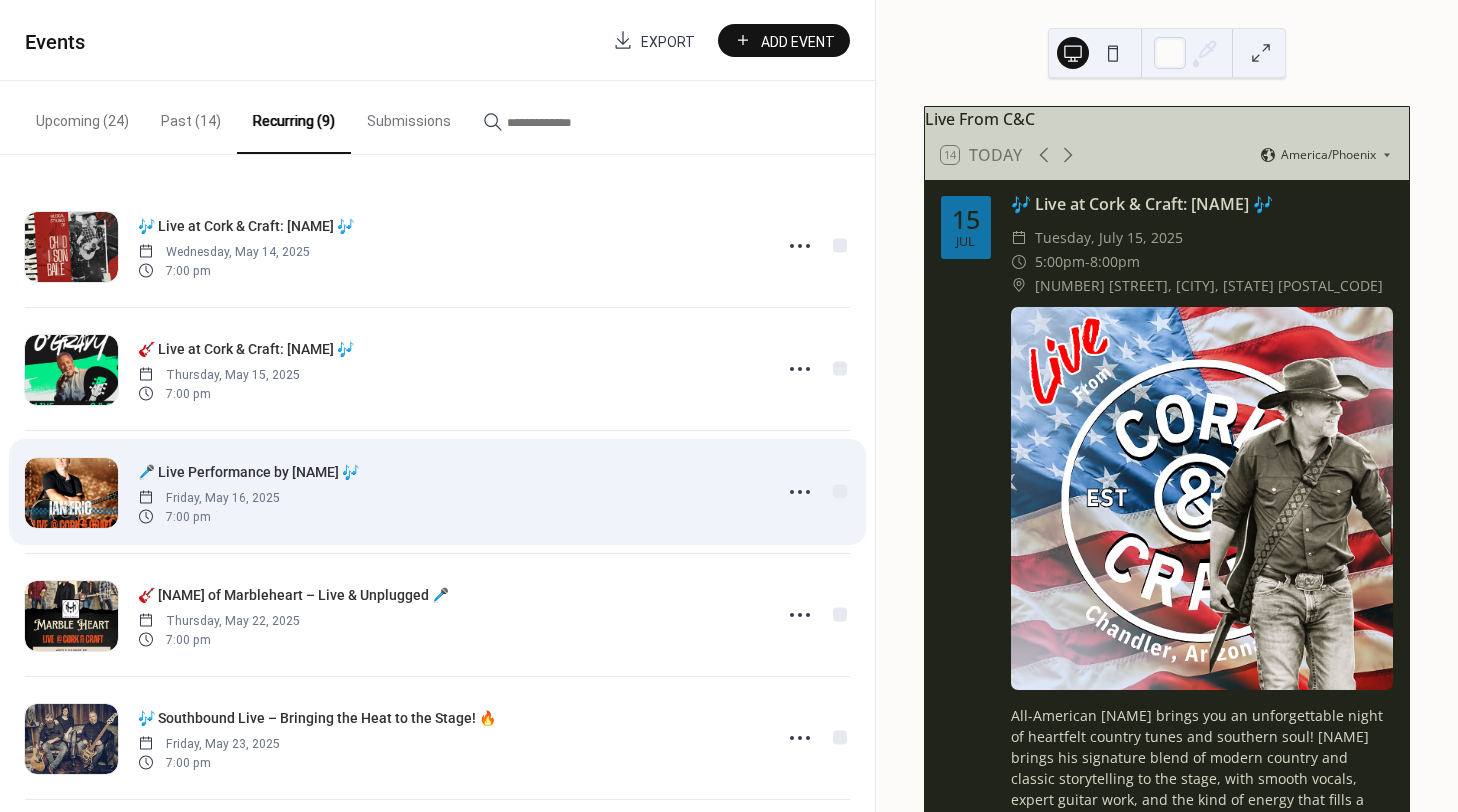 scroll, scrollTop: 366, scrollLeft: 0, axis: vertical 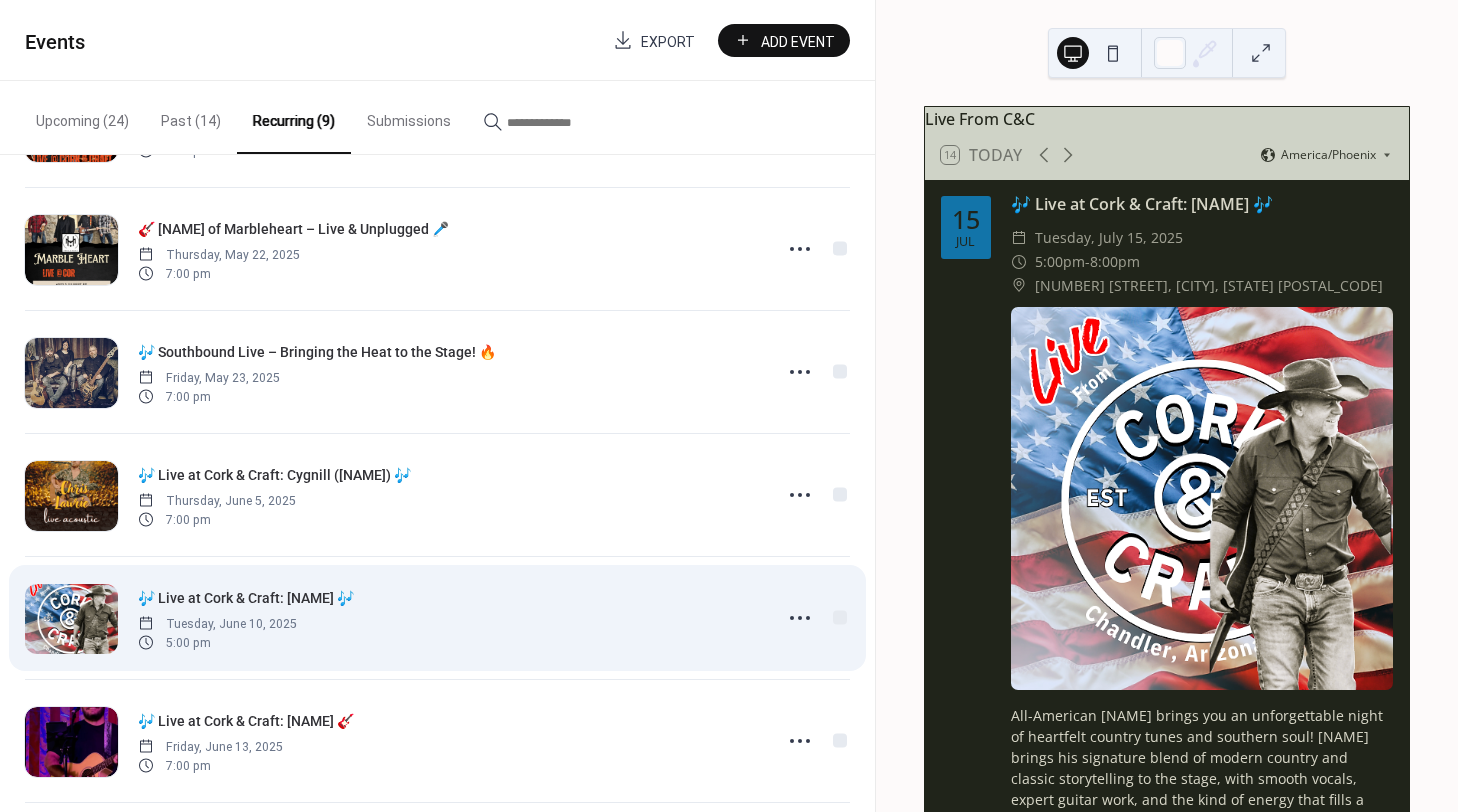 click at bounding box center [71, 619] 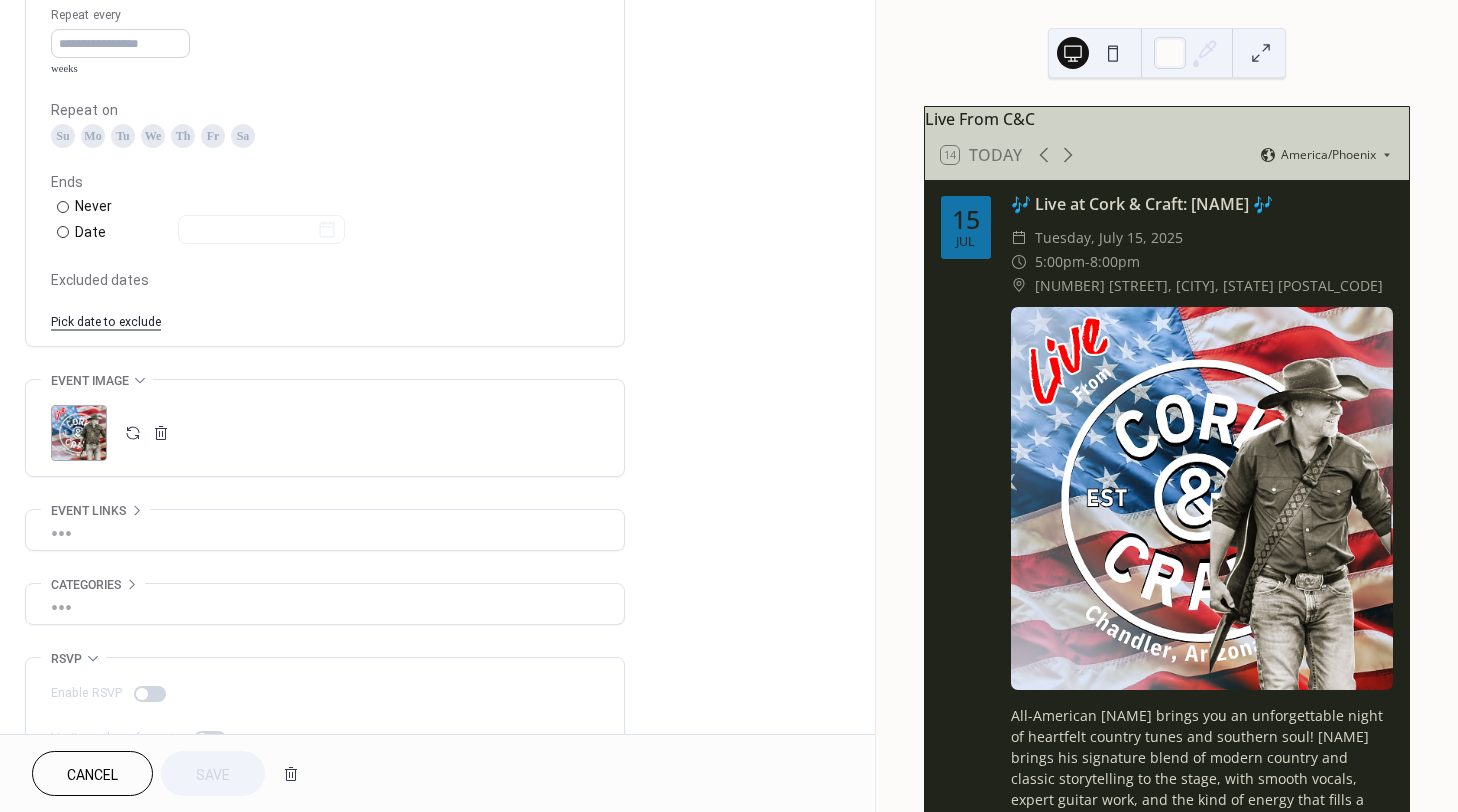 scroll, scrollTop: 1012, scrollLeft: 0, axis: vertical 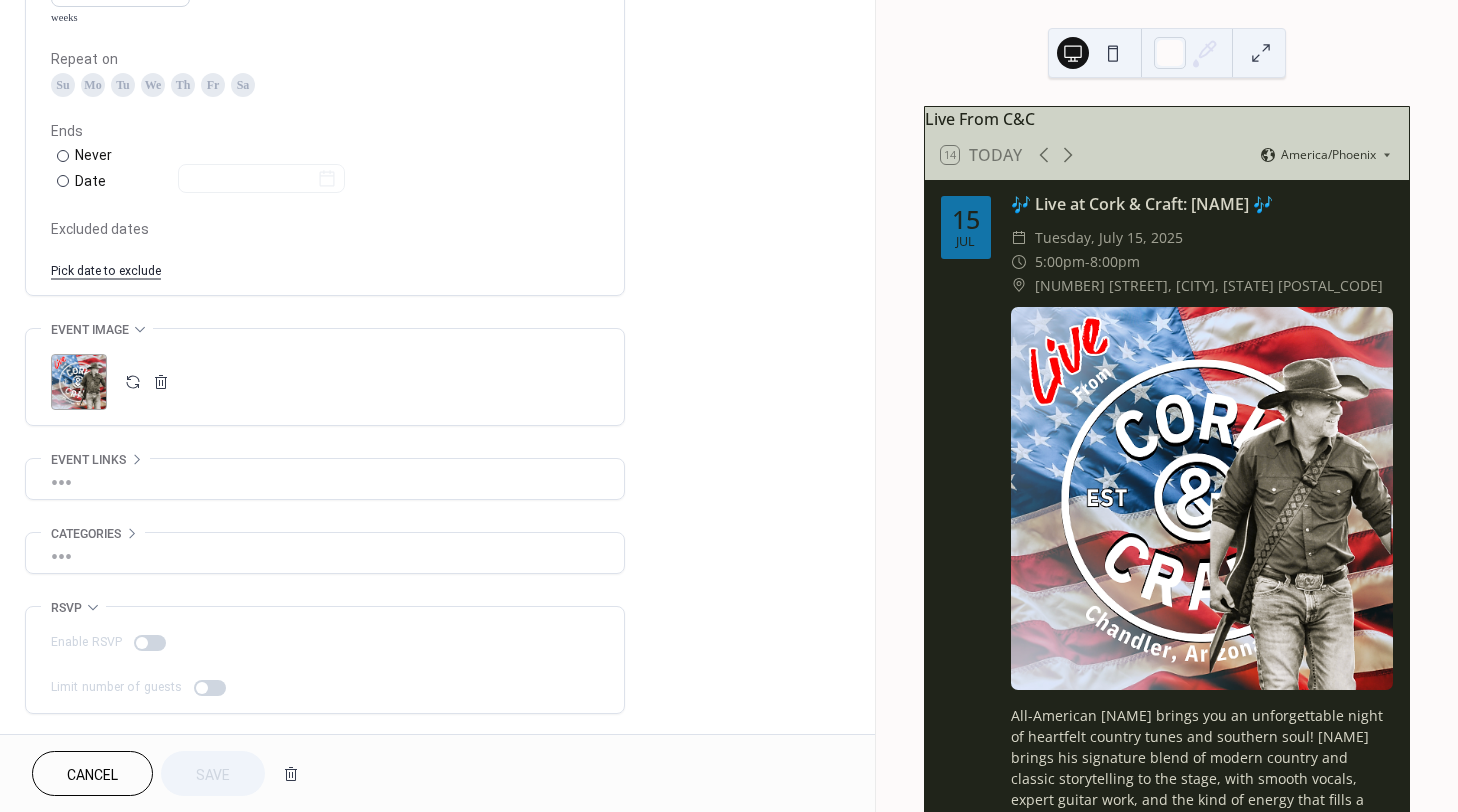 click on ";" at bounding box center (79, 382) 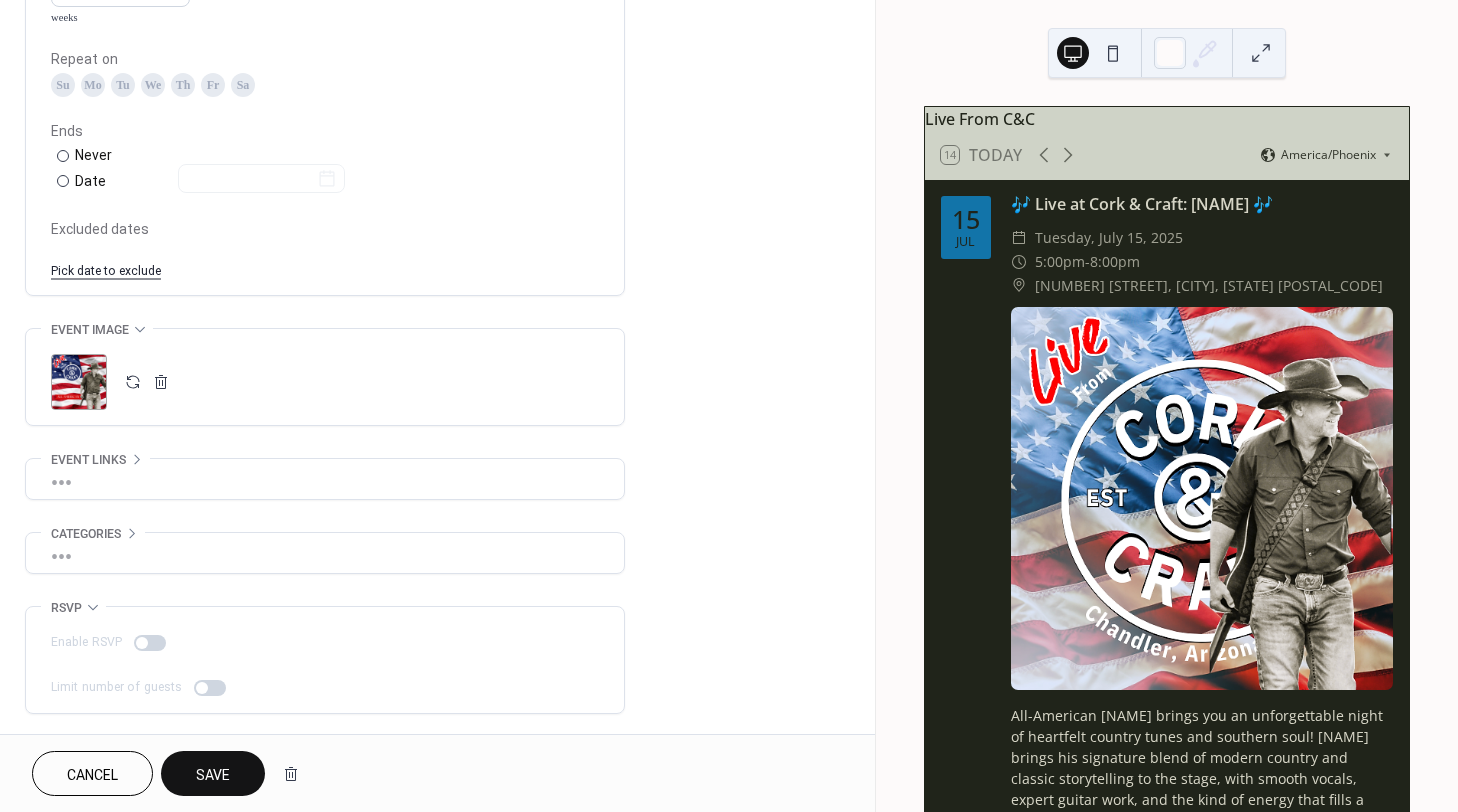 click on "Save" at bounding box center [213, 775] 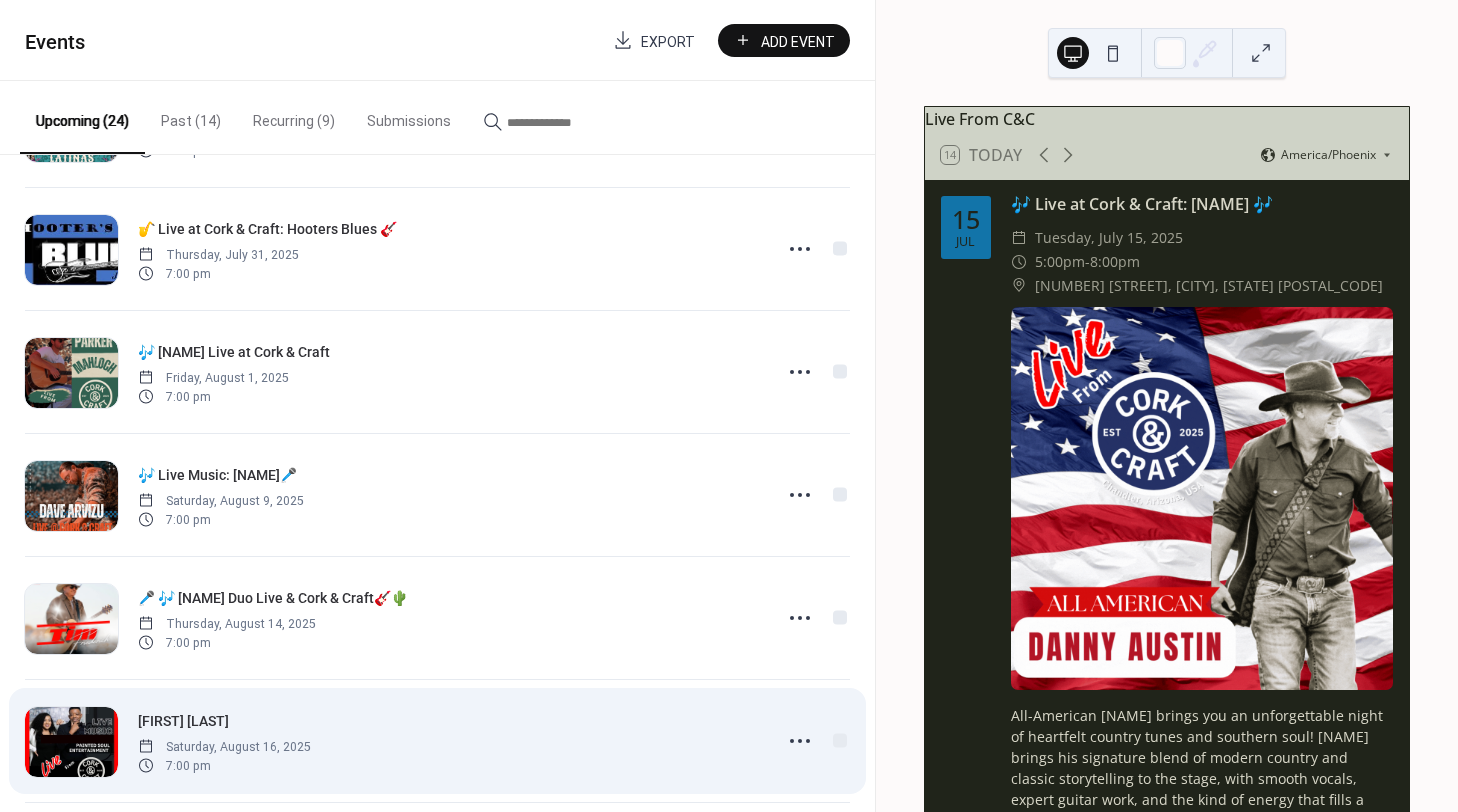 scroll, scrollTop: 733, scrollLeft: 0, axis: vertical 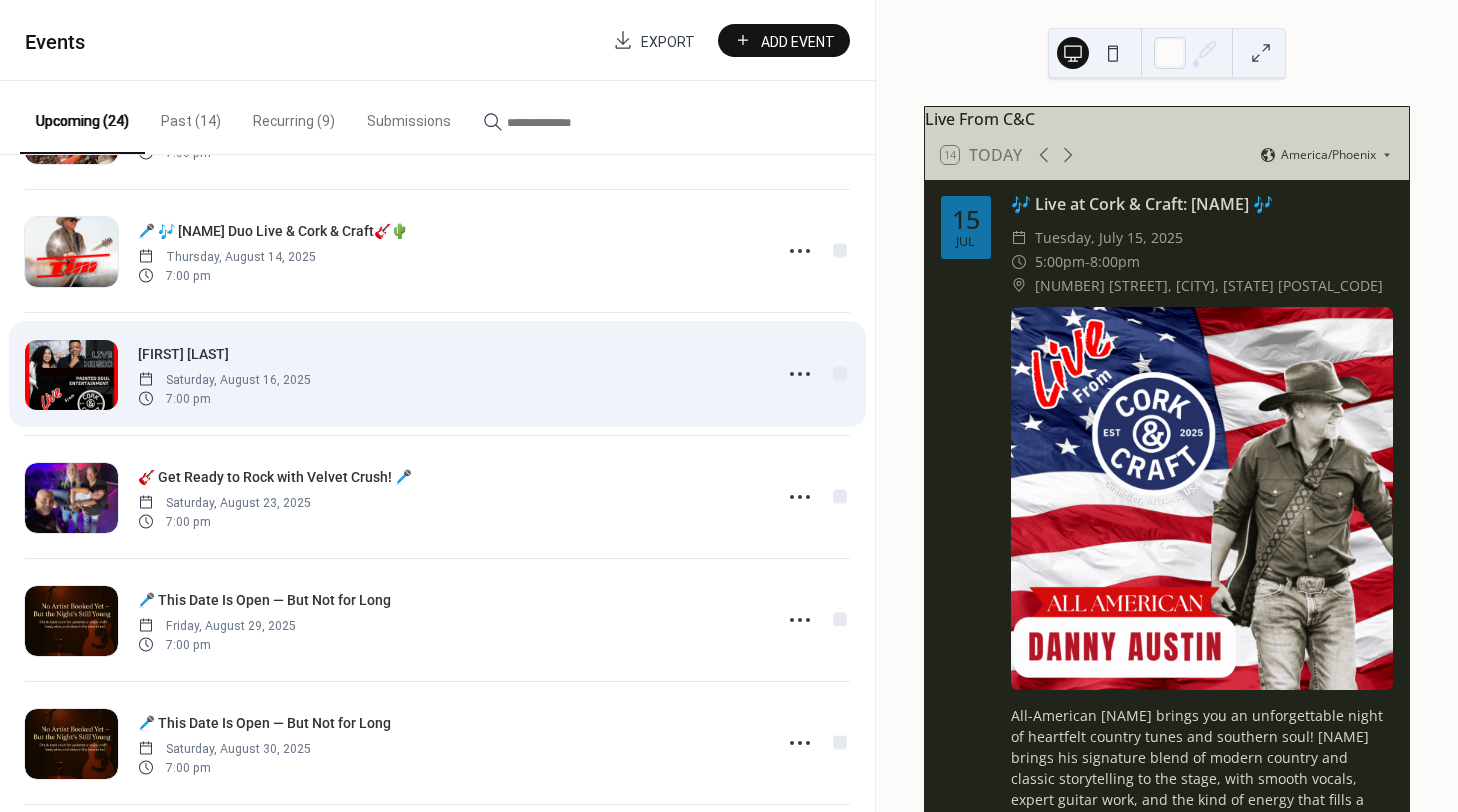 drag, startPoint x: 99, startPoint y: 371, endPoint x: 81, endPoint y: 367, distance: 18.439089 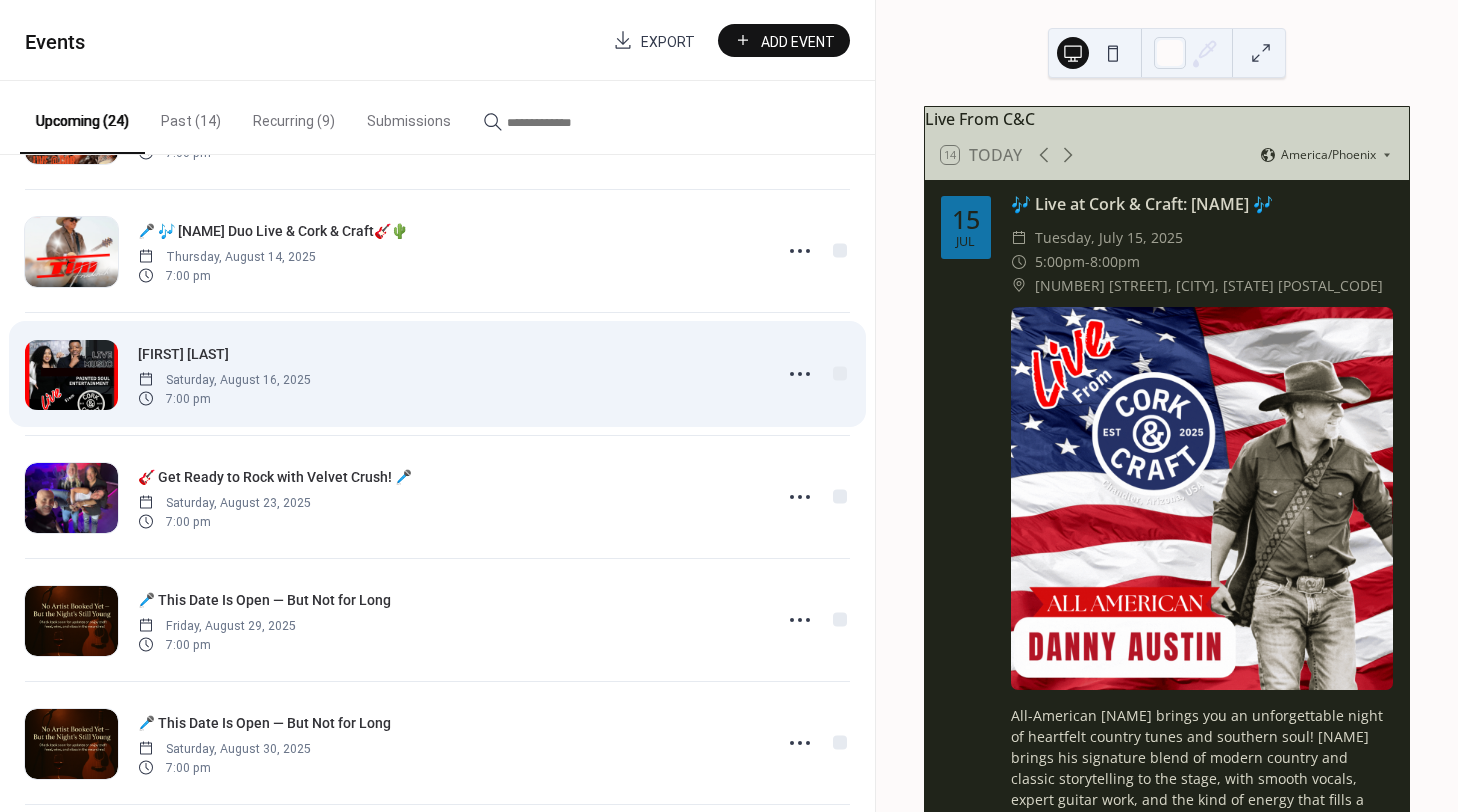 click at bounding box center (71, 375) 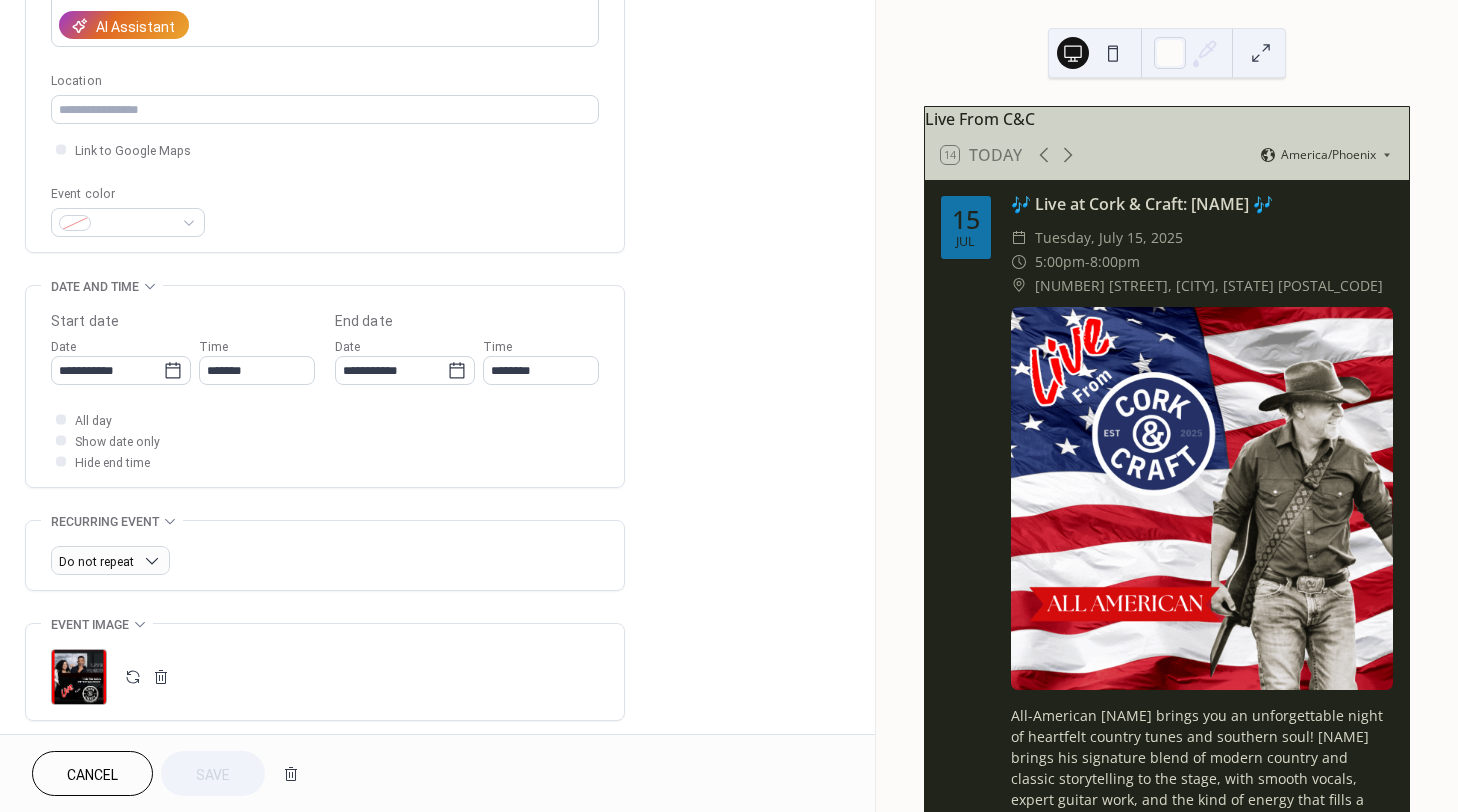 scroll, scrollTop: 662, scrollLeft: 0, axis: vertical 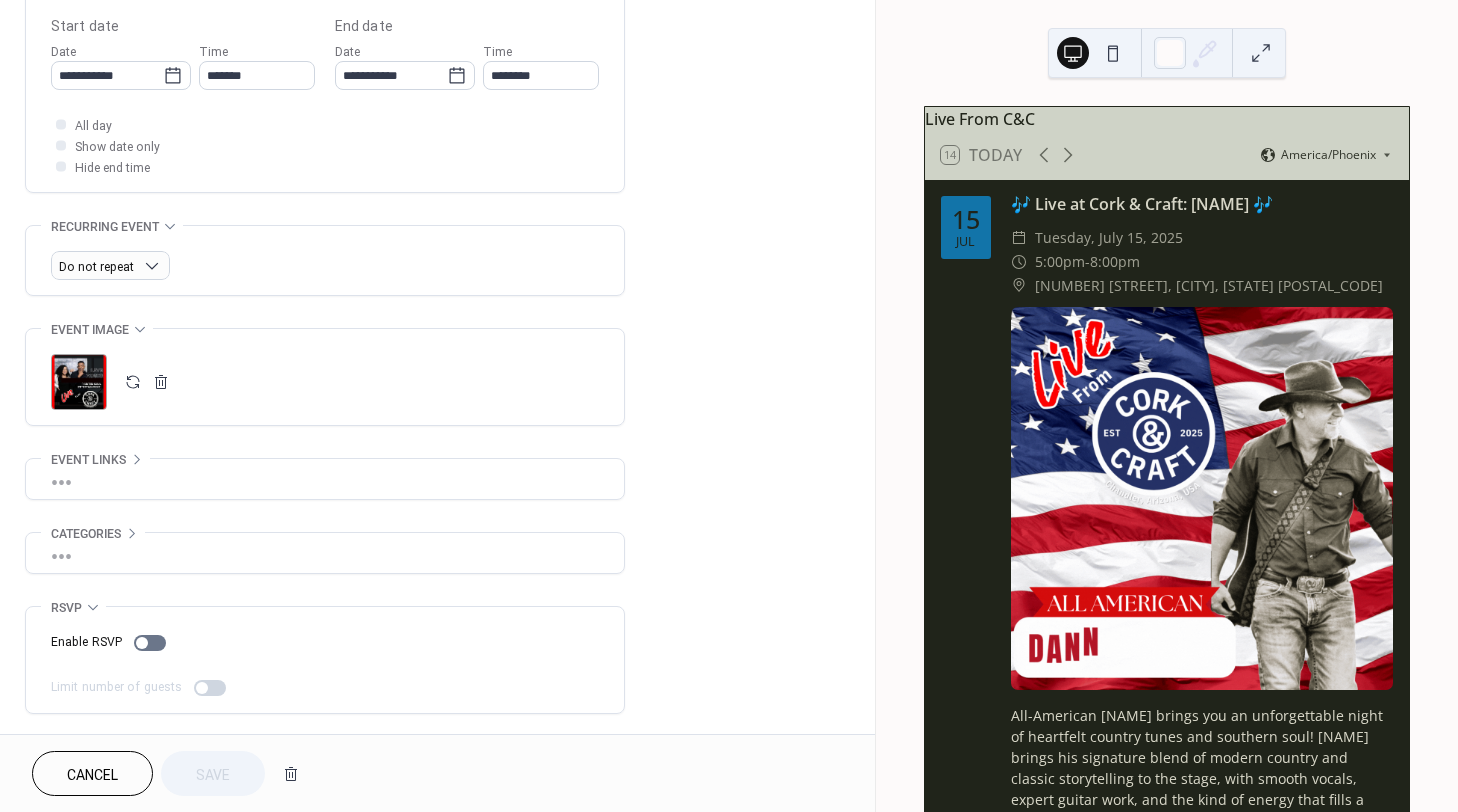 click on ";" at bounding box center [79, 382] 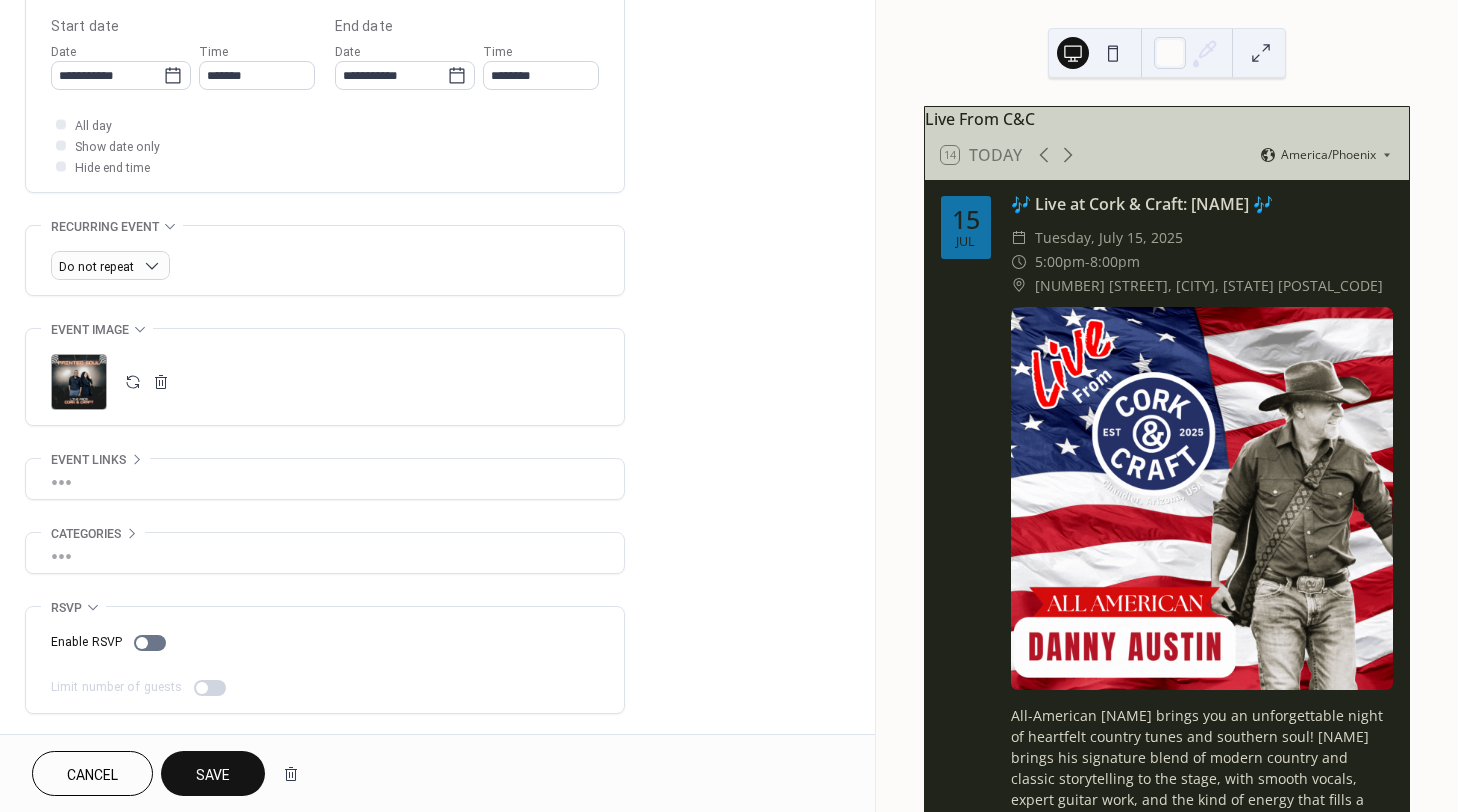 click on "Save" at bounding box center (213, 775) 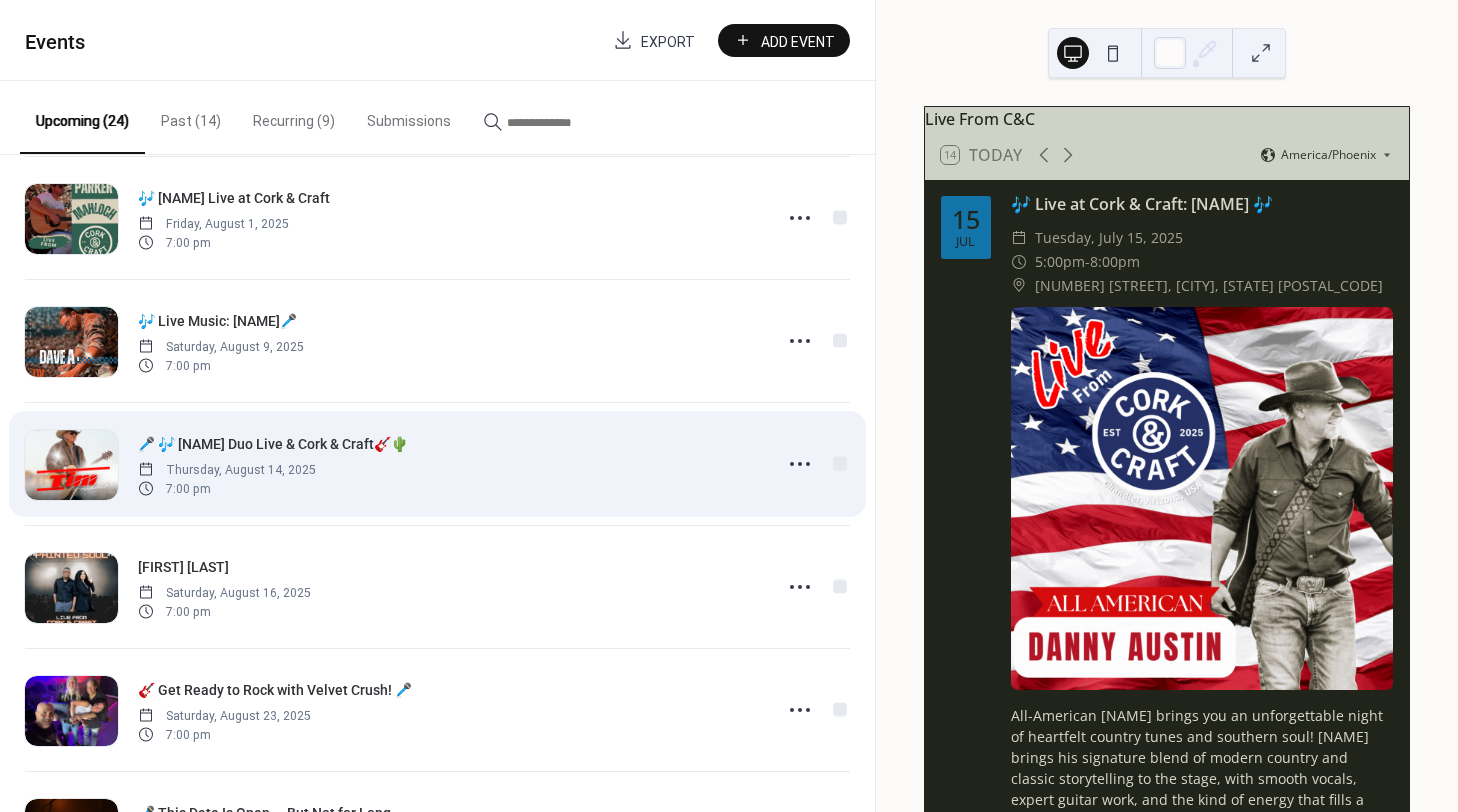 scroll, scrollTop: 0, scrollLeft: 0, axis: both 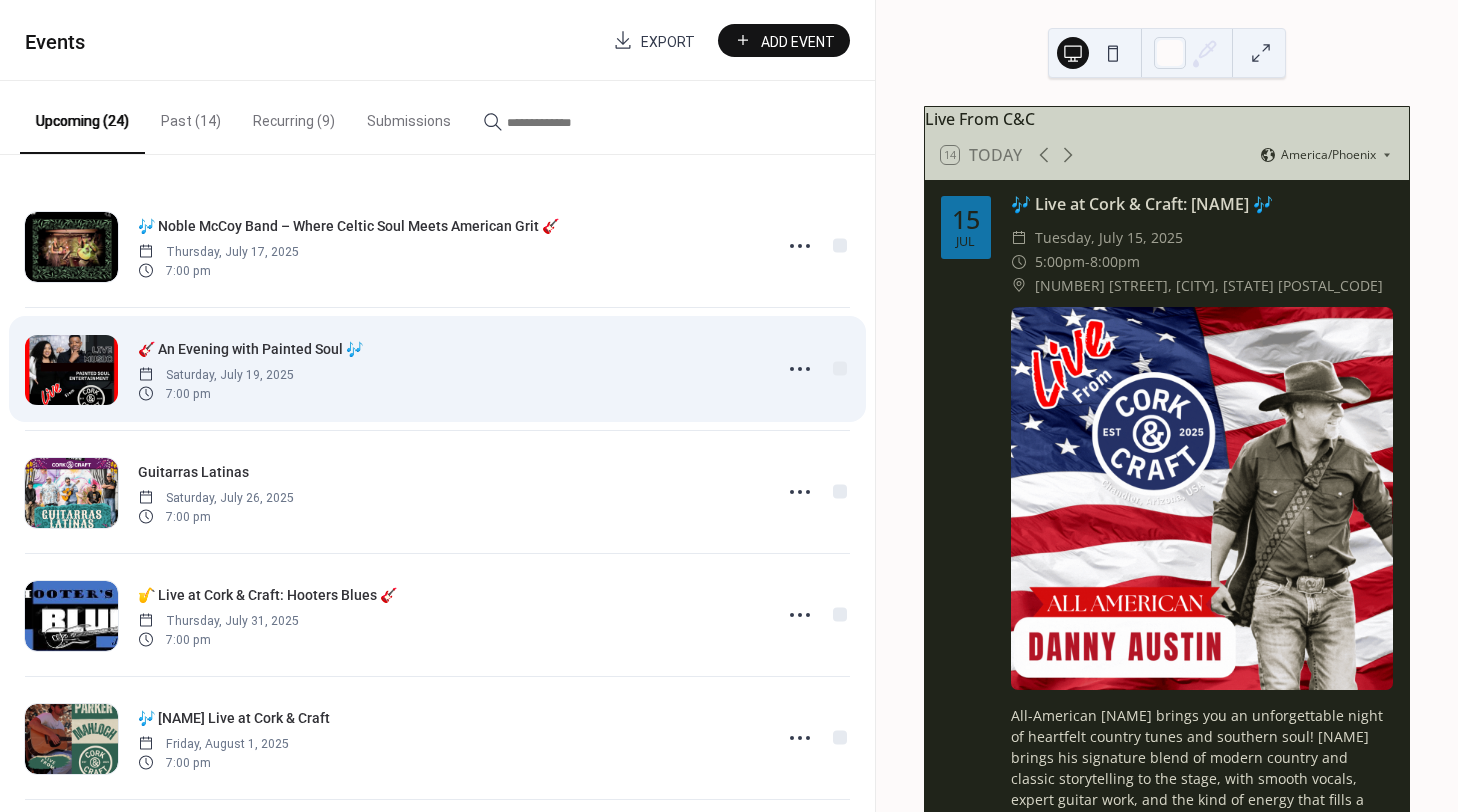 click at bounding box center [71, 370] 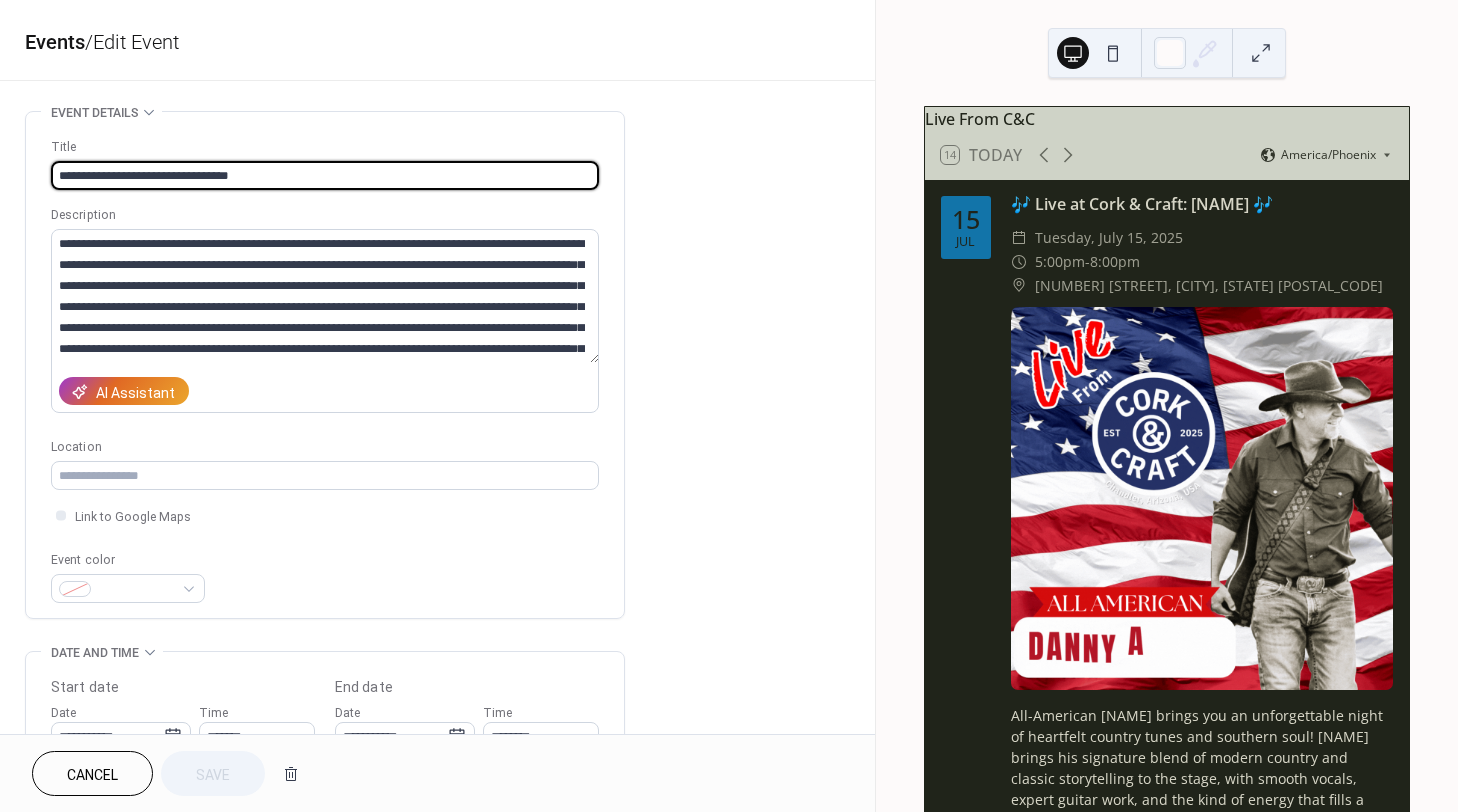scroll, scrollTop: 366, scrollLeft: 0, axis: vertical 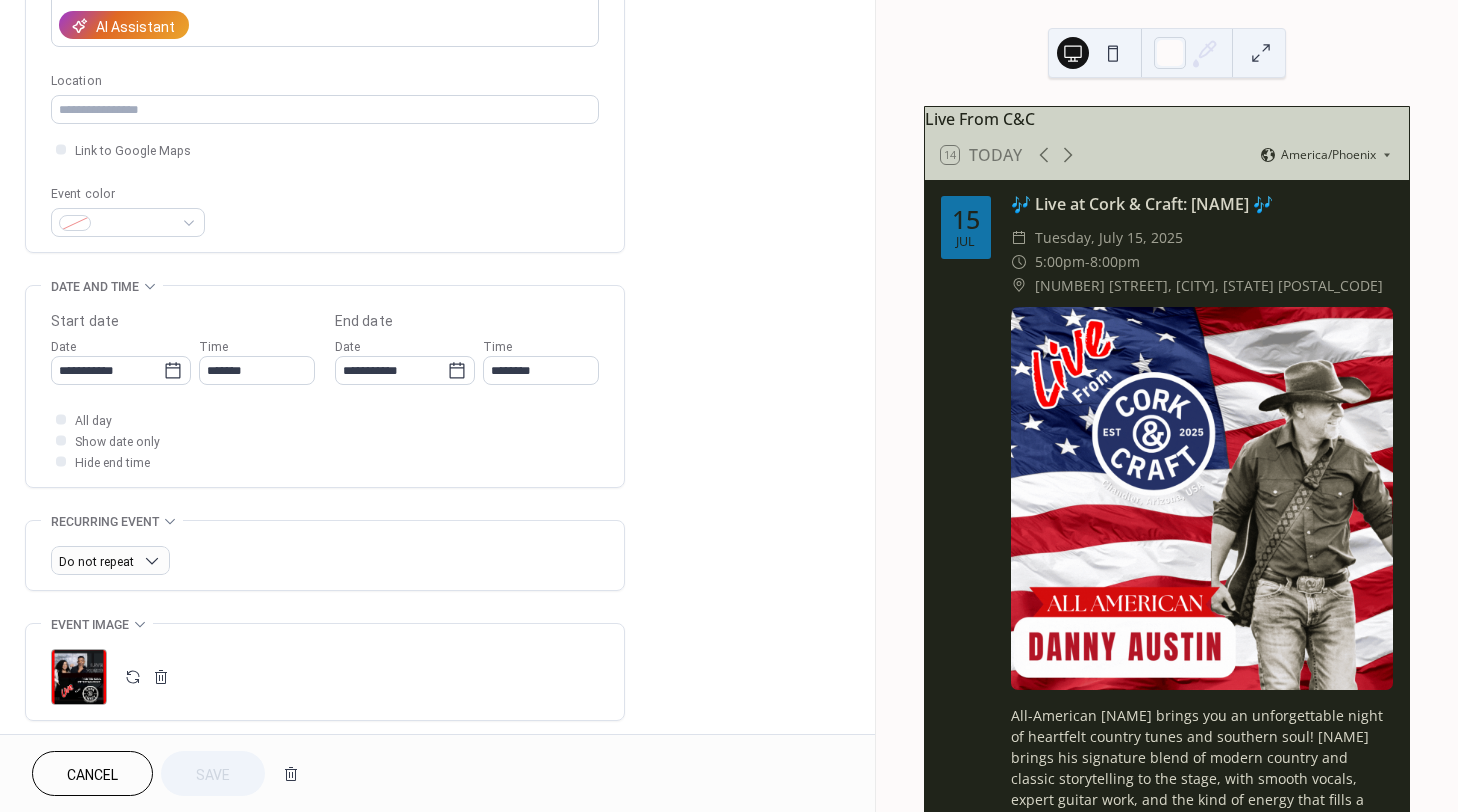 click on ";" at bounding box center (79, 677) 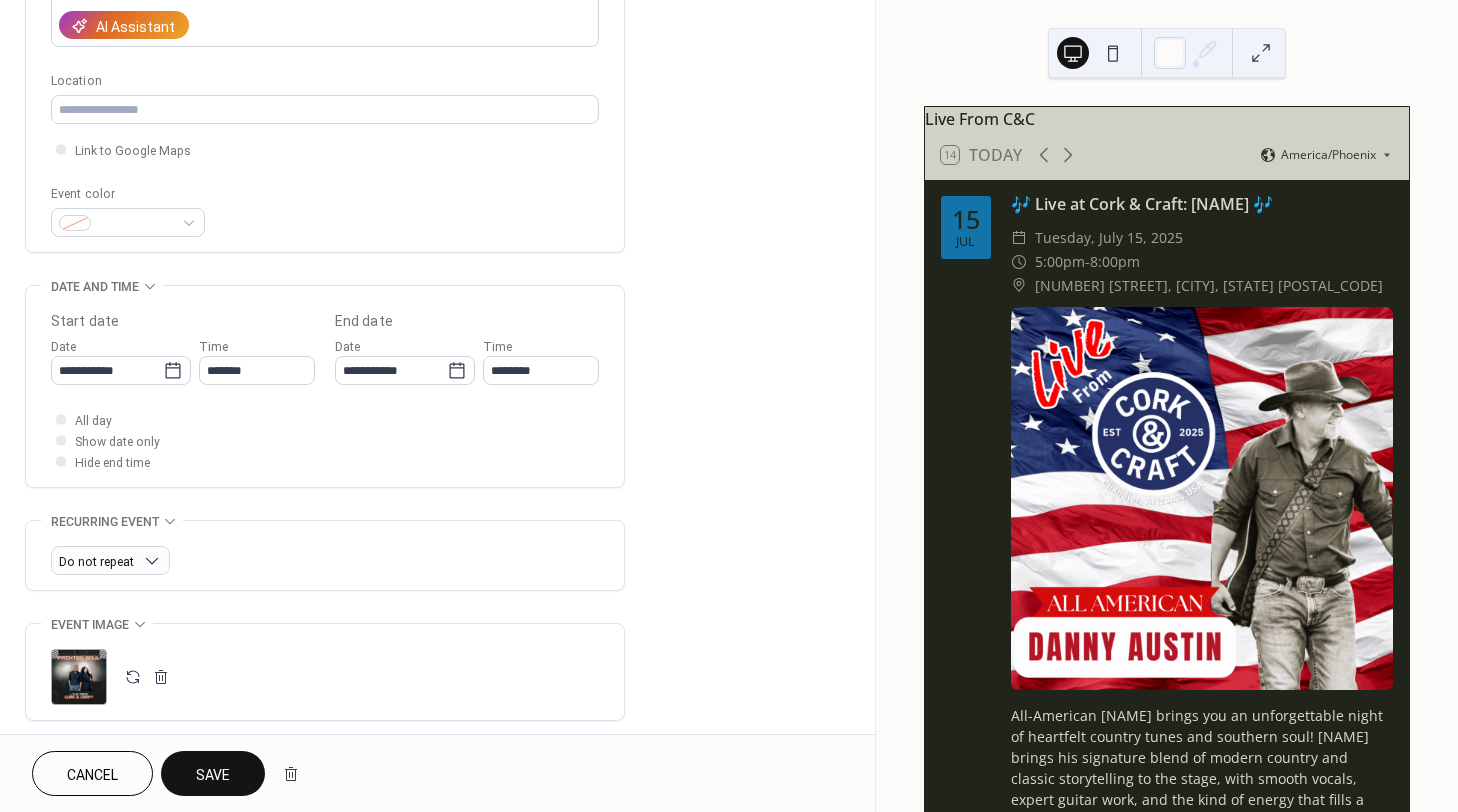 click on "Save" at bounding box center (213, 775) 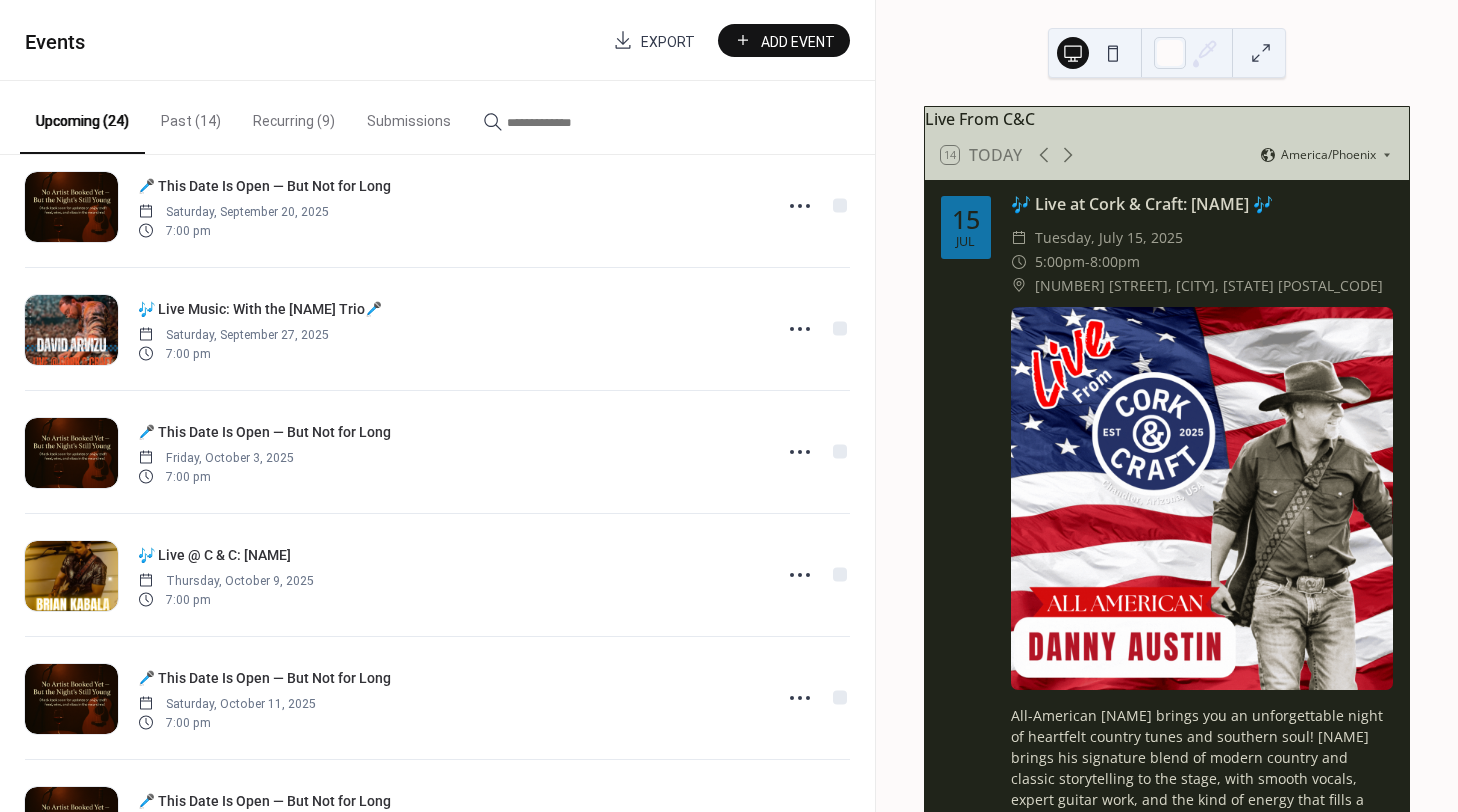 scroll, scrollTop: 1767, scrollLeft: 0, axis: vertical 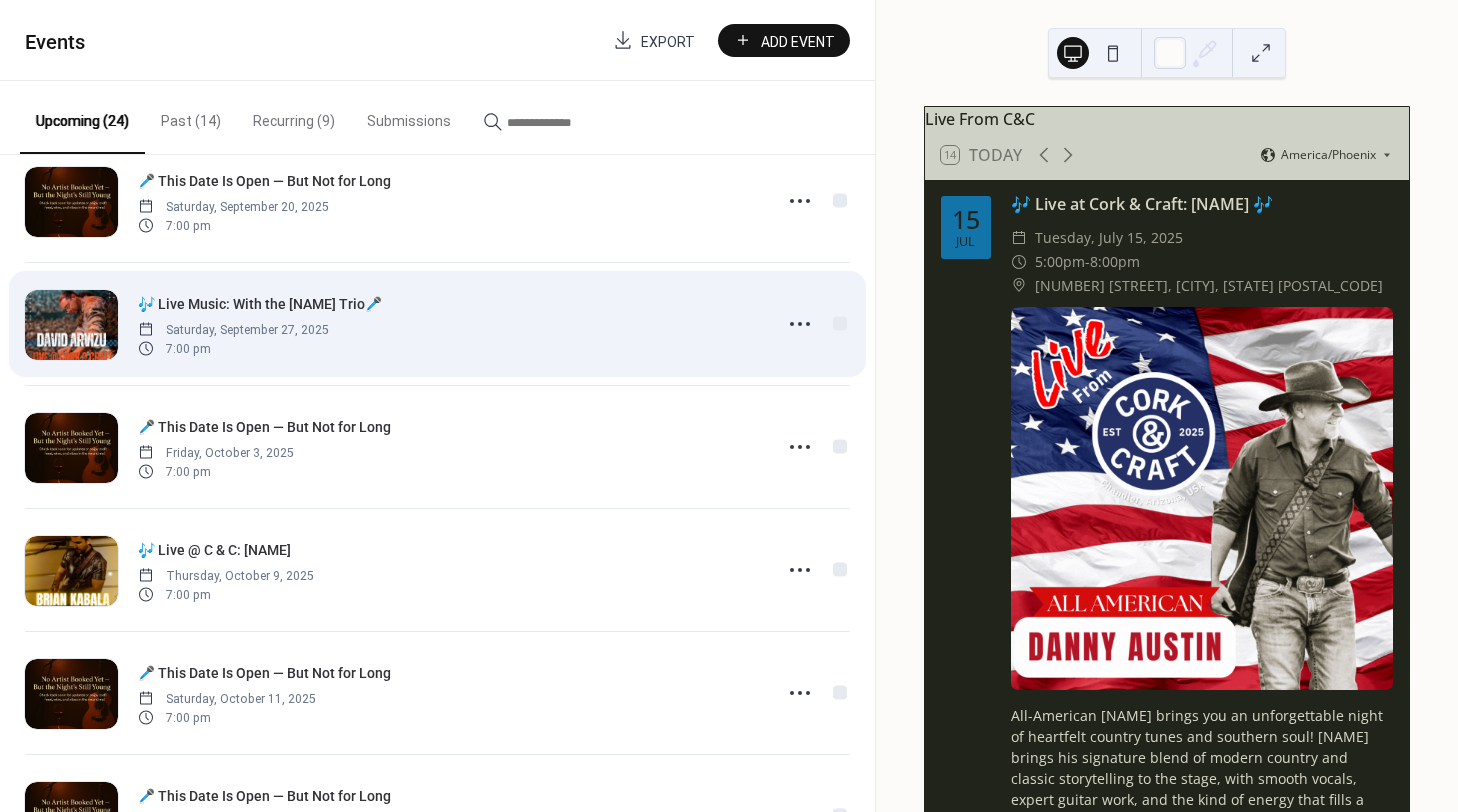 click on "🎶 Live Music: With the Dave Arvizu Trio🎤" at bounding box center (260, 304) 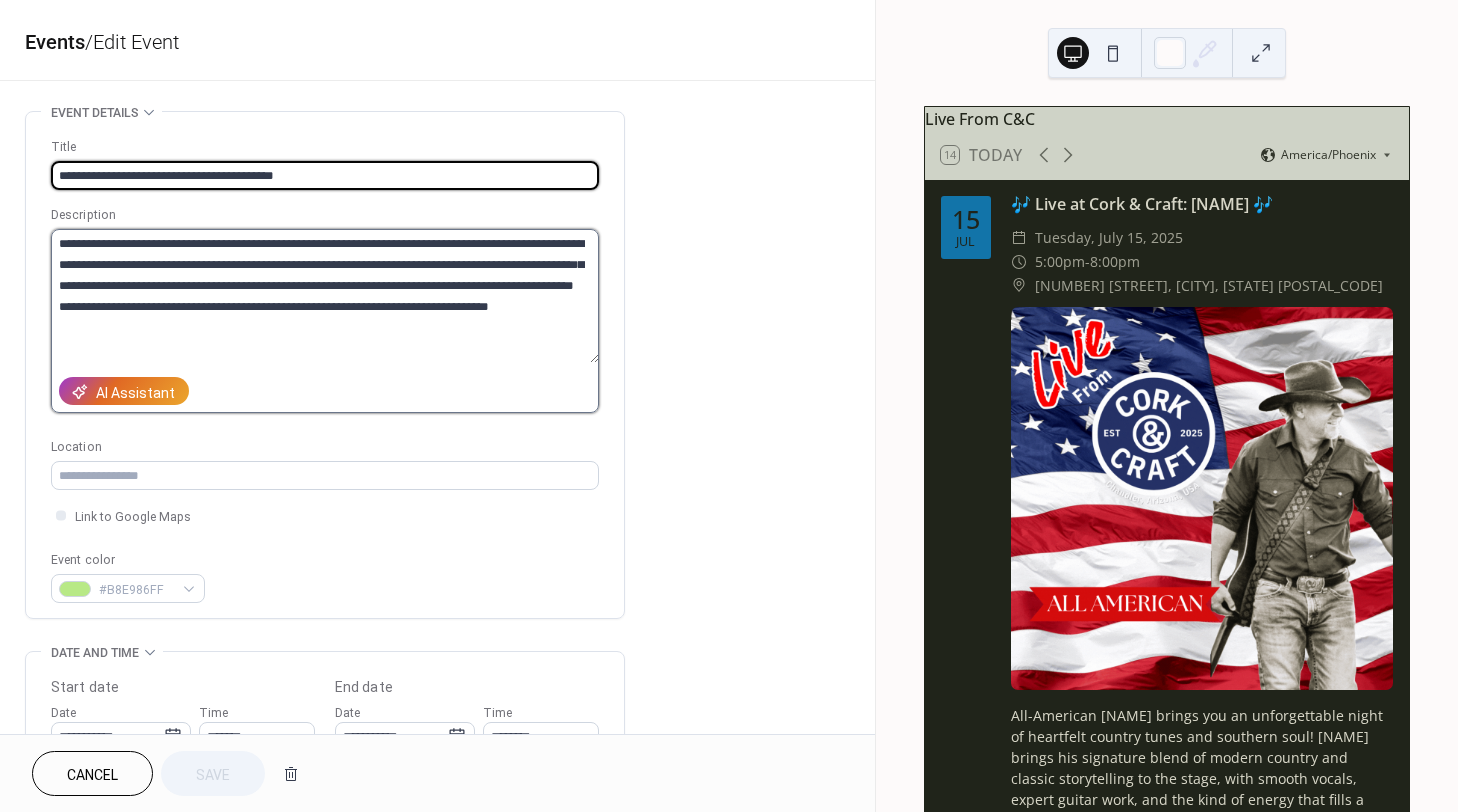 click on "**********" at bounding box center [325, 296] 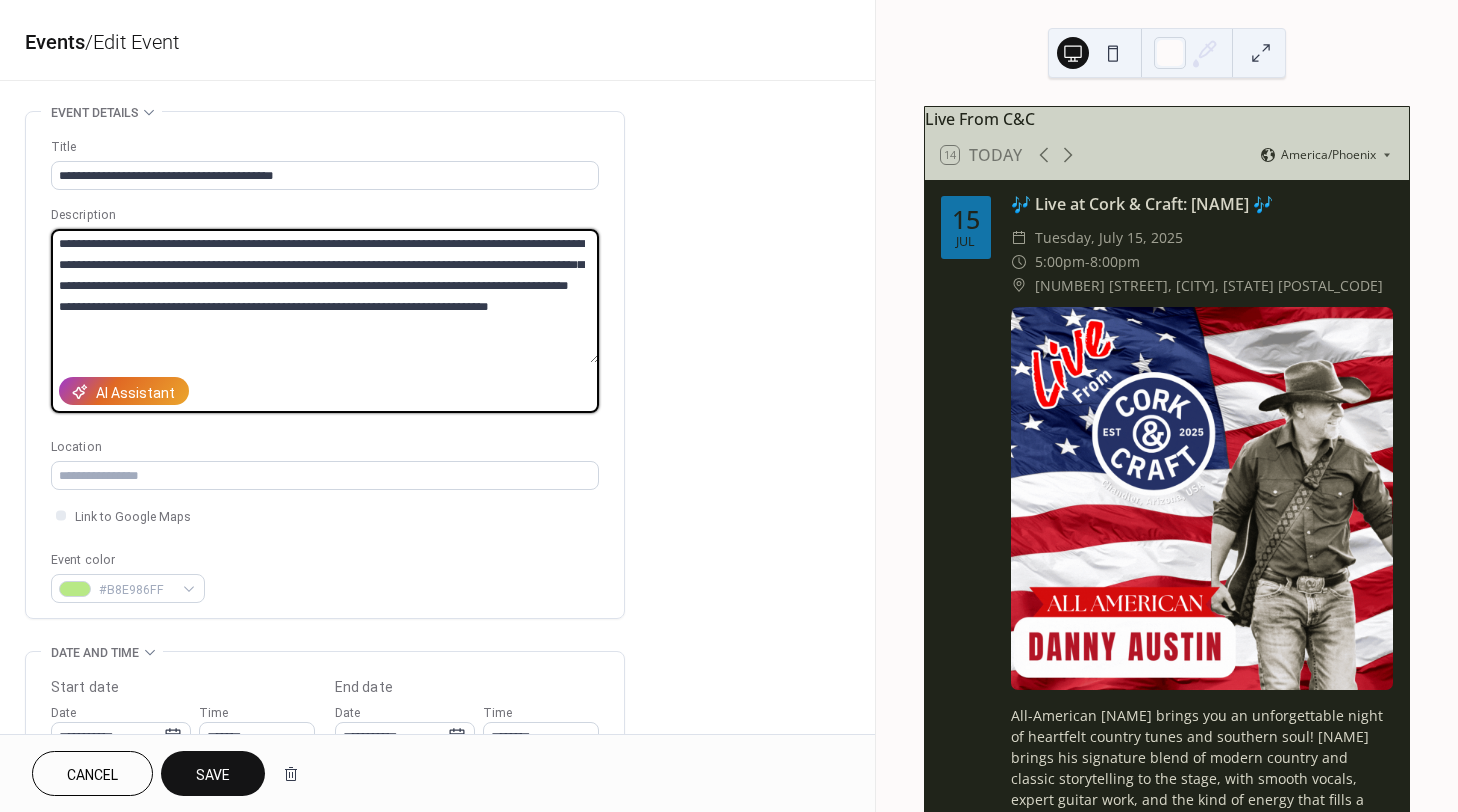 click on "**********" at bounding box center (325, 296) 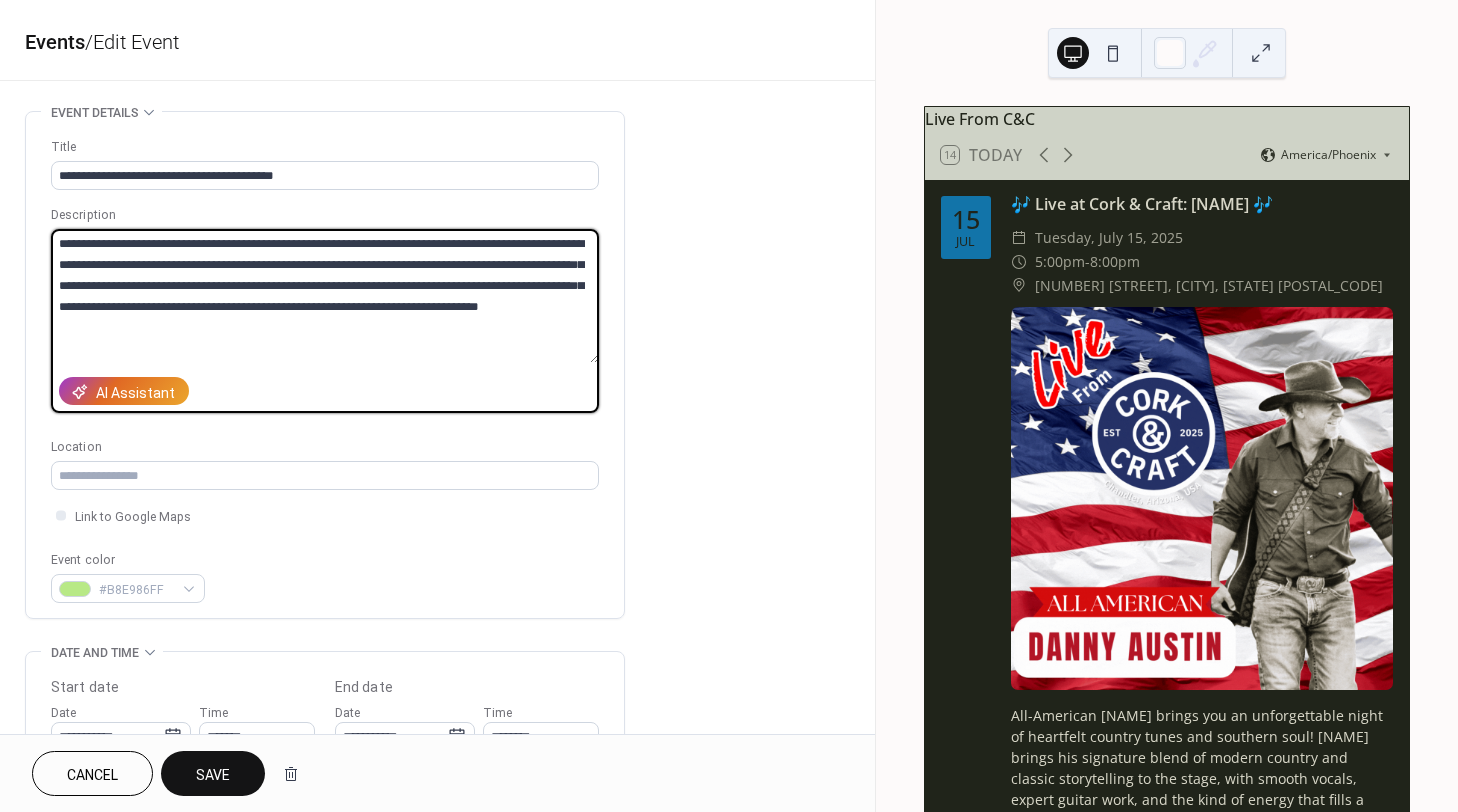 drag, startPoint x: 125, startPoint y: 301, endPoint x: 270, endPoint y: 311, distance: 145.34442 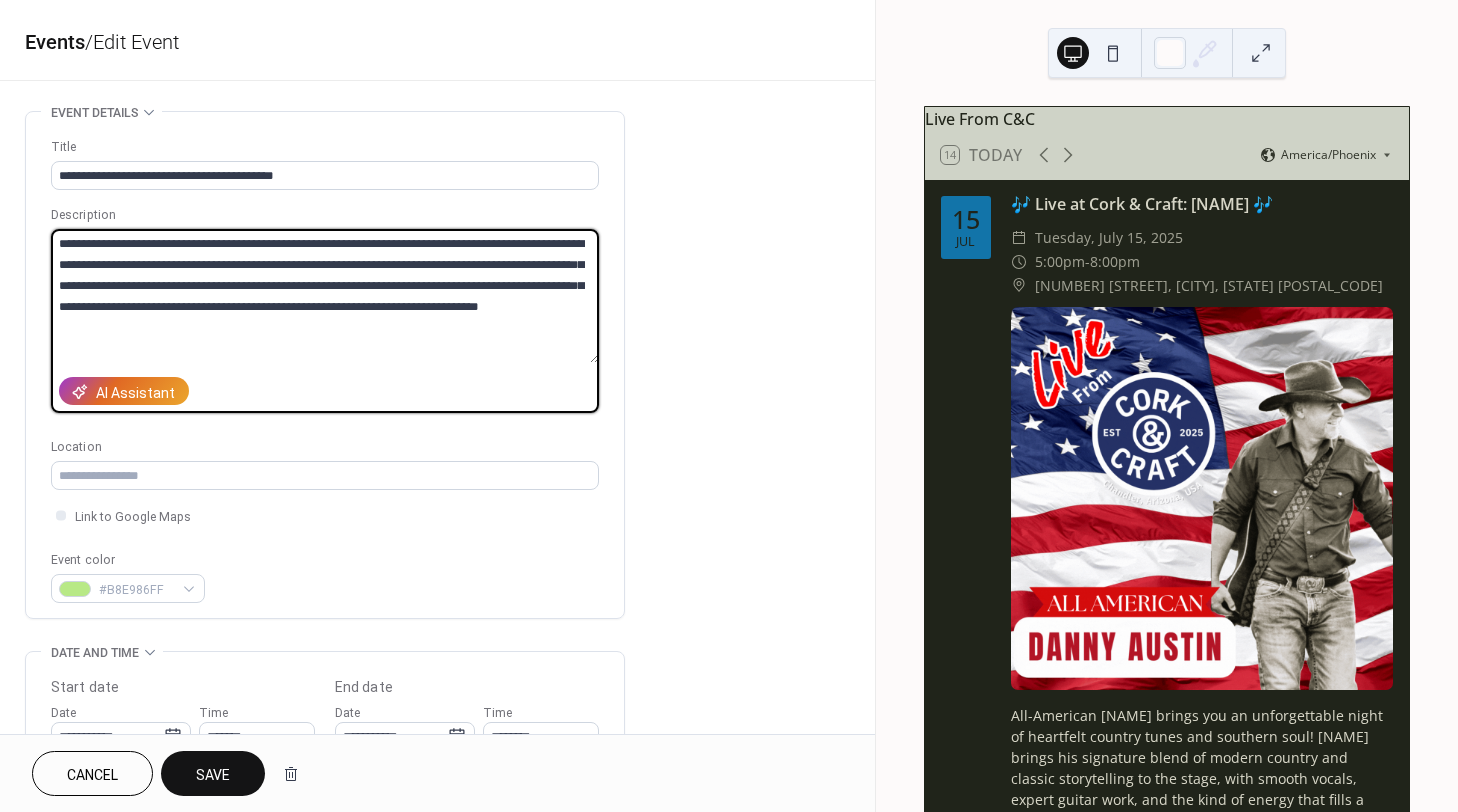 click on "**********" at bounding box center [325, 296] 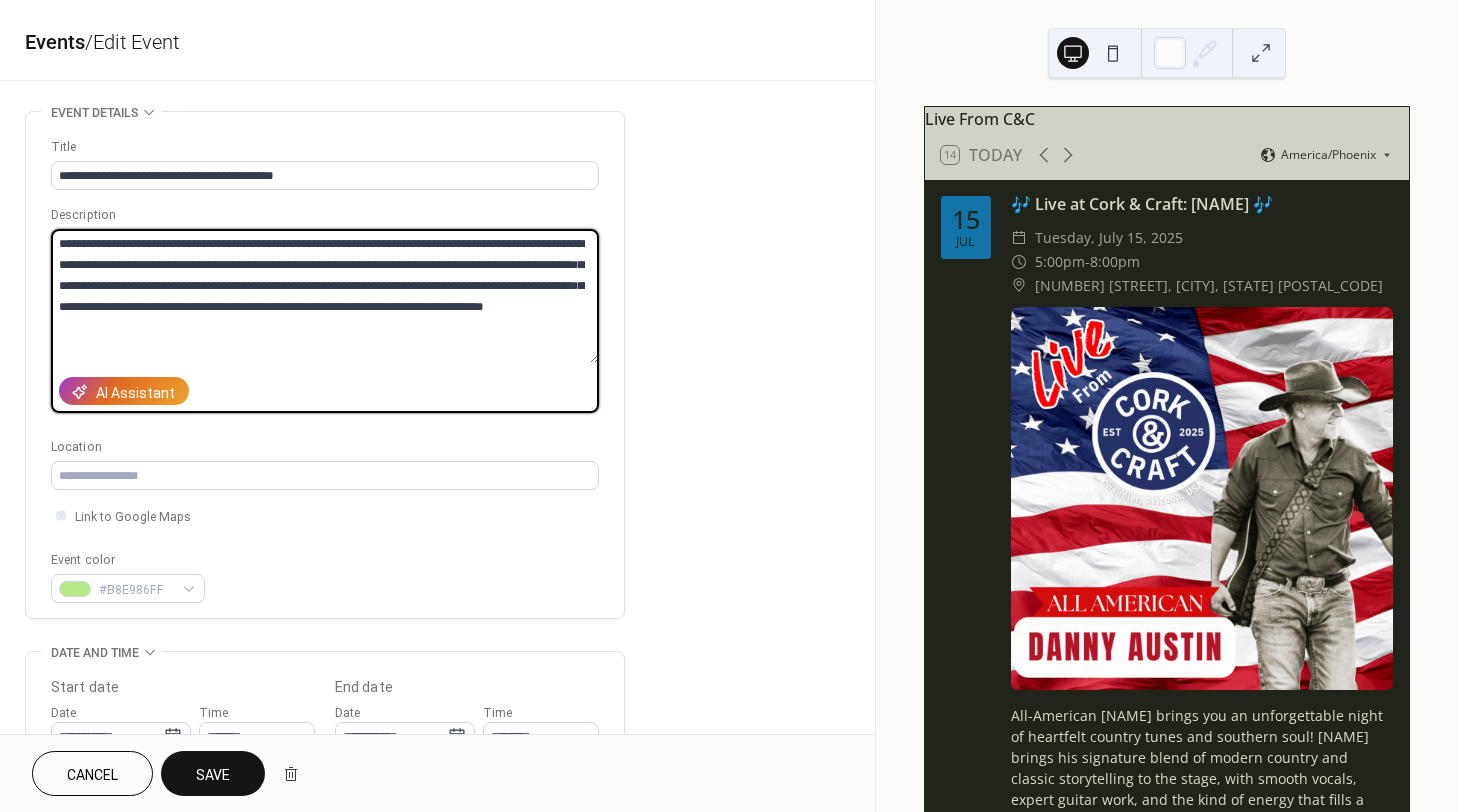 type on "**********" 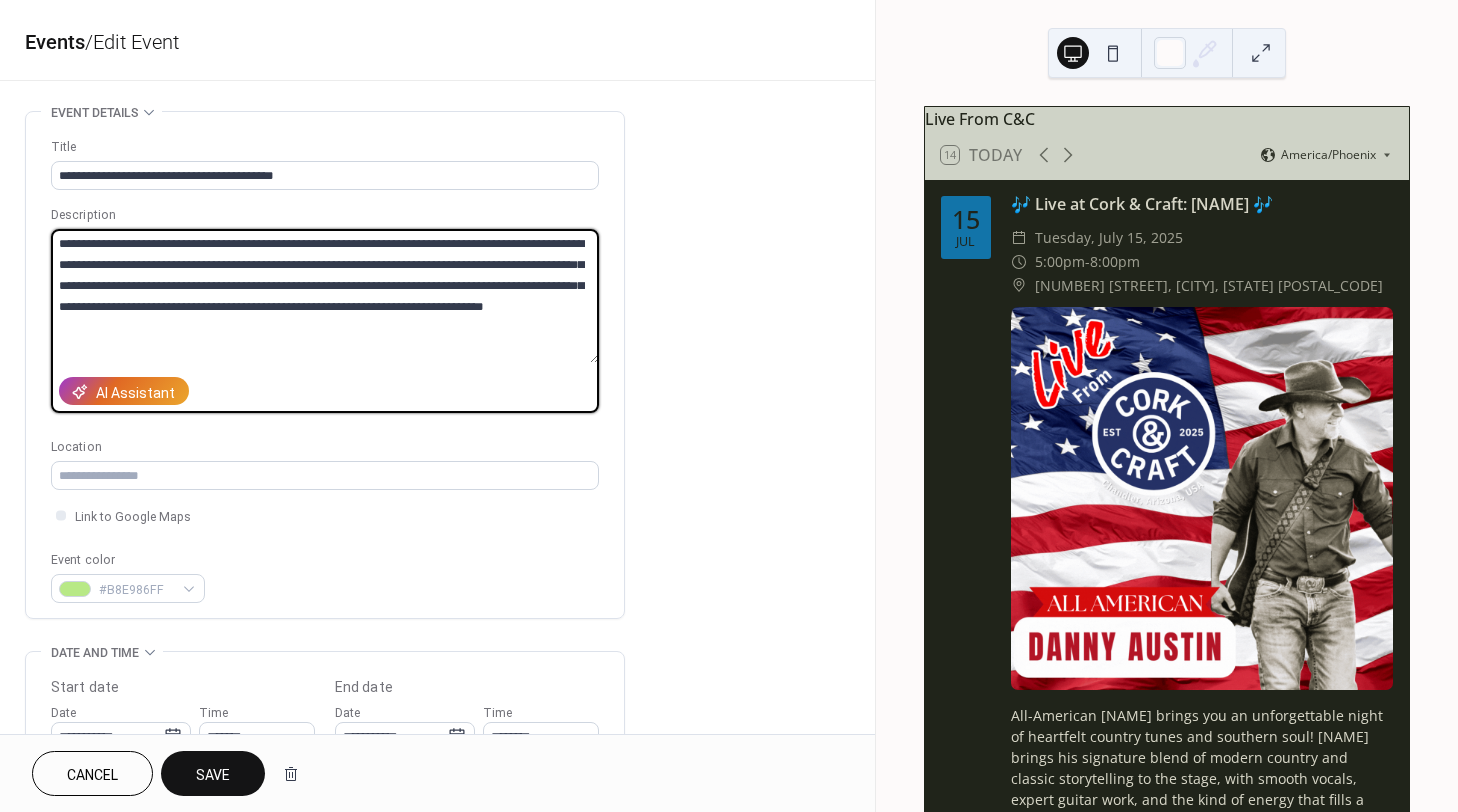 click on "**********" at bounding box center (325, 370) 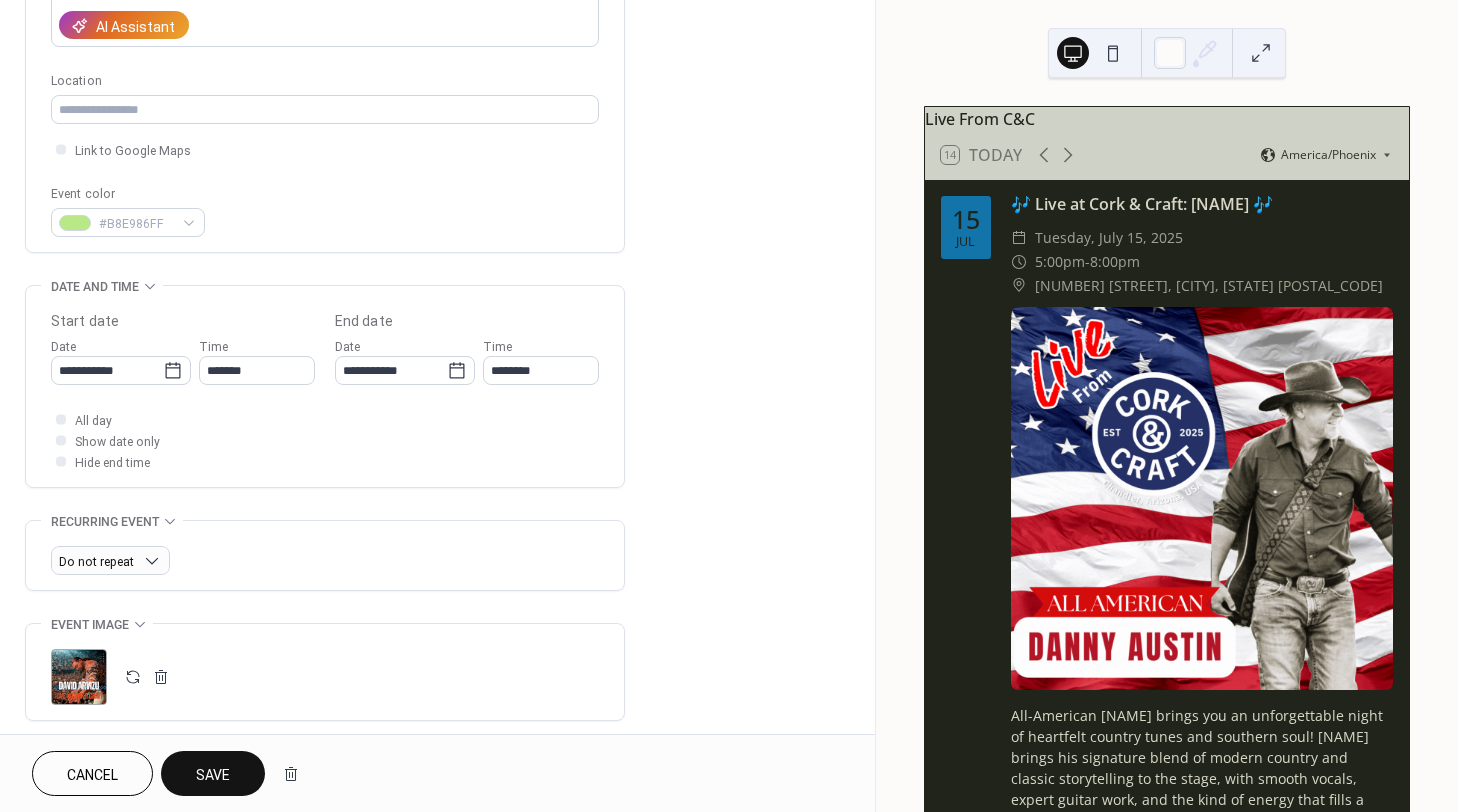 scroll, scrollTop: 662, scrollLeft: 0, axis: vertical 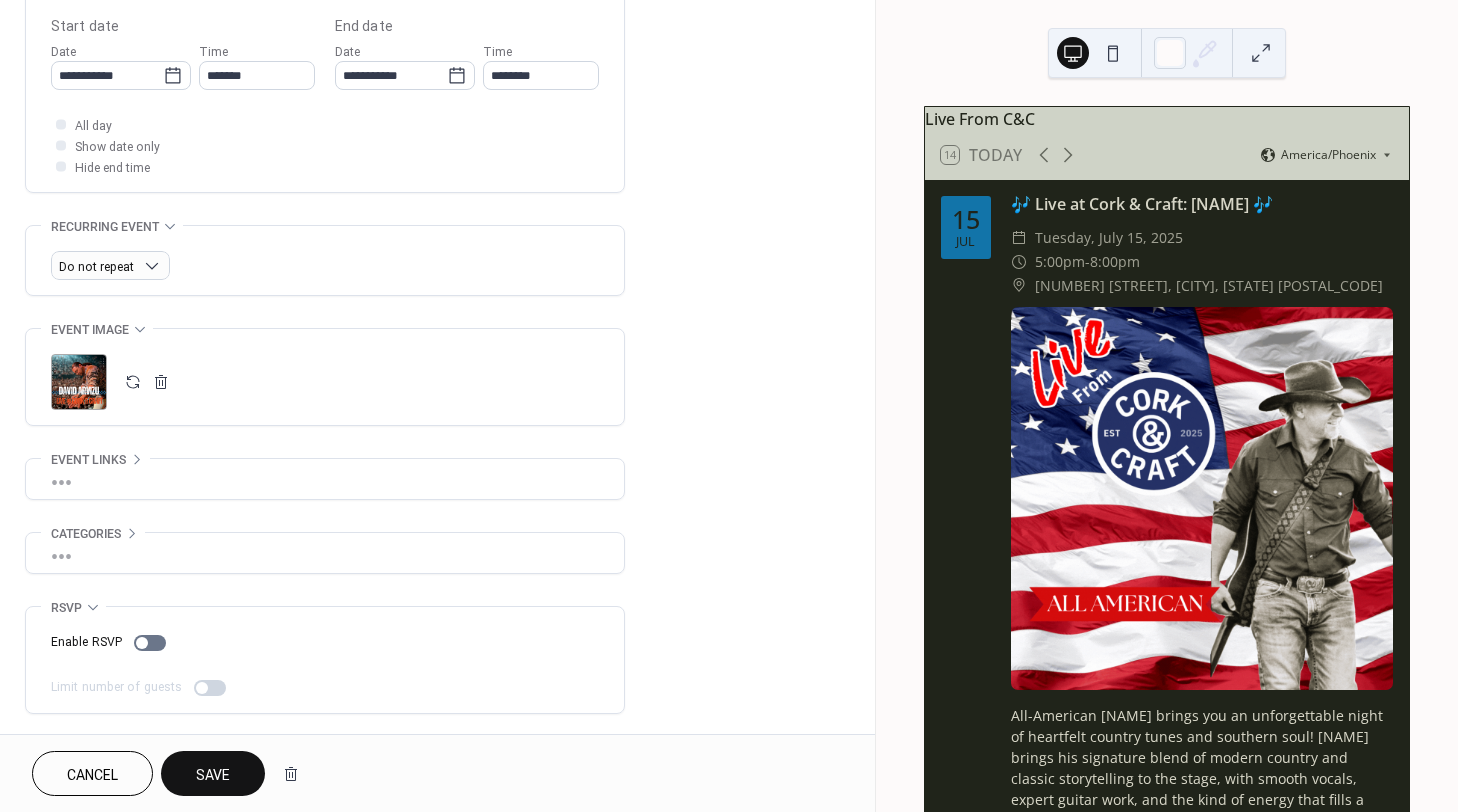 click on ";" at bounding box center [79, 382] 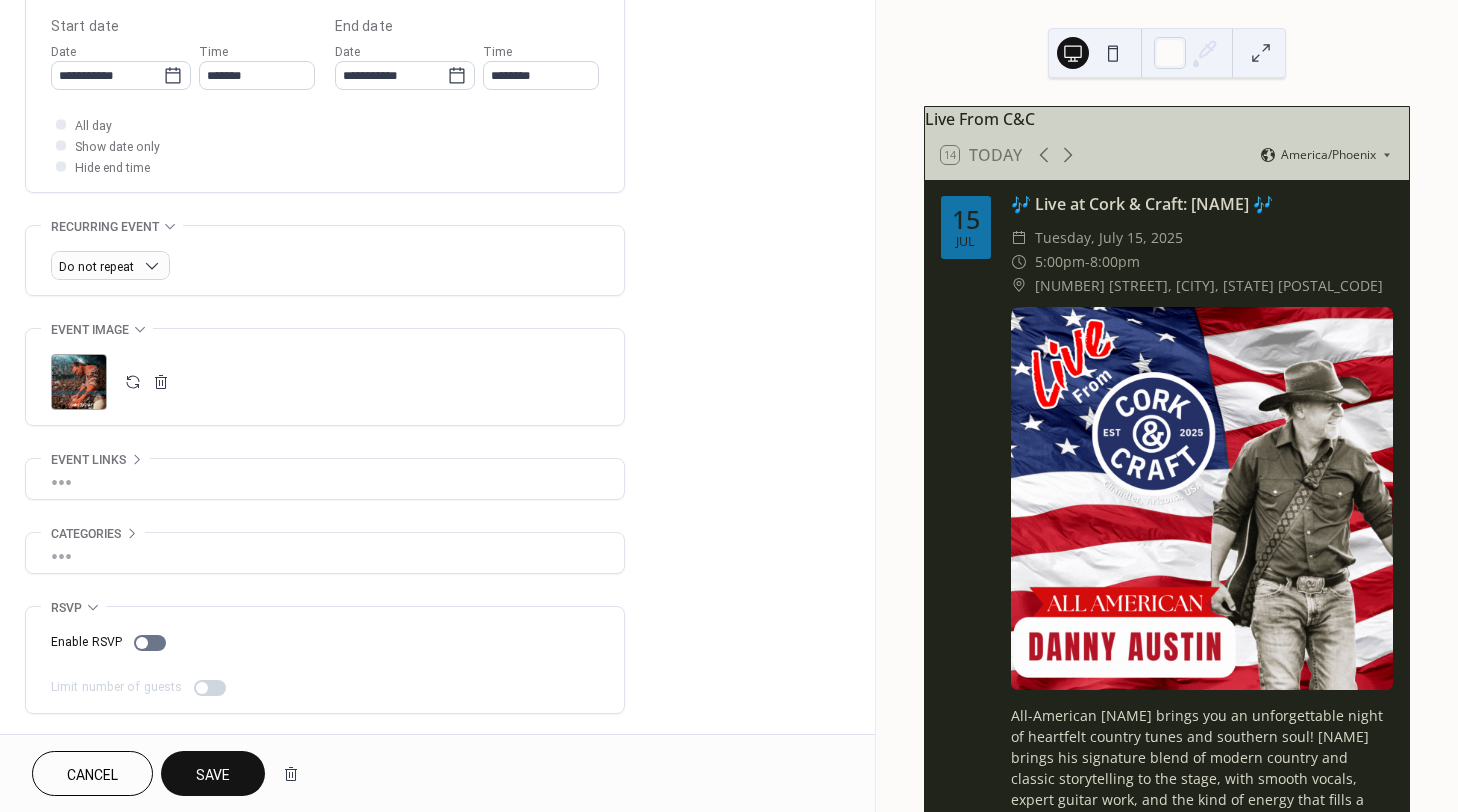 click on "Save" at bounding box center (213, 775) 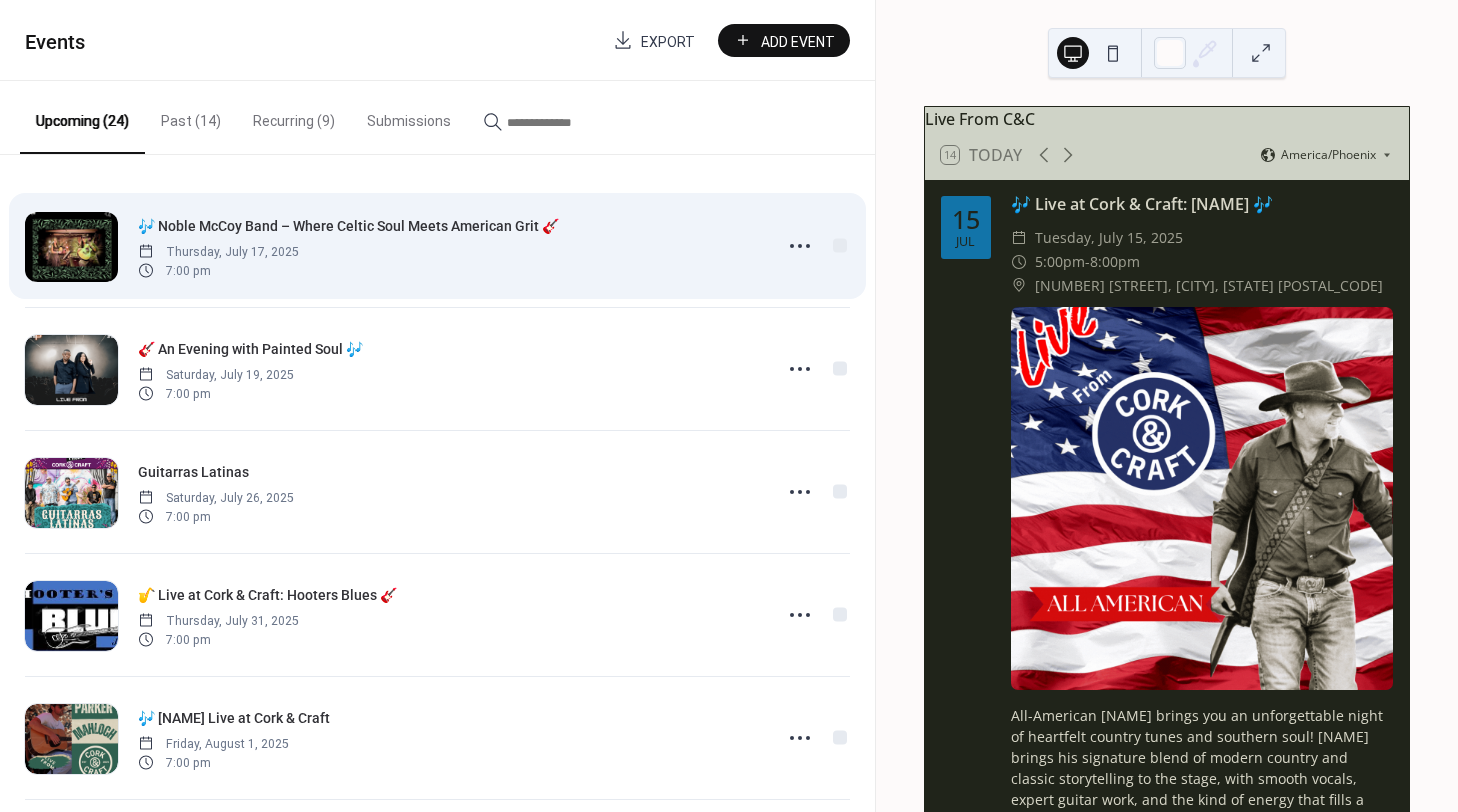 click at bounding box center (71, 247) 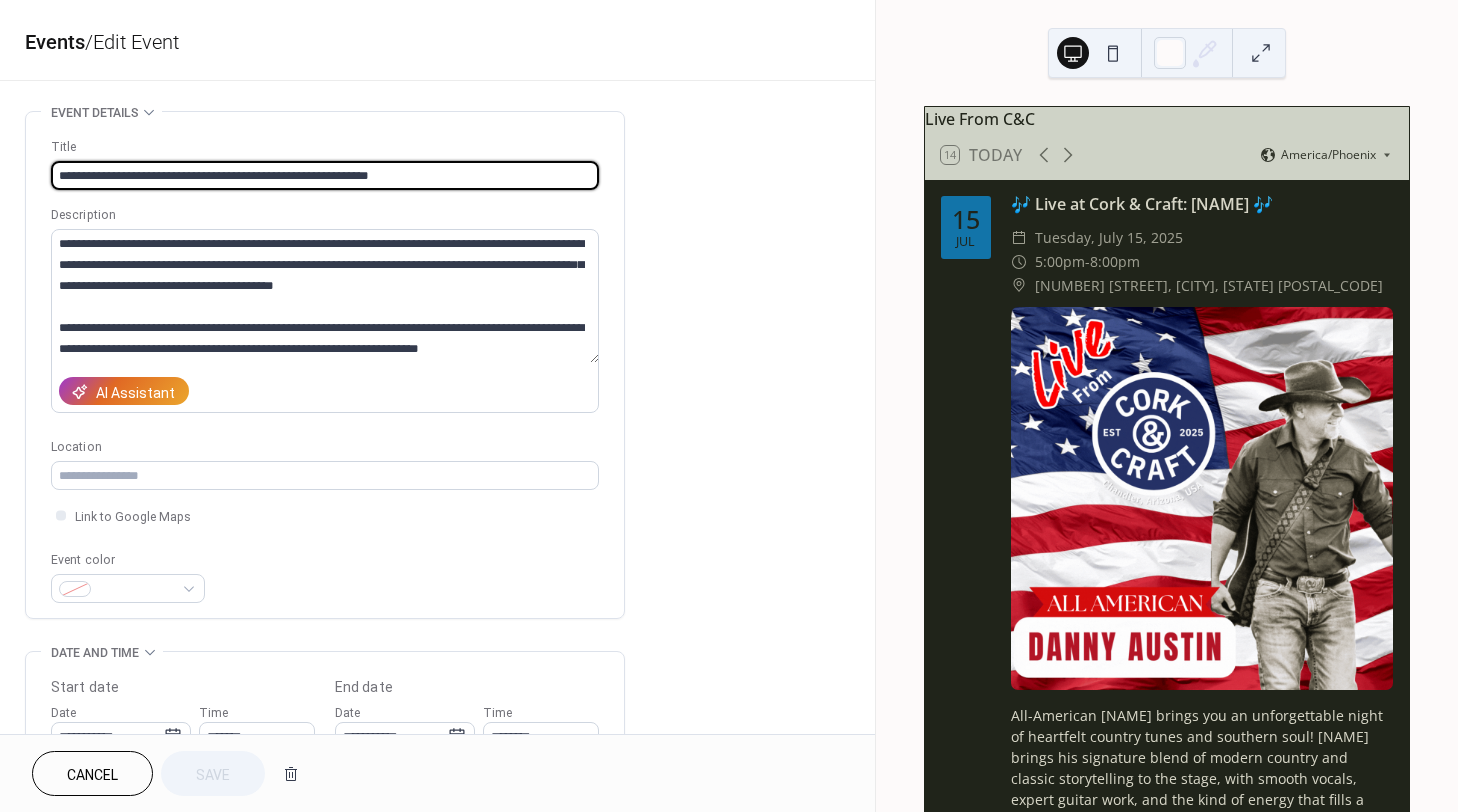 scroll, scrollTop: 662, scrollLeft: 0, axis: vertical 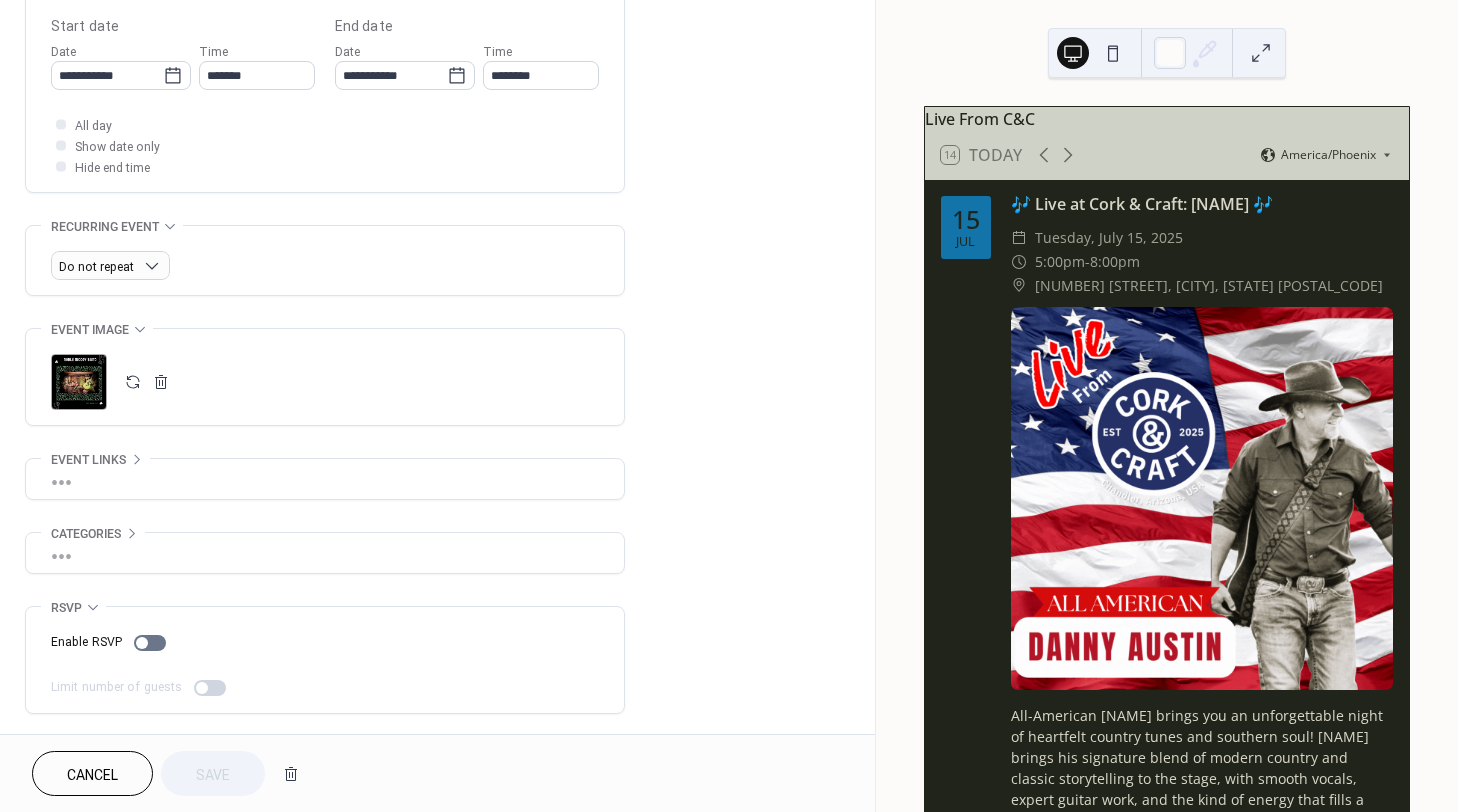 click on ";" at bounding box center [79, 382] 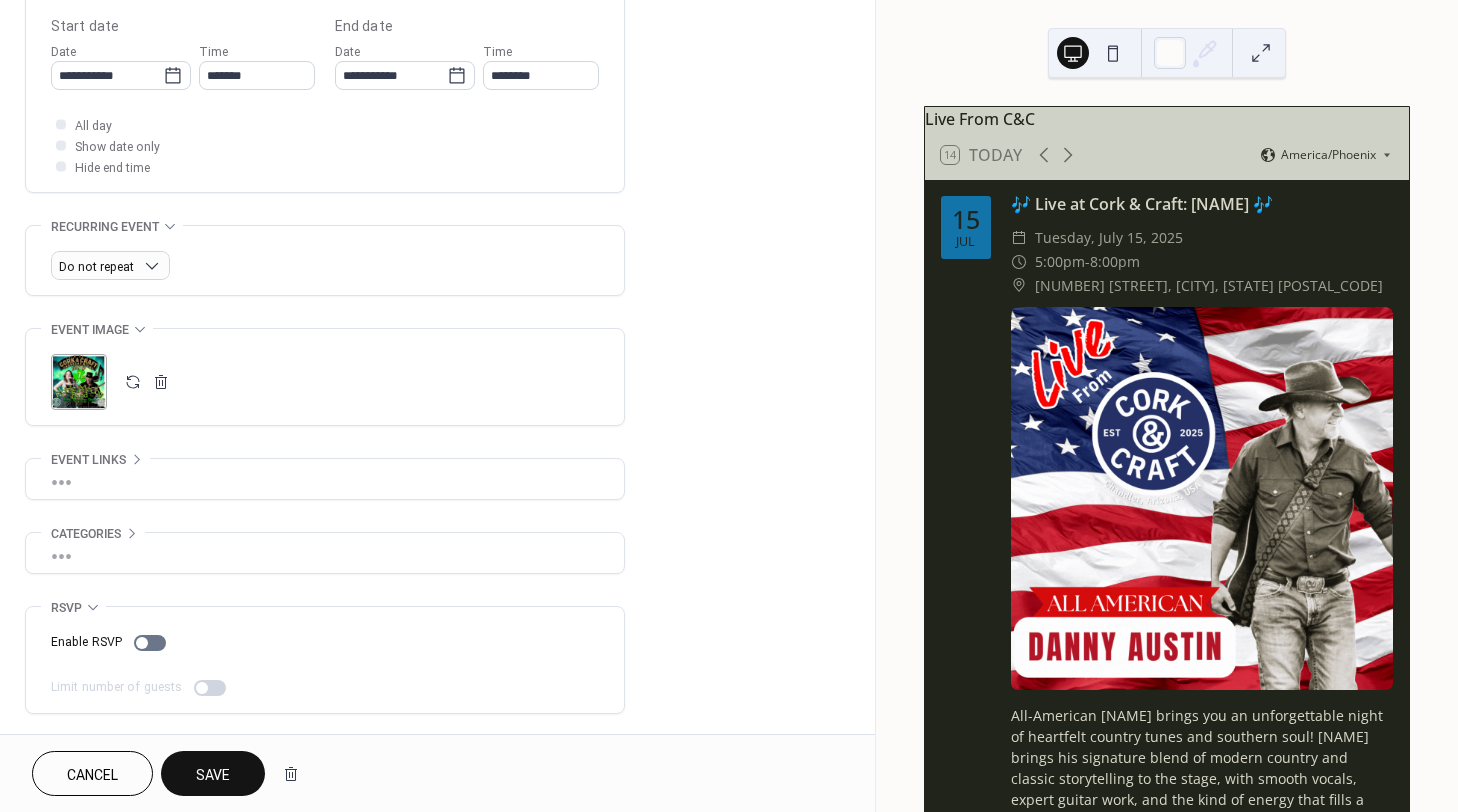 click on "Save" at bounding box center [213, 775] 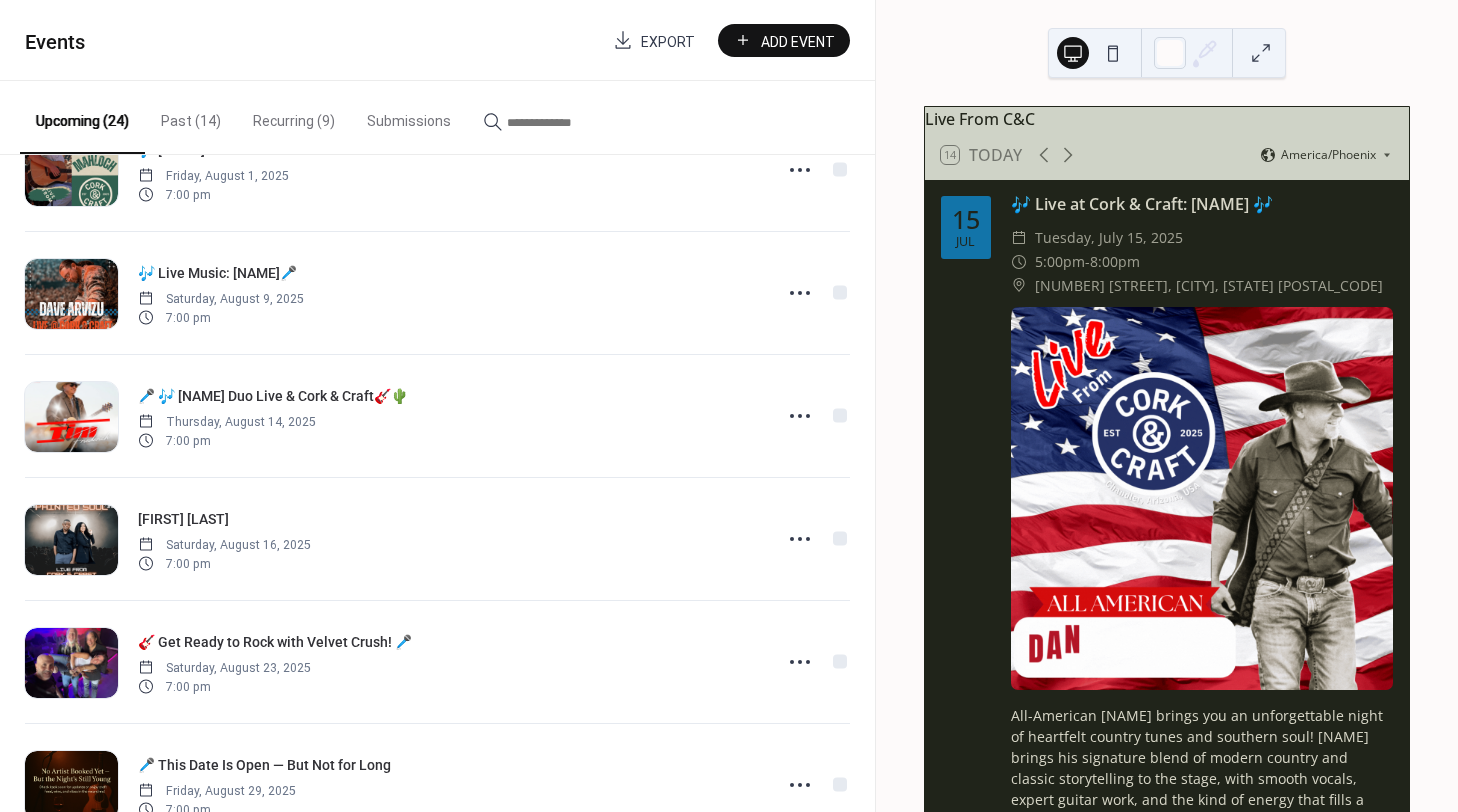 scroll, scrollTop: 545, scrollLeft: 0, axis: vertical 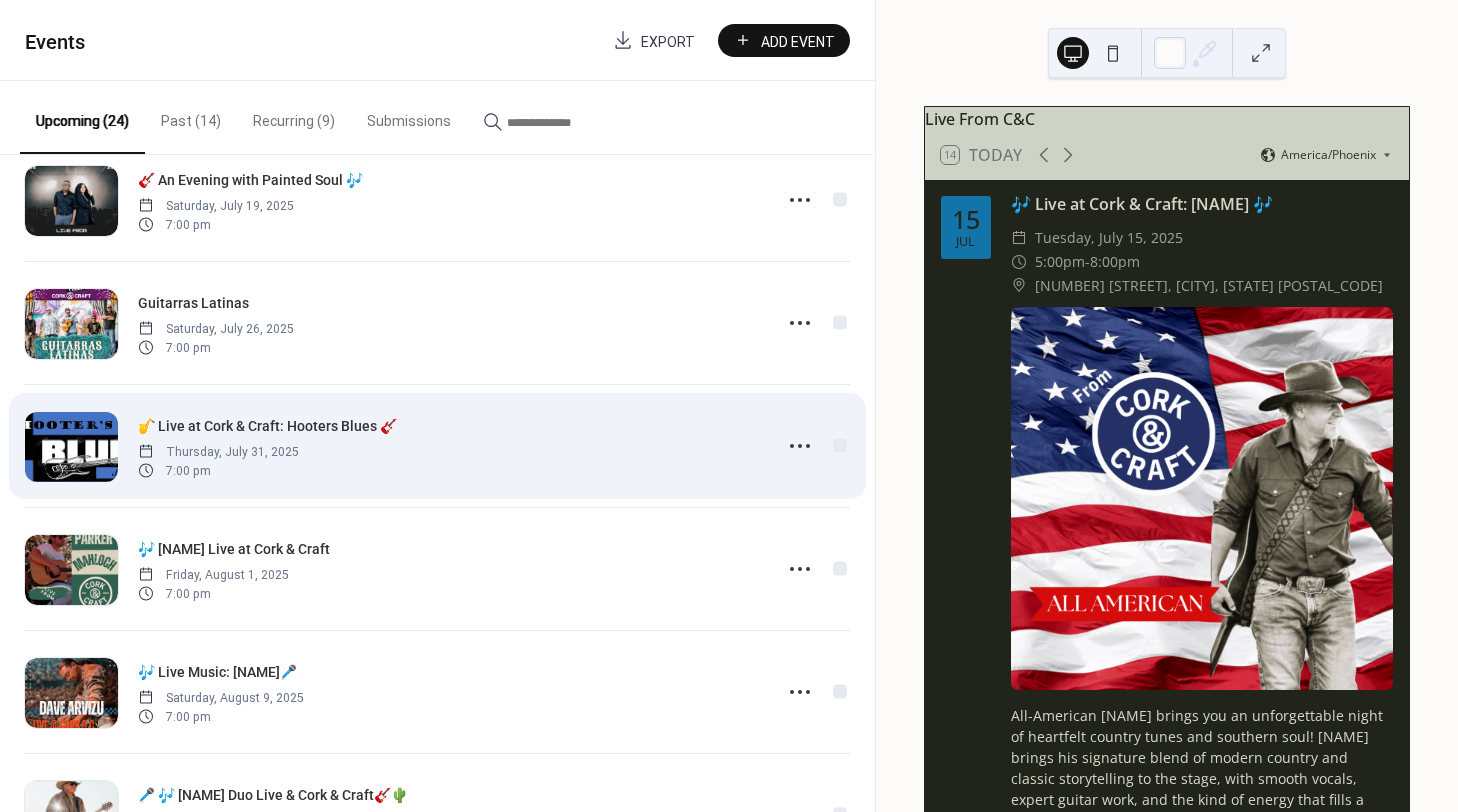 click at bounding box center [71, 447] 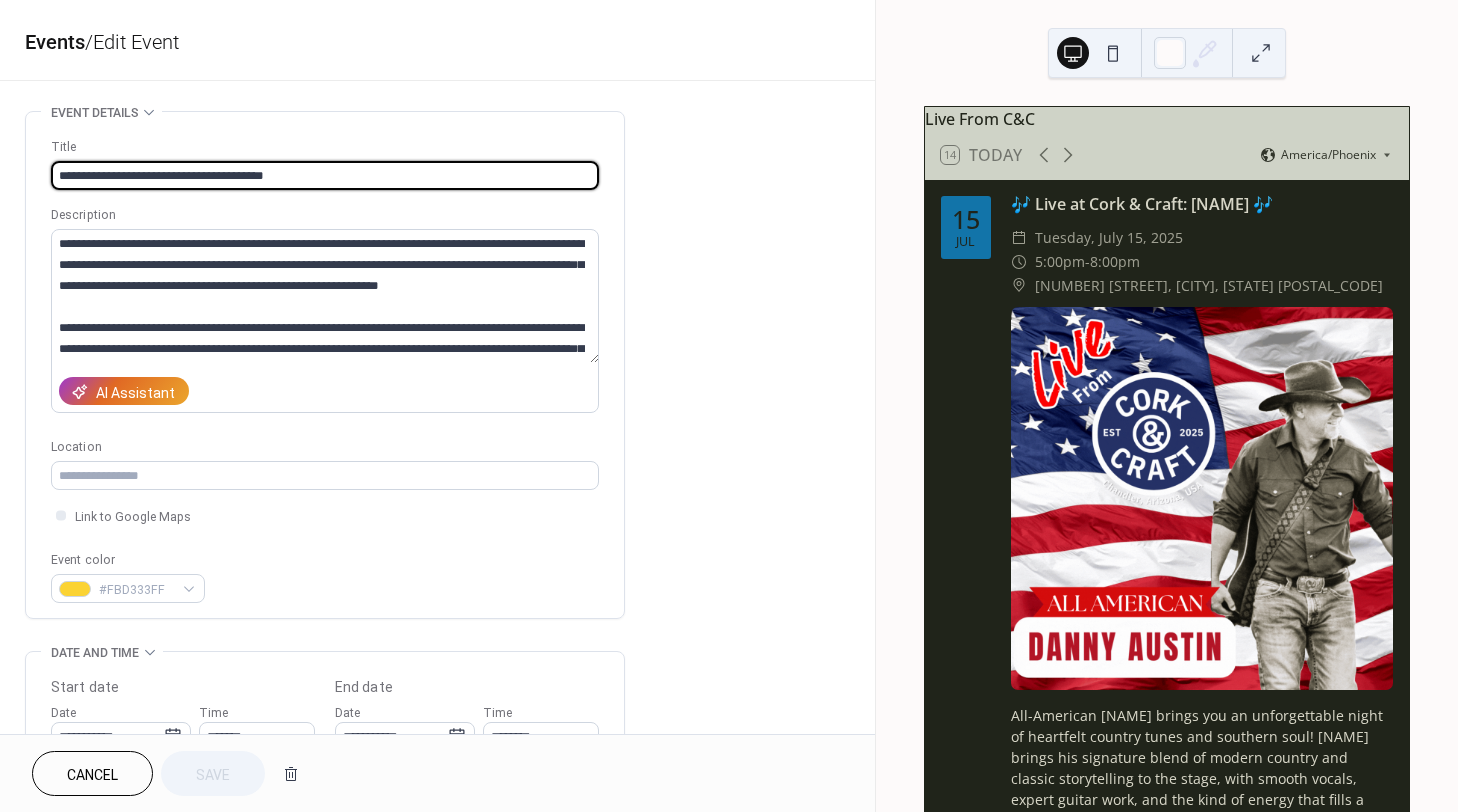 scroll, scrollTop: 662, scrollLeft: 0, axis: vertical 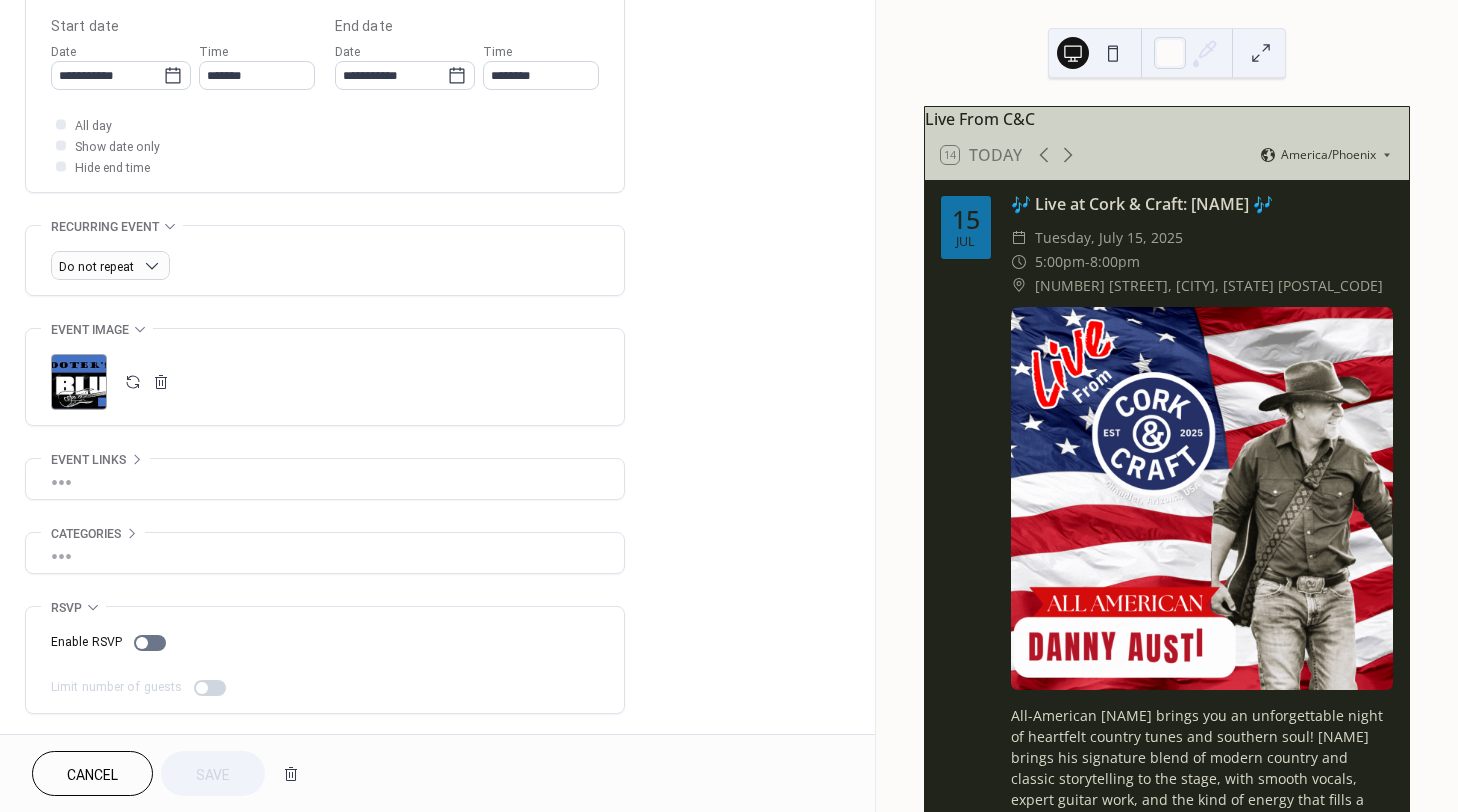 click on "**********" at bounding box center [437, 92] 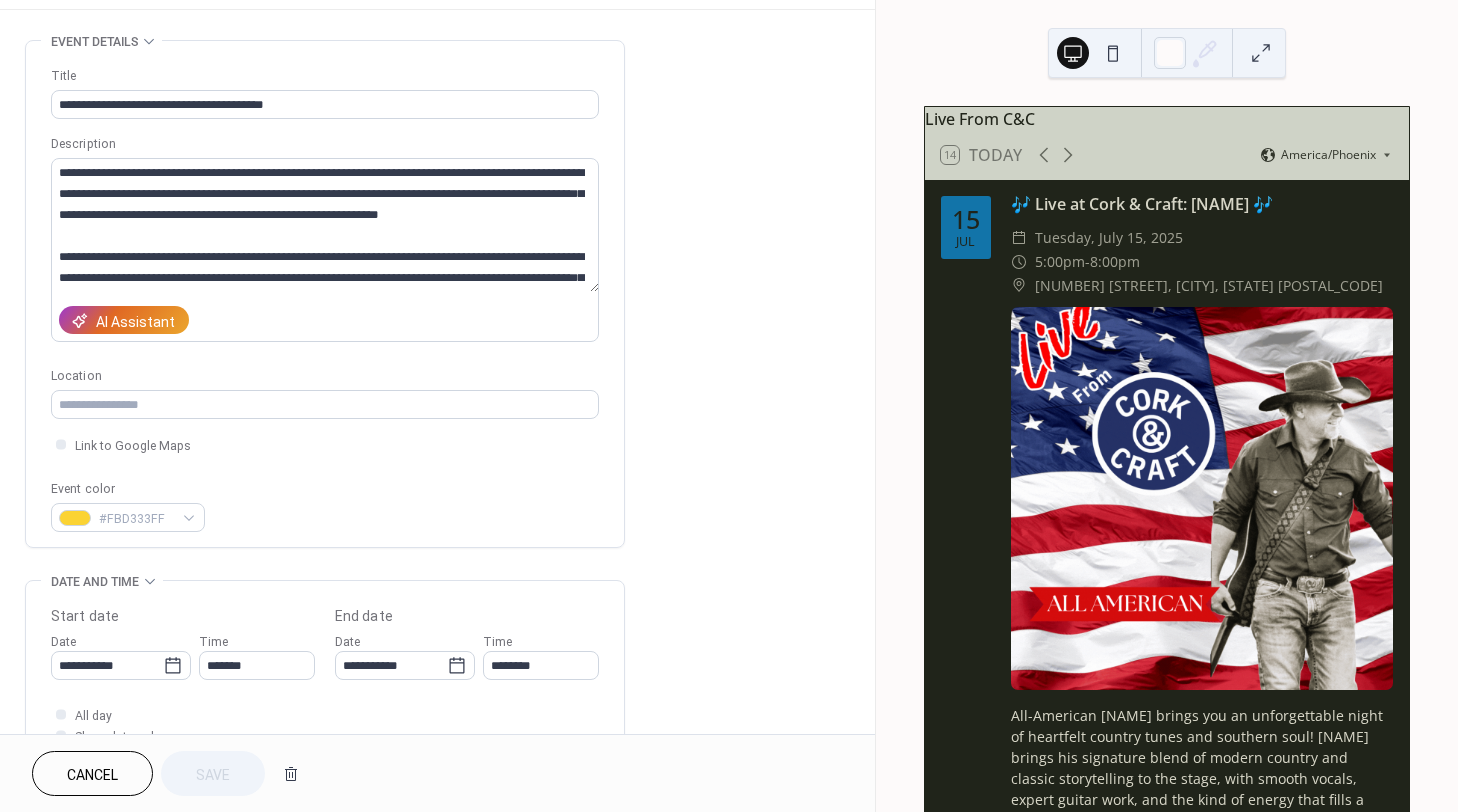 scroll, scrollTop: 0, scrollLeft: 0, axis: both 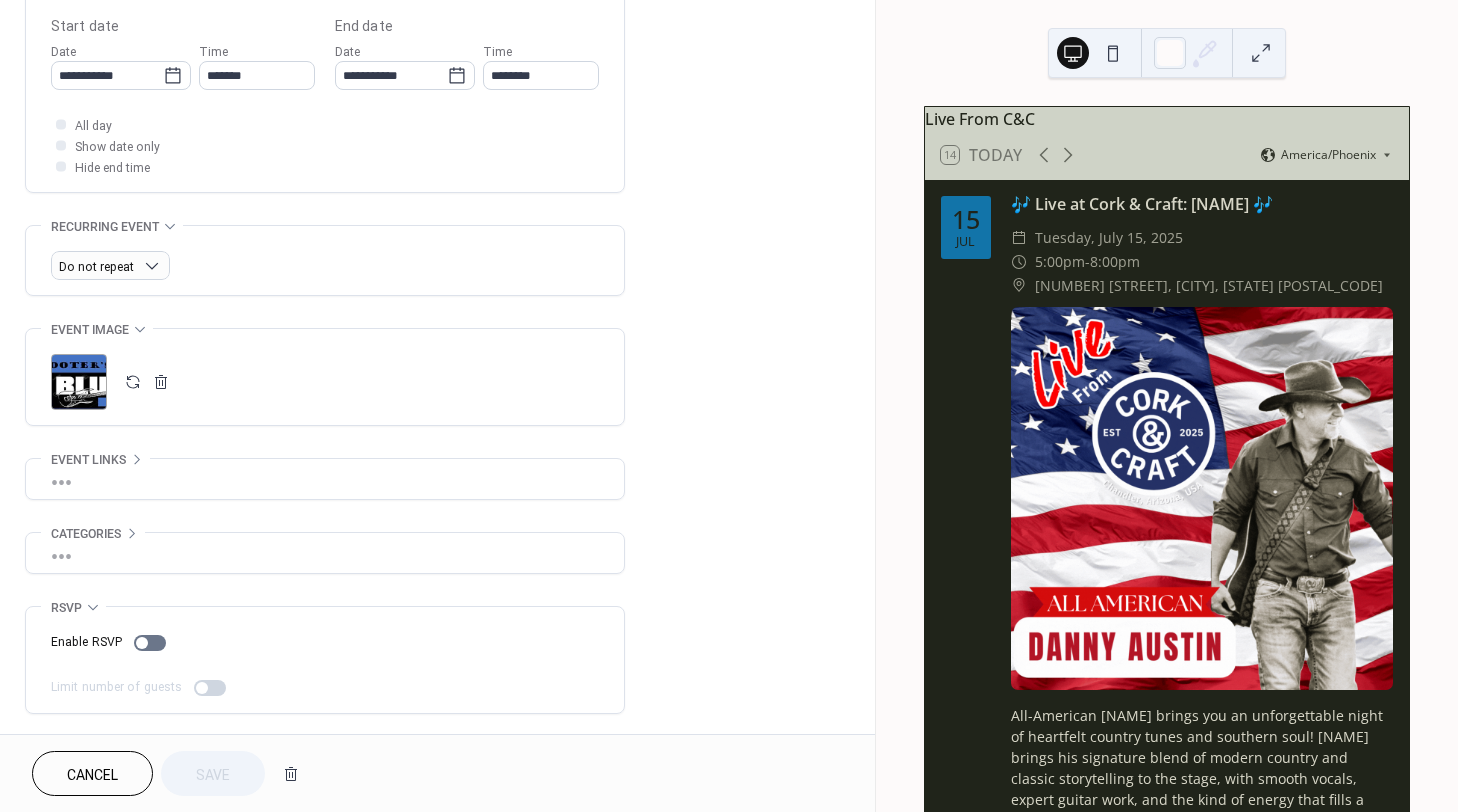 click on ";" at bounding box center (79, 382) 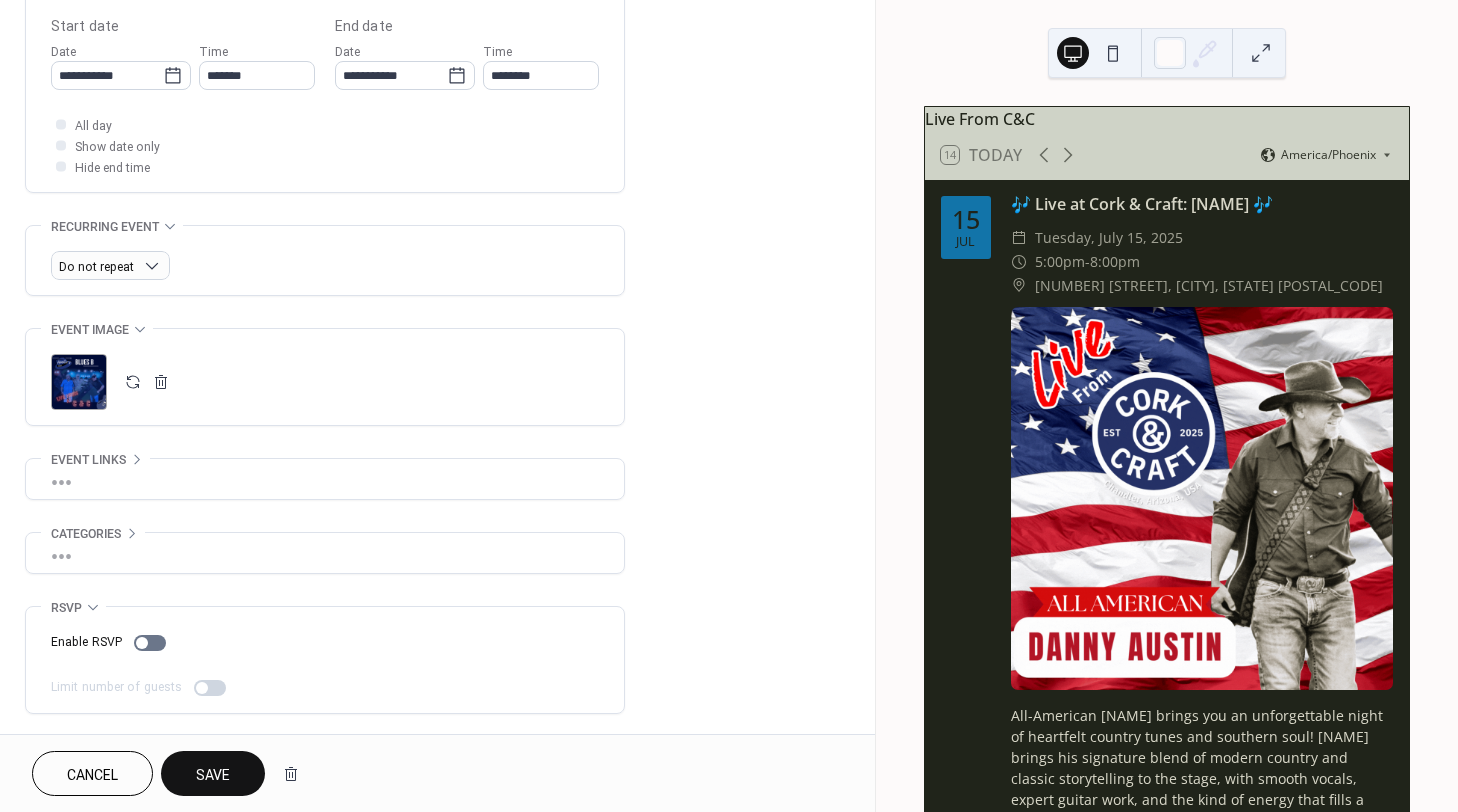 click on "Save" at bounding box center [213, 775] 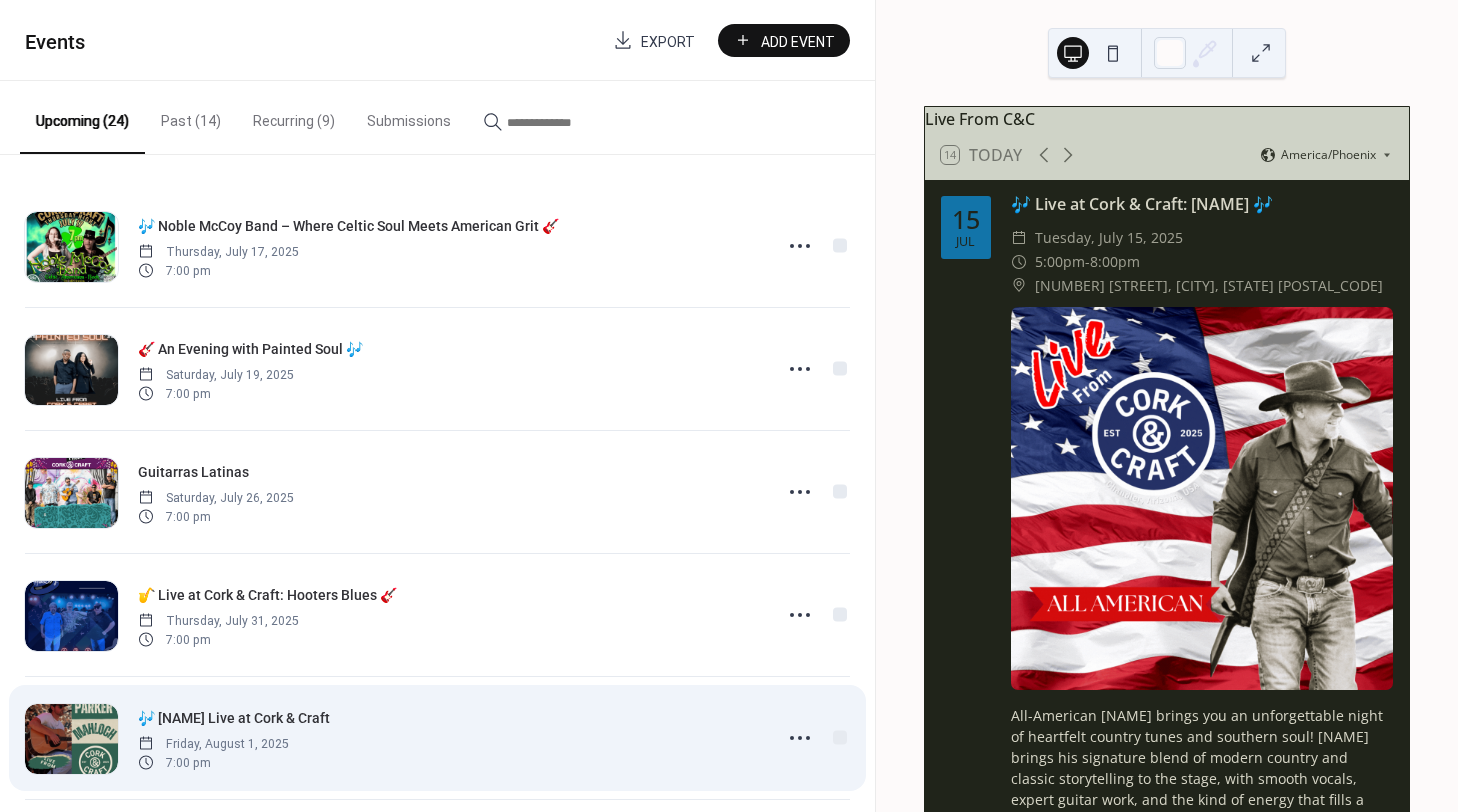 scroll, scrollTop: 366, scrollLeft: 0, axis: vertical 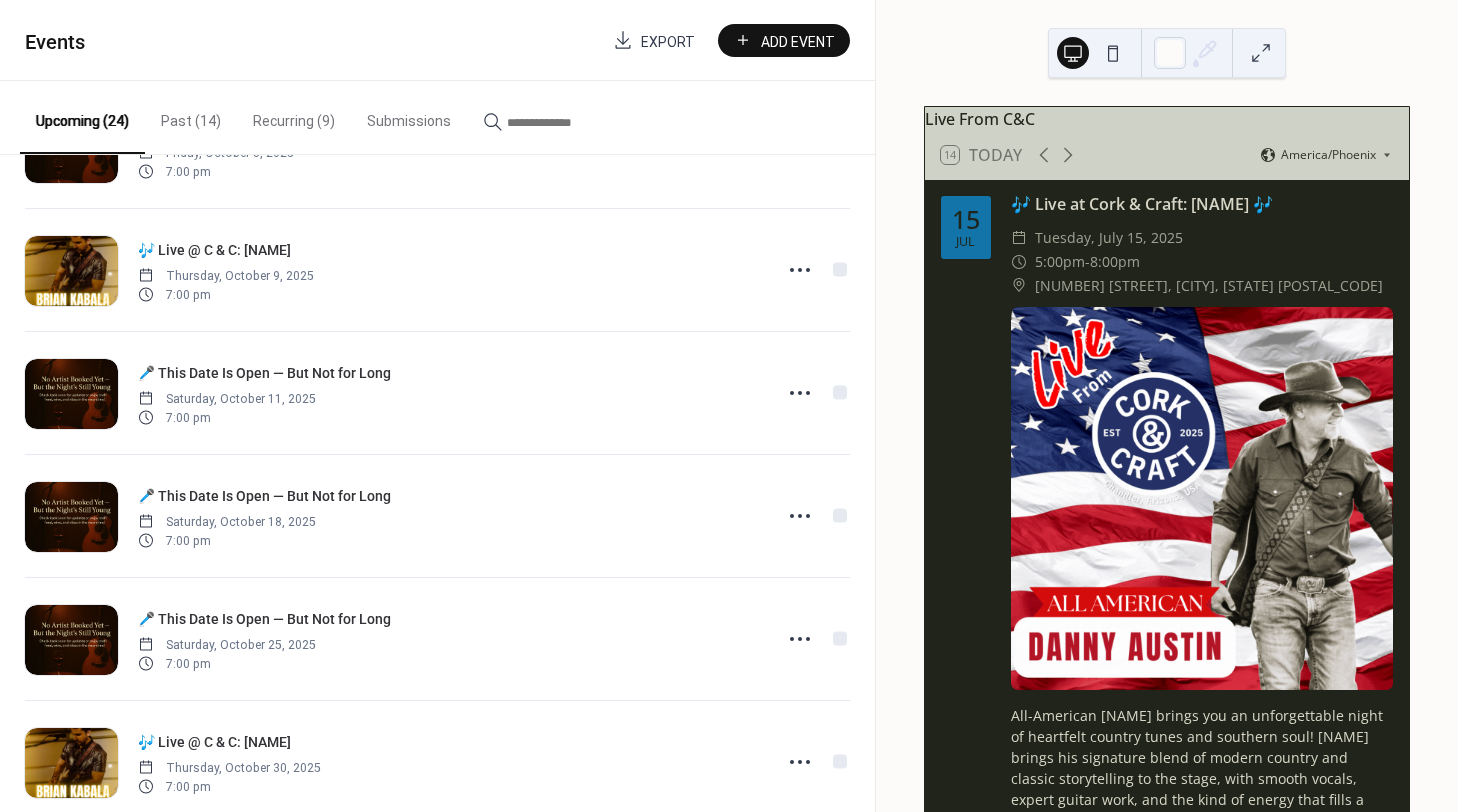 drag, startPoint x: 1451, startPoint y: 7, endPoint x: 1453, endPoint y: 27, distance: 20.09975 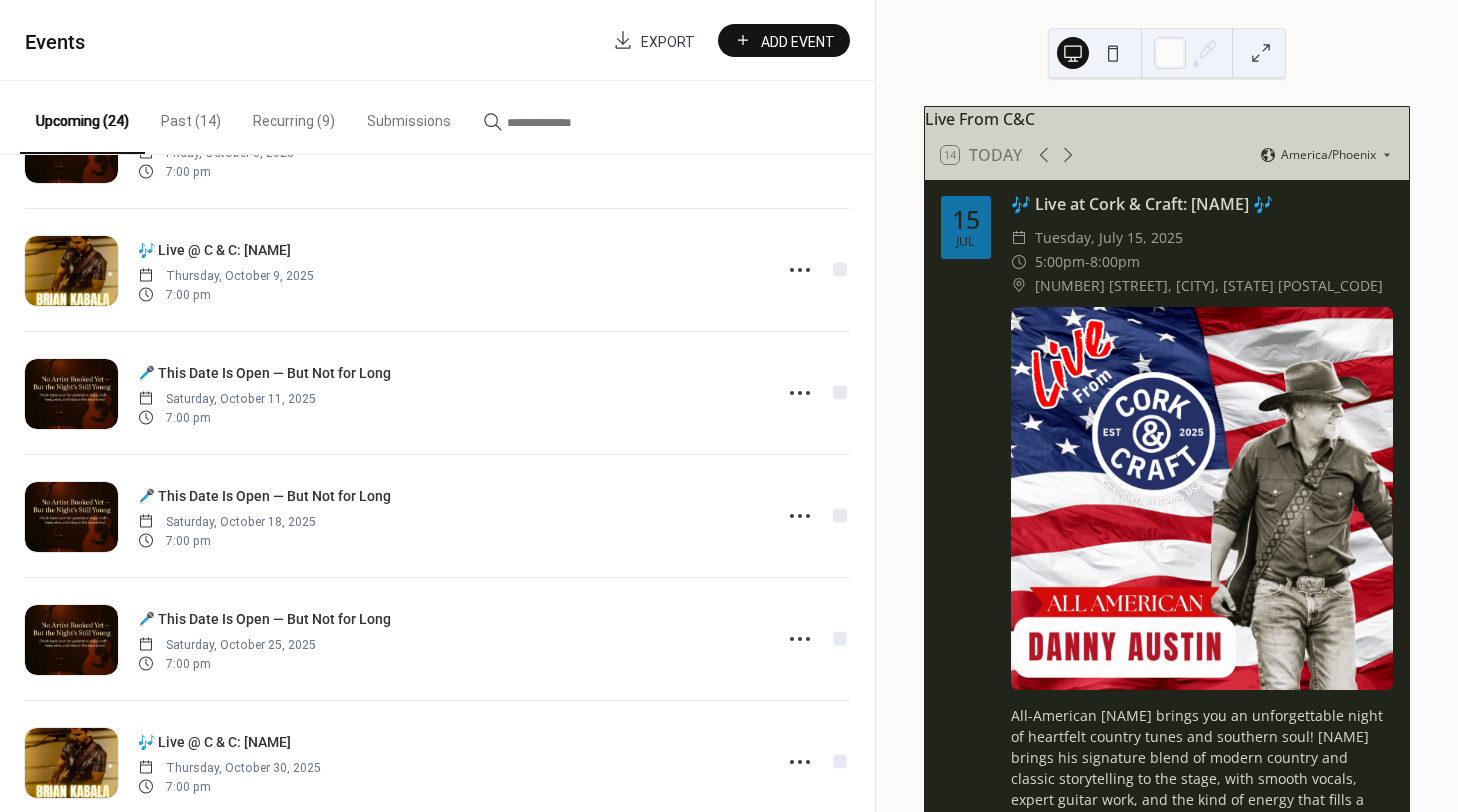 click on "Live From C&C 14 Today America/Phoenix 15 Jul 🎶 Live at Cork & Craft: Danny Austin 🎶 ​ Tuesday, July 15, 2025 ​ 5:00pm - 8:00pm ​ 4920 S Gilbert Rd, Chandler, AZ 85249 All-American Danny Austin brings you  an unforgettable night of heartfelt country tunes and southern soul! Danny A brings his signature blend of modern country and classic storytelling to the stage, with smooth vocals, expert guitar work, and the kind of energy that fills a room. Whether he’s playing originals or crowd-favorite covers, Danny delivers a performance that’s both authentic and electric. Perfect for fans of today’s country. Save event 16 Jul 🎶 Live at Cork & Craft: Chad Wilson Bailey 🎶 ​ Wednesday, July 16, 2025 ​ 7:00pm - 10:00pm 🎶 Live at Cork & Craft: Chad Wilson Bailey 🎶 Save event 17 Jul 🎶 Noble McCoy Band – Where Celtic Soul Meets American Grit 🎸 ​ Thursday, July 17, 2025 ​ 7:00pm - 10:00pm 🔥 Perfect for fans of The Pogues, The Lumineers, and Dropkick Murphys. Save event 18 Jul" at bounding box center [1167, 406] 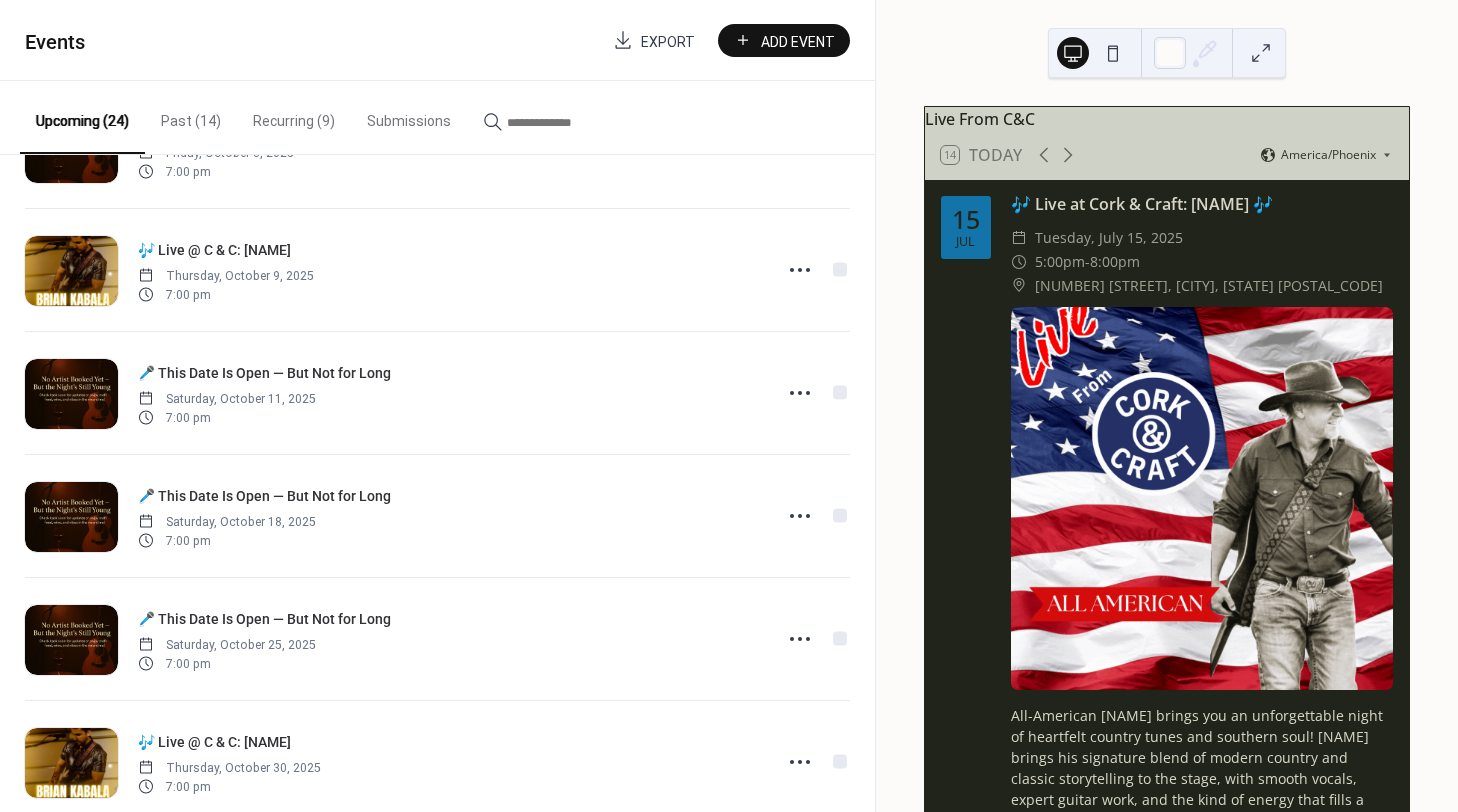 scroll, scrollTop: 3437, scrollLeft: 0, axis: vertical 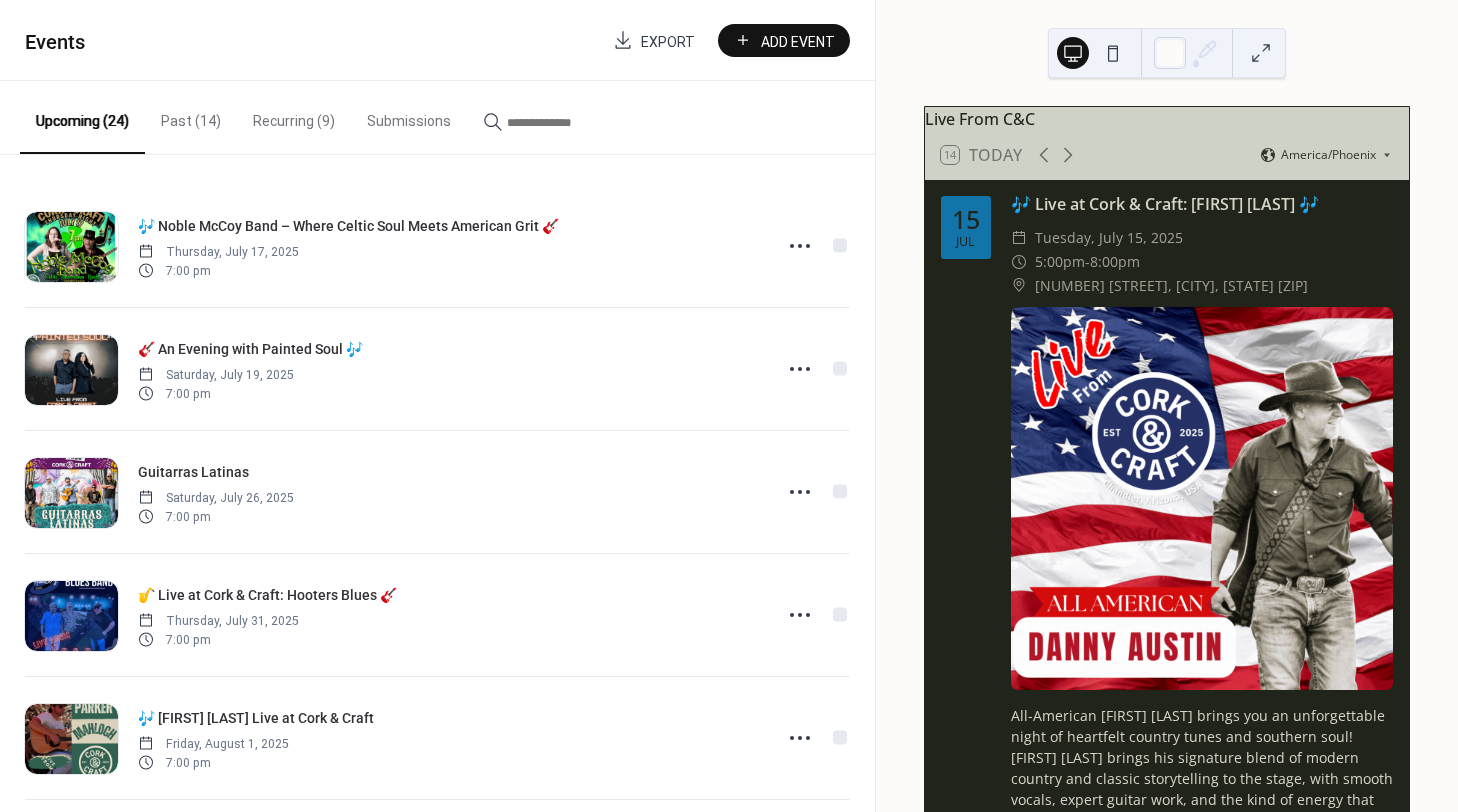 click on "Recurring (9)" at bounding box center (294, 116) 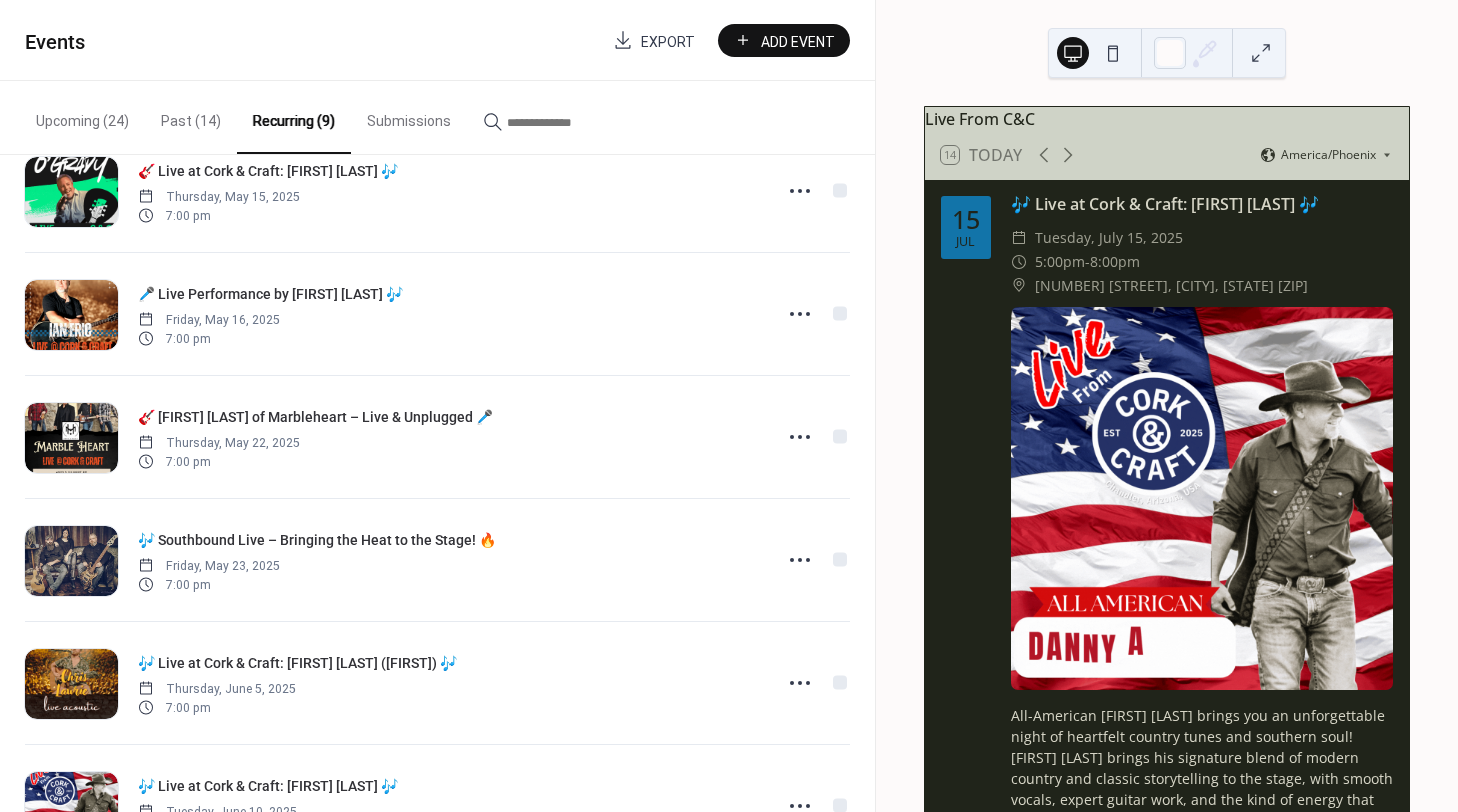 scroll, scrollTop: 181, scrollLeft: 0, axis: vertical 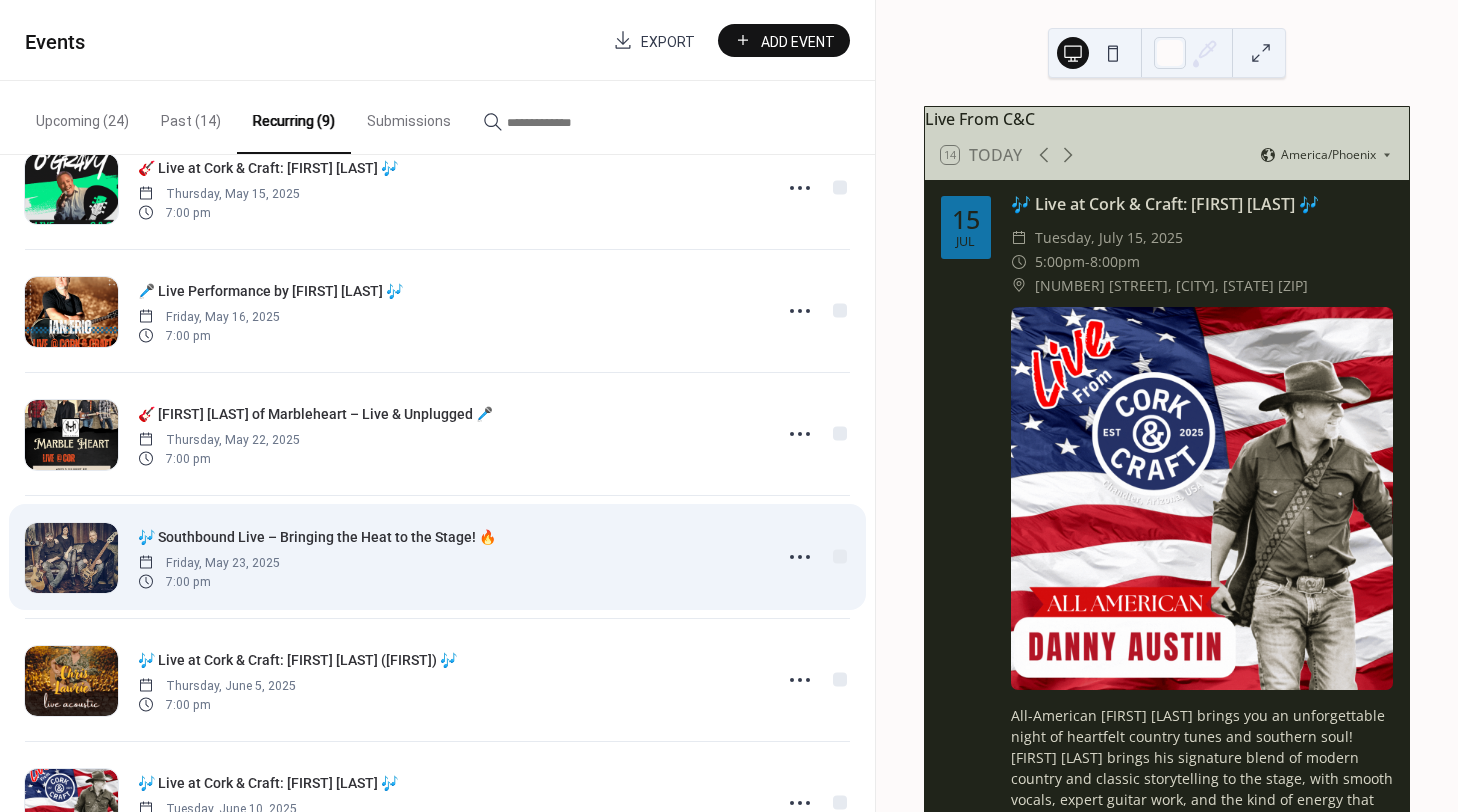 click on "🎶 Southbound Live – Bringing the Heat to the Stage! 🔥" at bounding box center [317, 537] 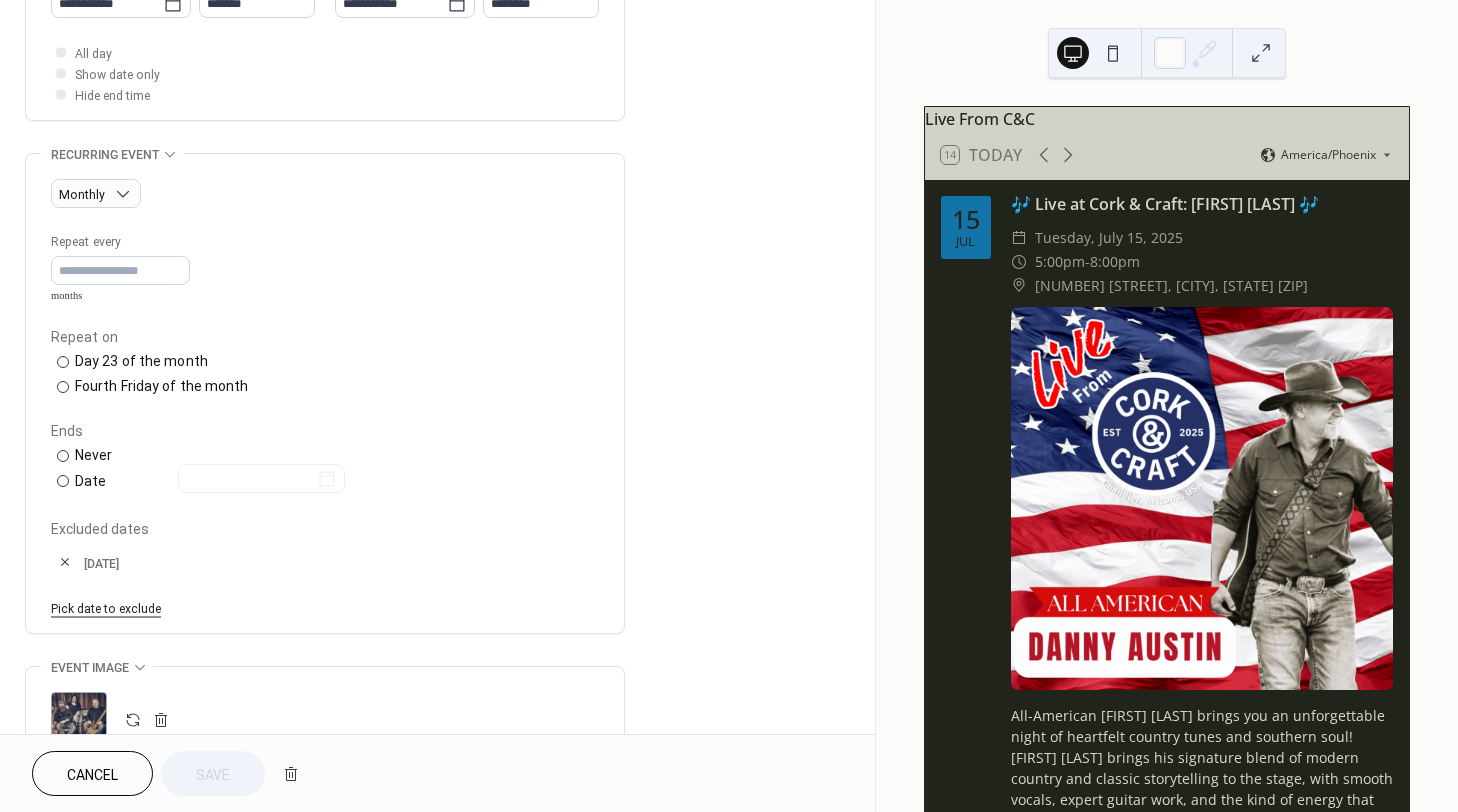 scroll, scrollTop: 1072, scrollLeft: 0, axis: vertical 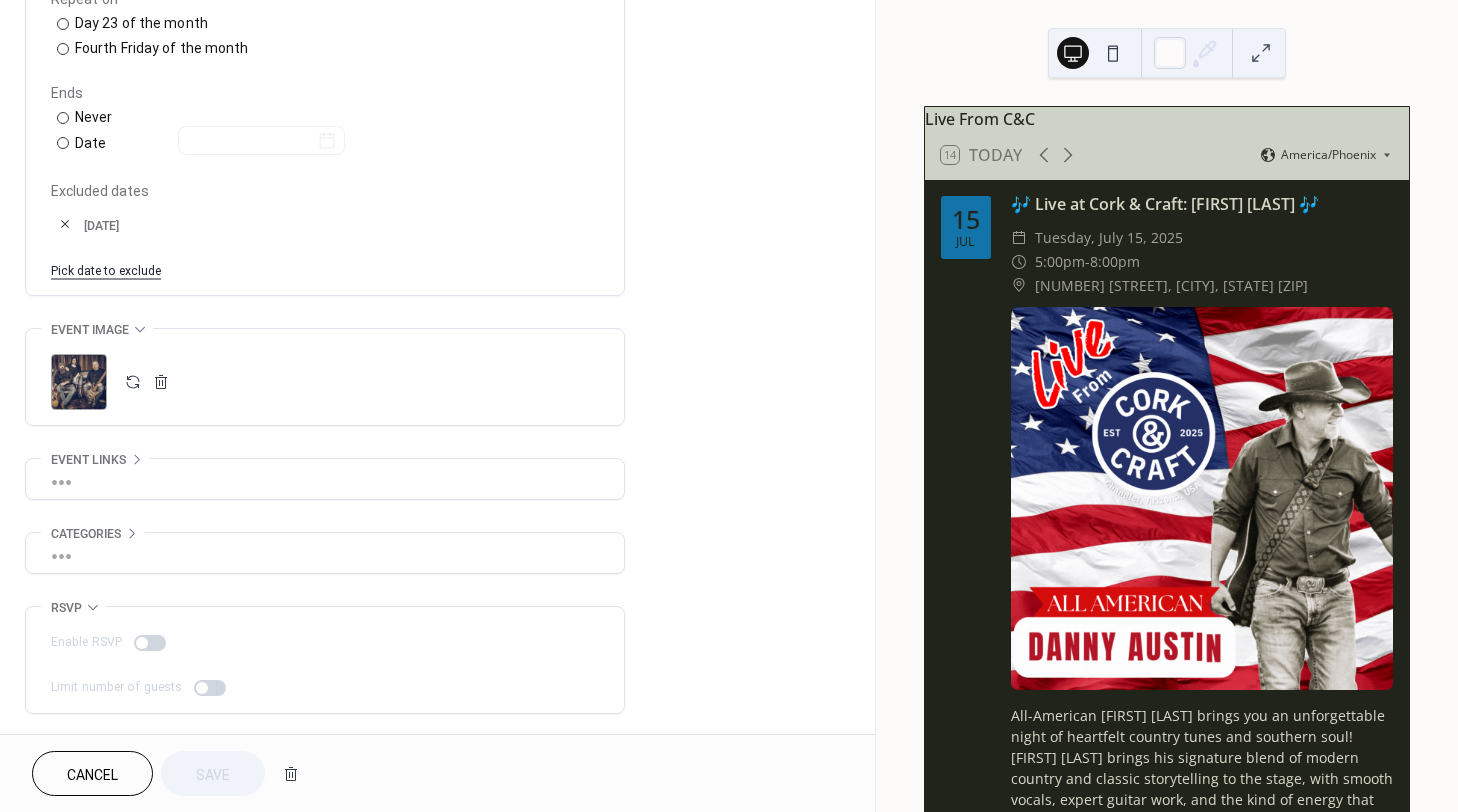 click on ";" at bounding box center (79, 382) 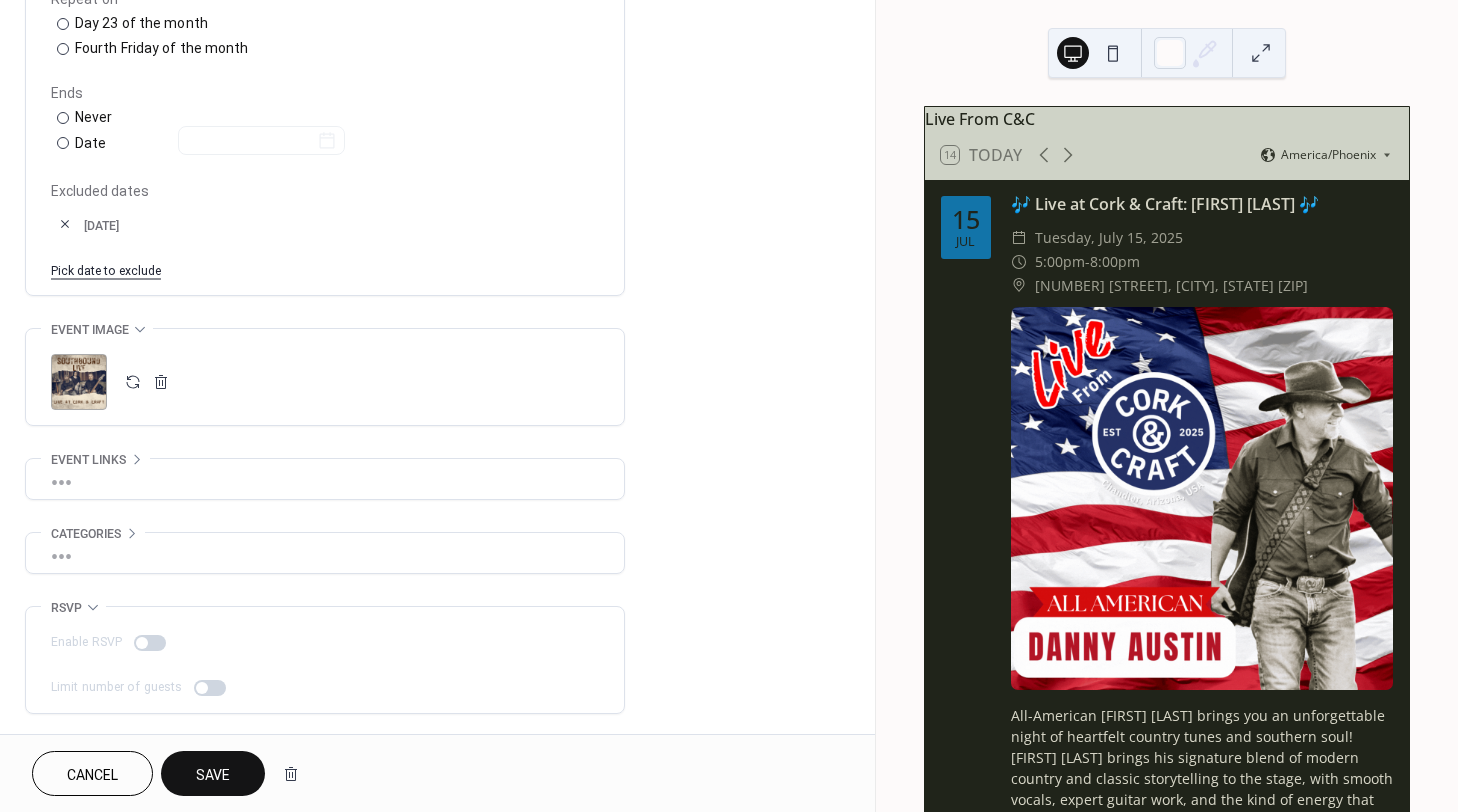 click on "Save" at bounding box center (213, 775) 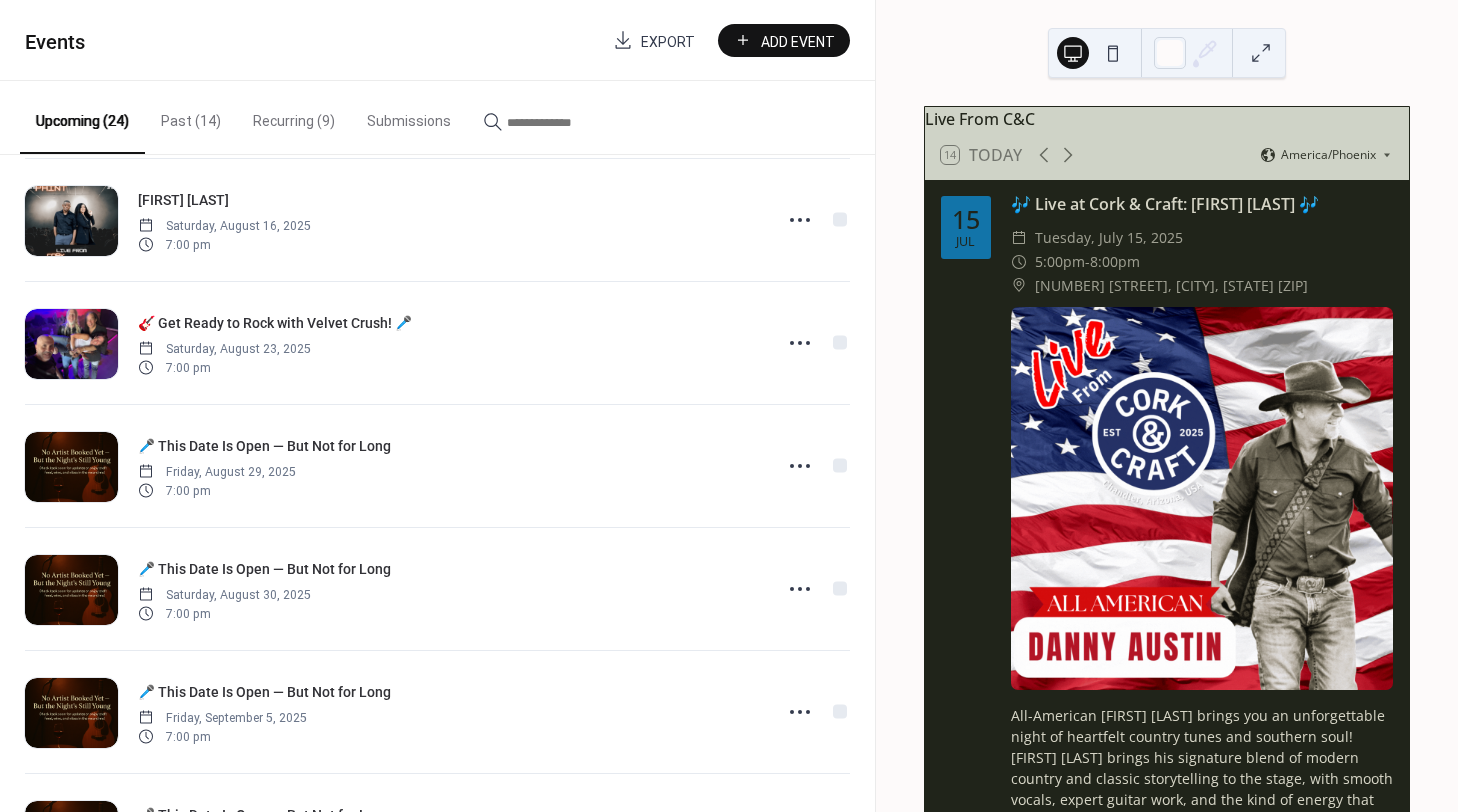 scroll, scrollTop: 0, scrollLeft: 0, axis: both 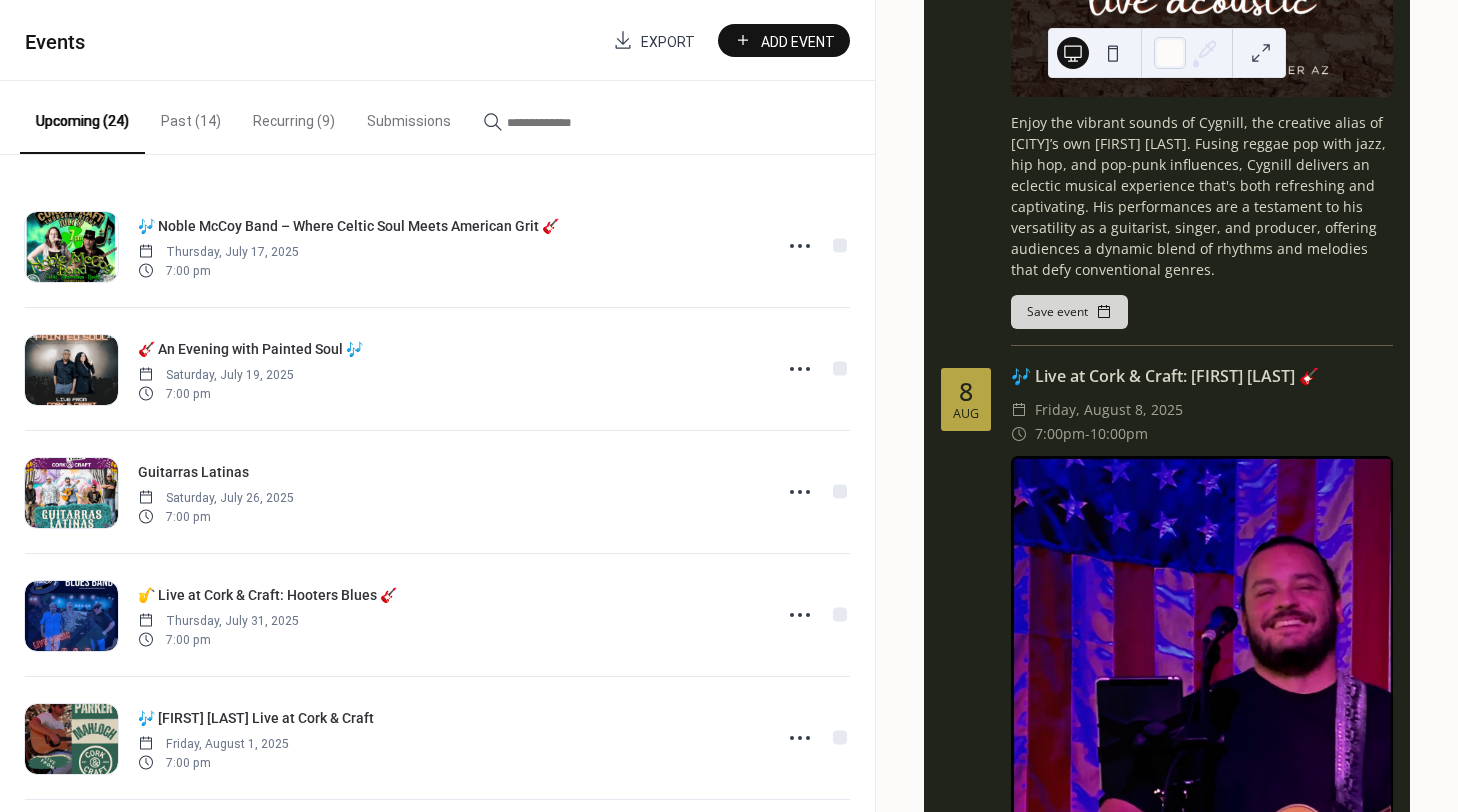 click on "Recurring (9)" at bounding box center (294, 116) 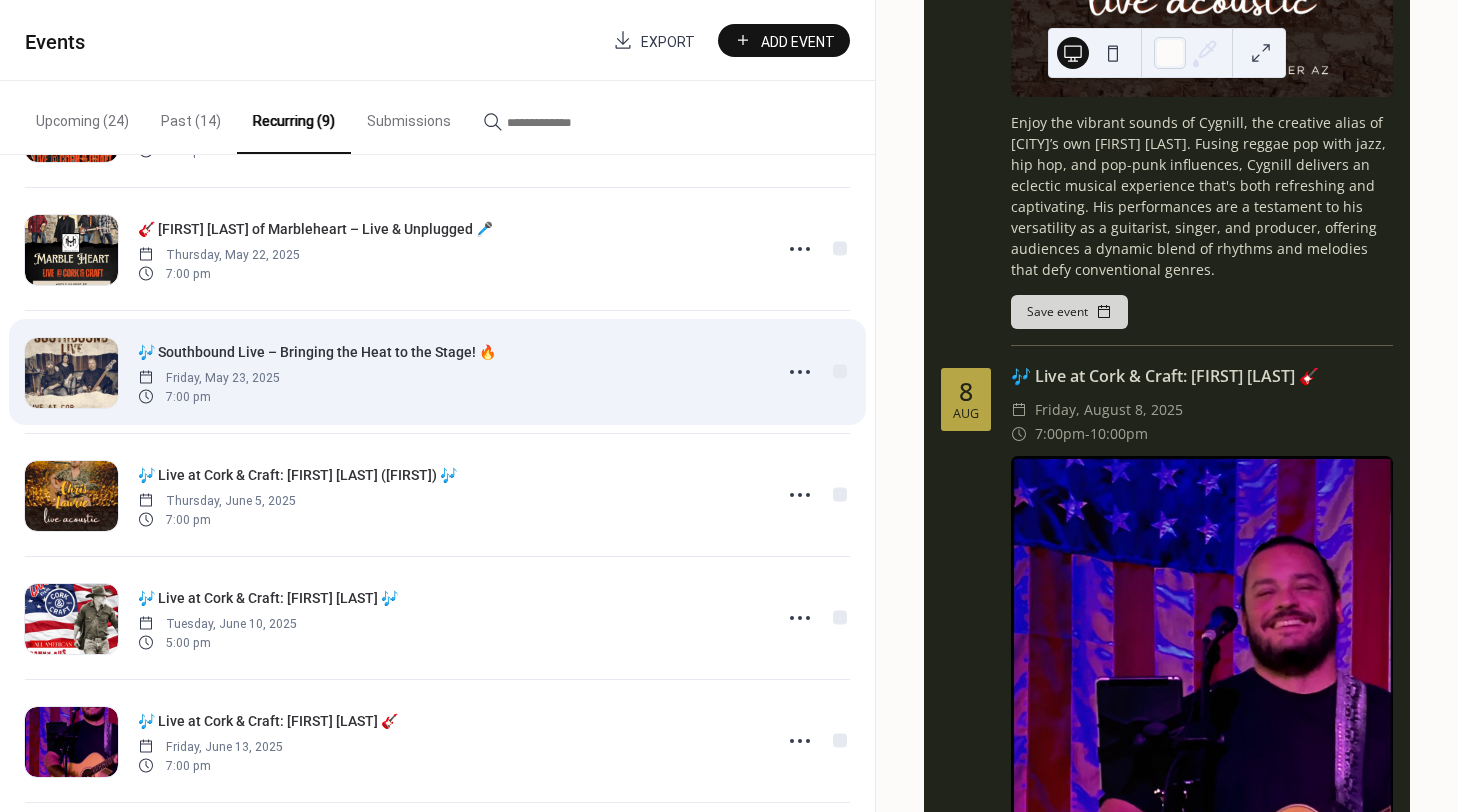 scroll, scrollTop: 509, scrollLeft: 0, axis: vertical 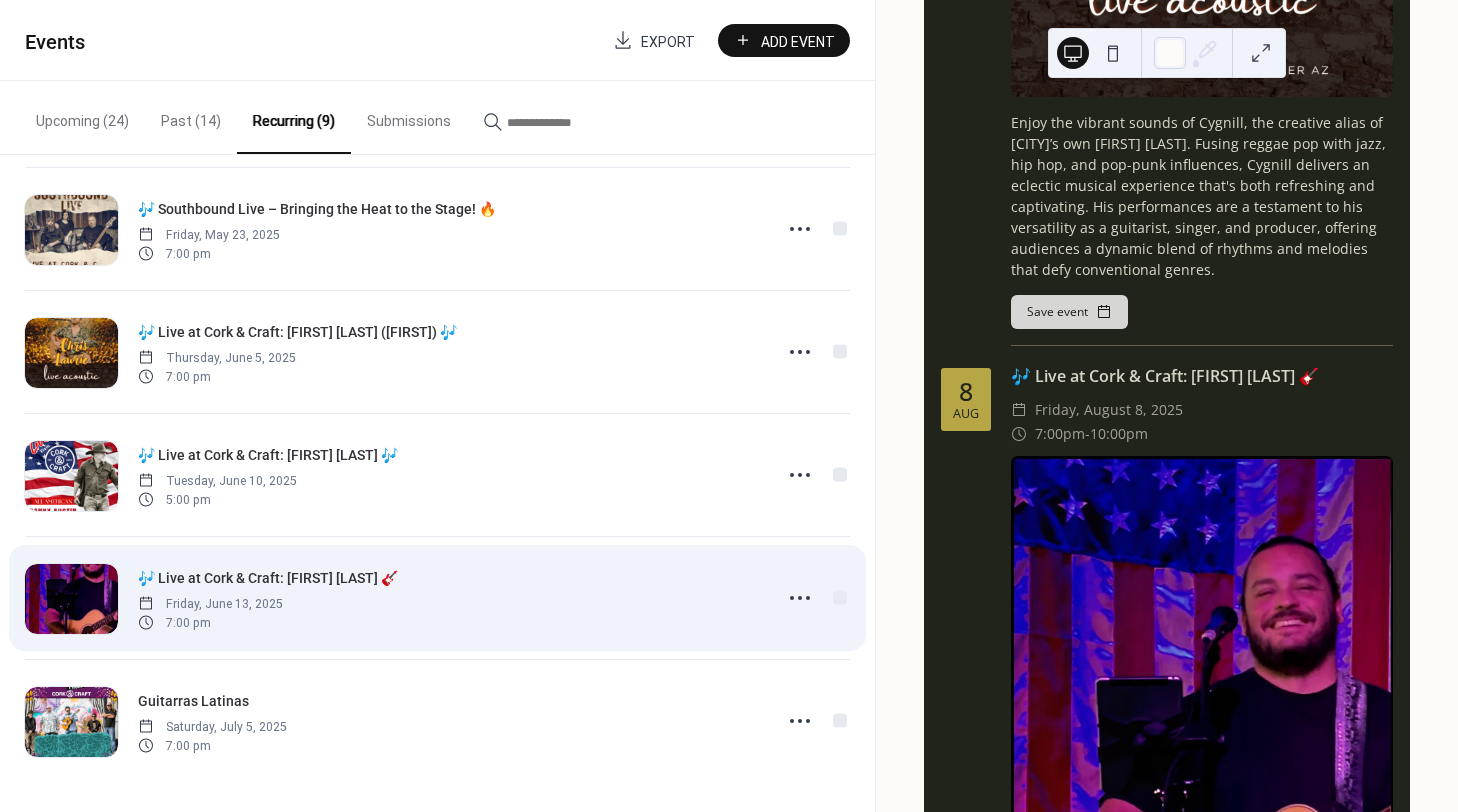 click on "🎶 Live at Cork & Craft: [FIRST] [LAST] 🎸" at bounding box center (268, 578) 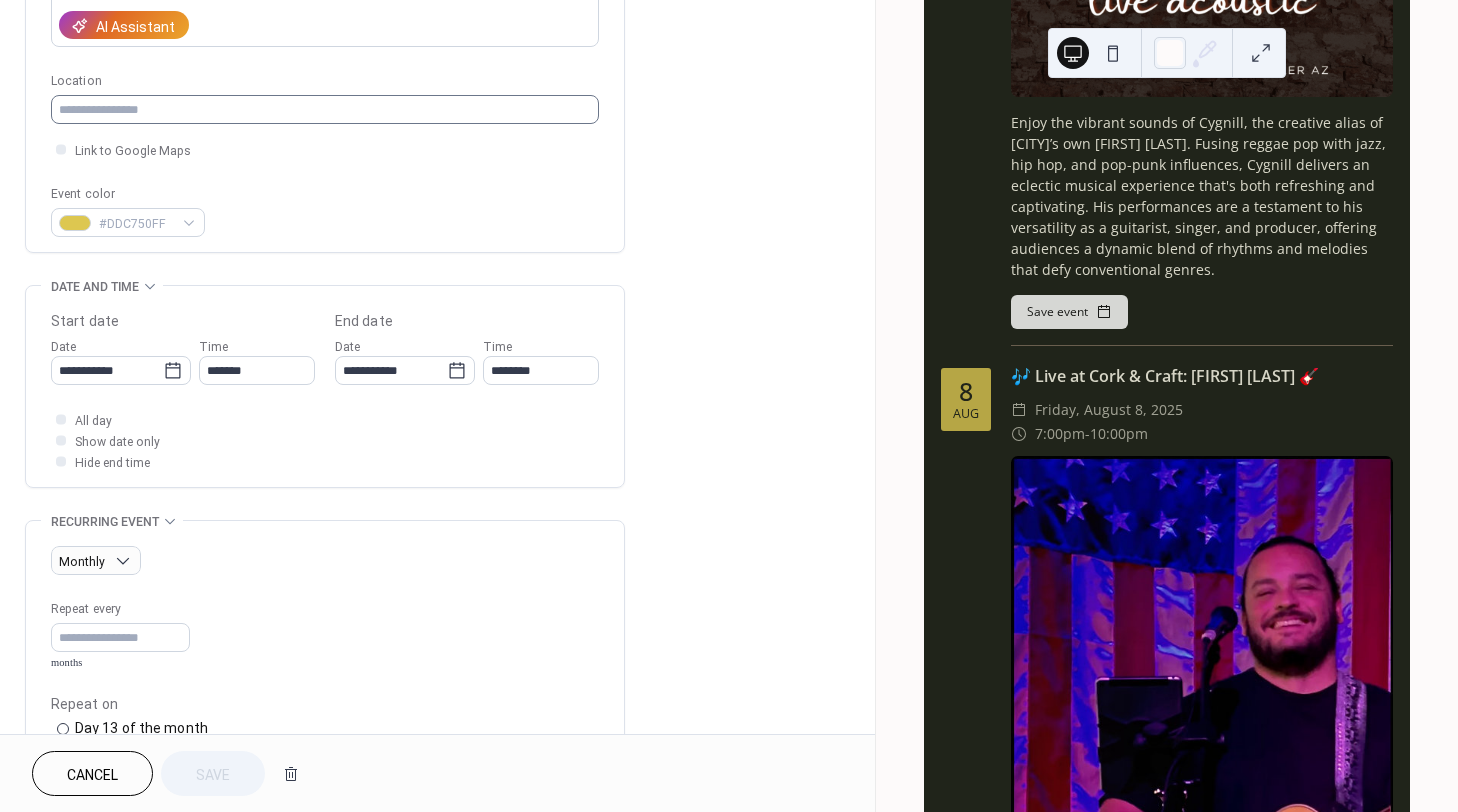 scroll, scrollTop: 733, scrollLeft: 0, axis: vertical 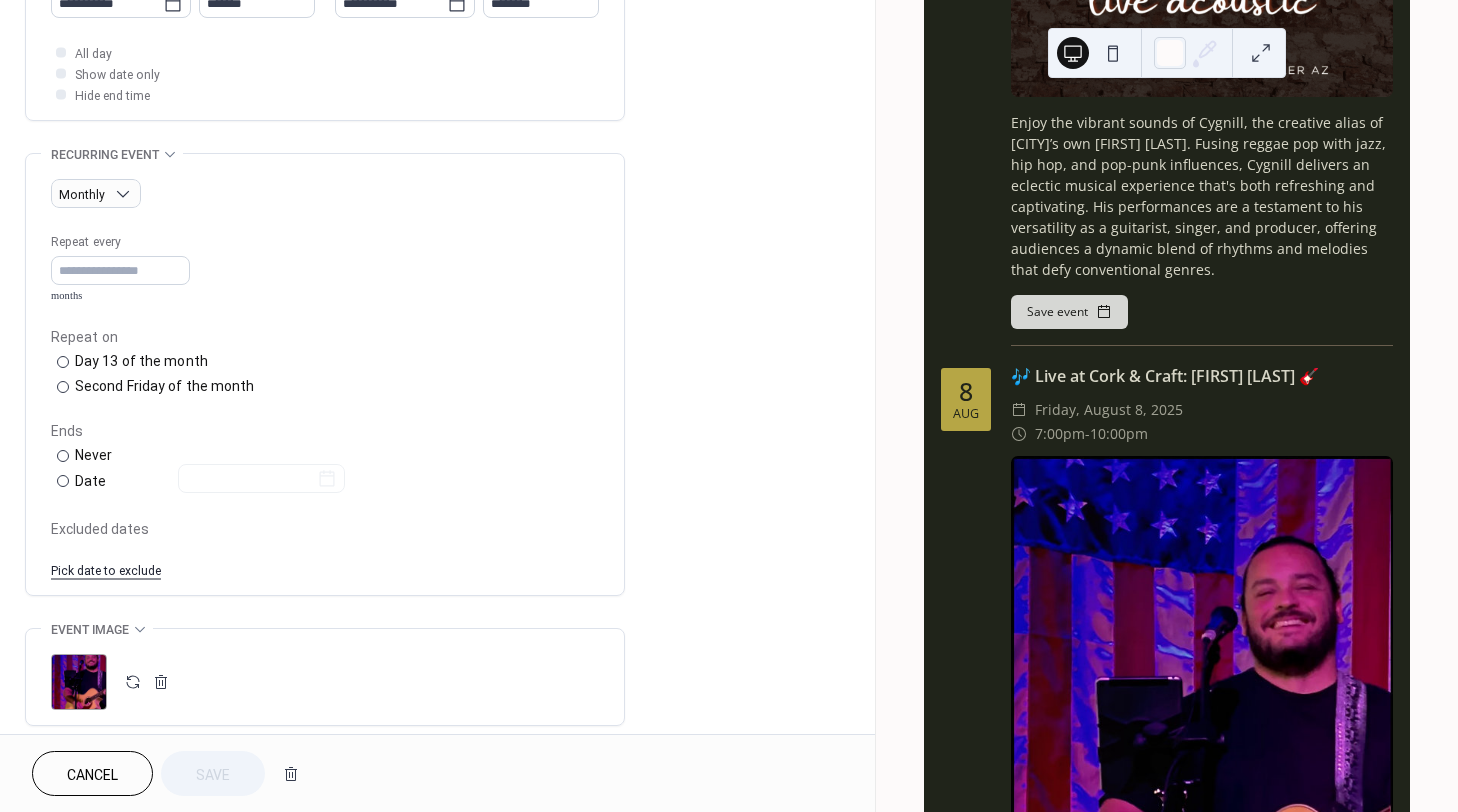 click on ";" at bounding box center [79, 682] 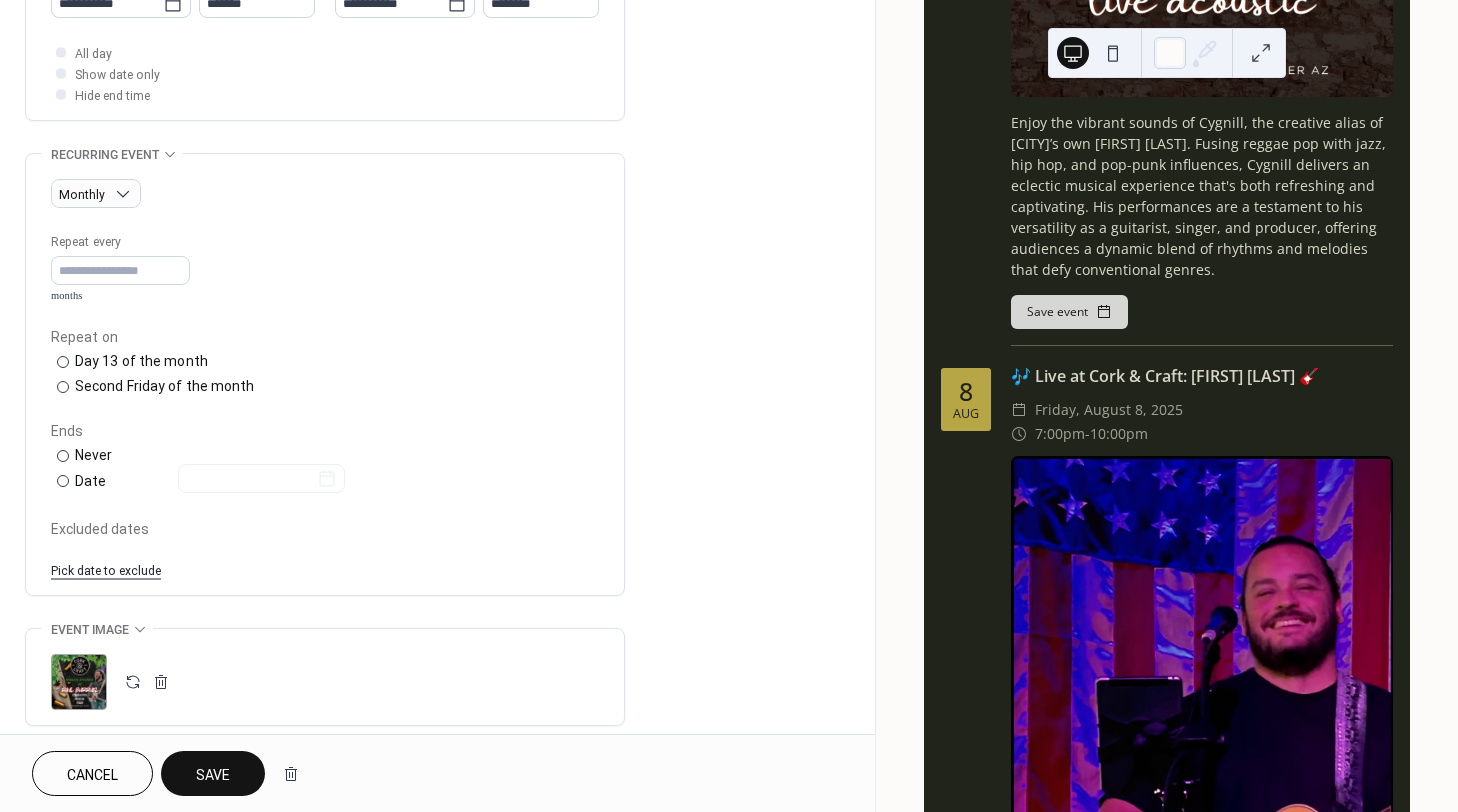 click on "Save" at bounding box center [213, 775] 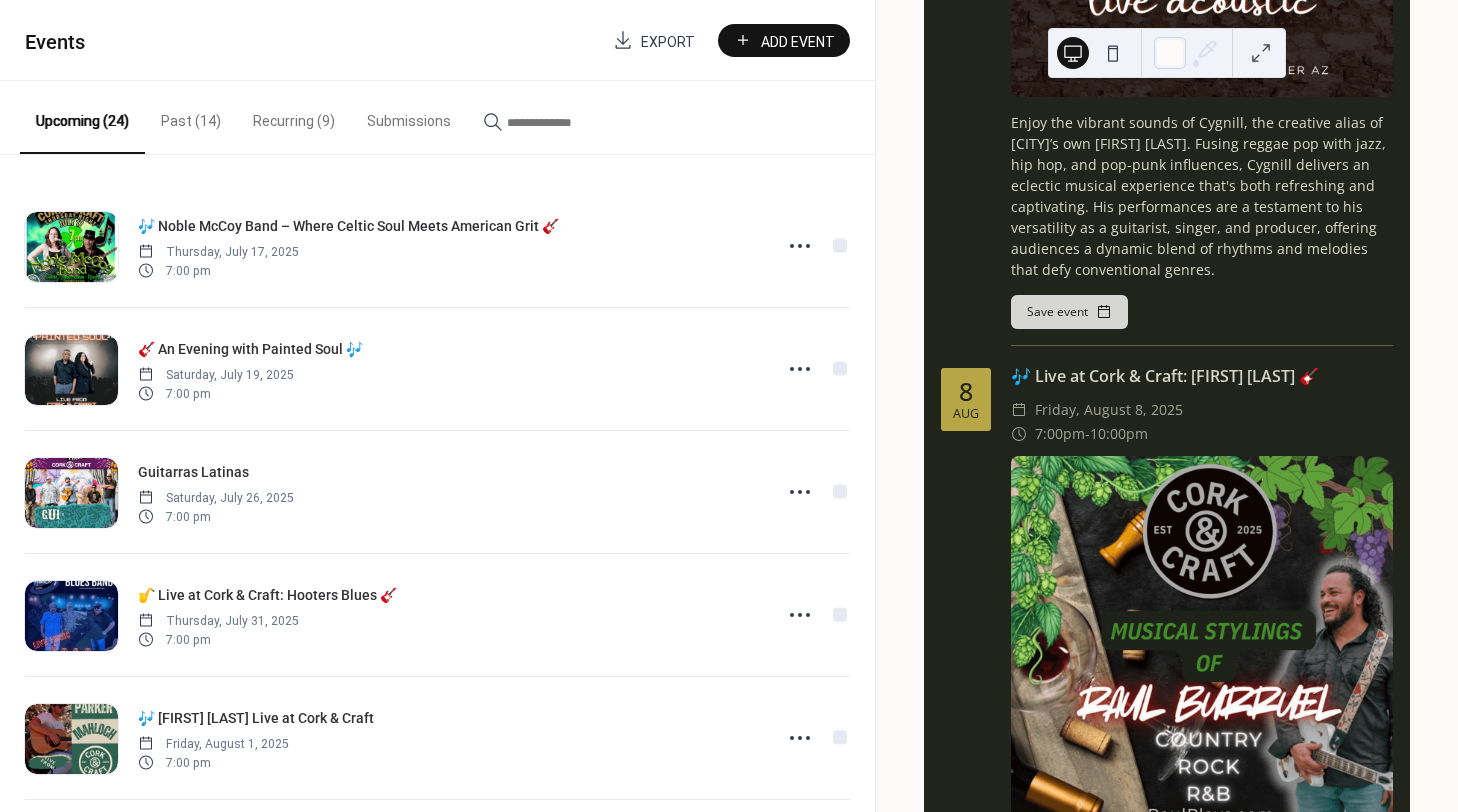 click on "Recurring (9)" at bounding box center (294, 116) 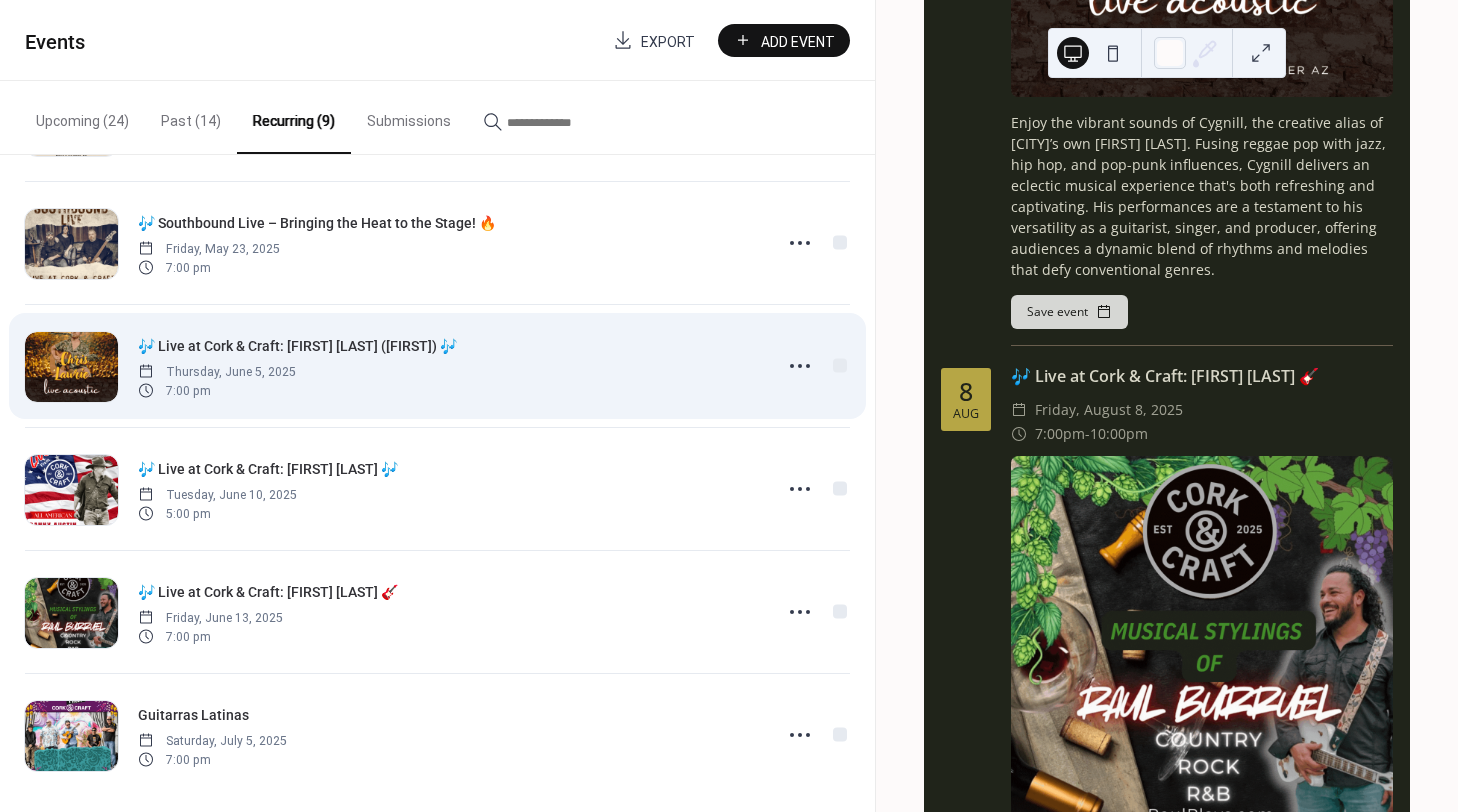 scroll, scrollTop: 509, scrollLeft: 0, axis: vertical 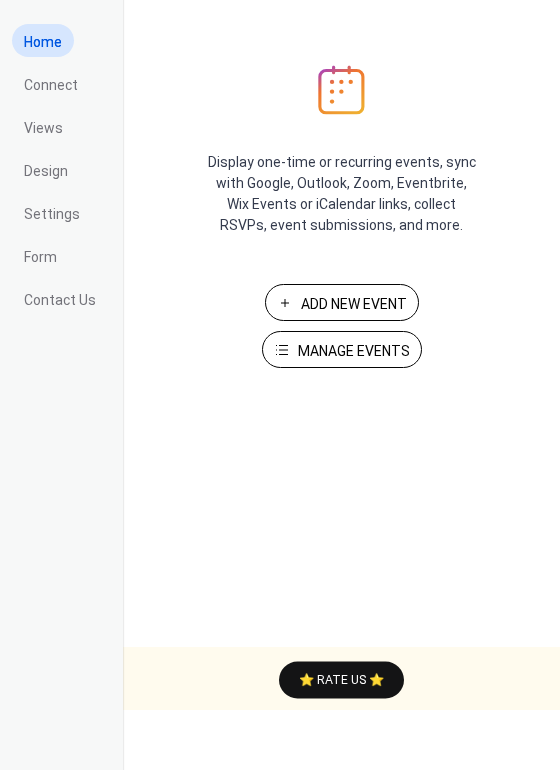 click on "Manage Events" at bounding box center [354, 351] 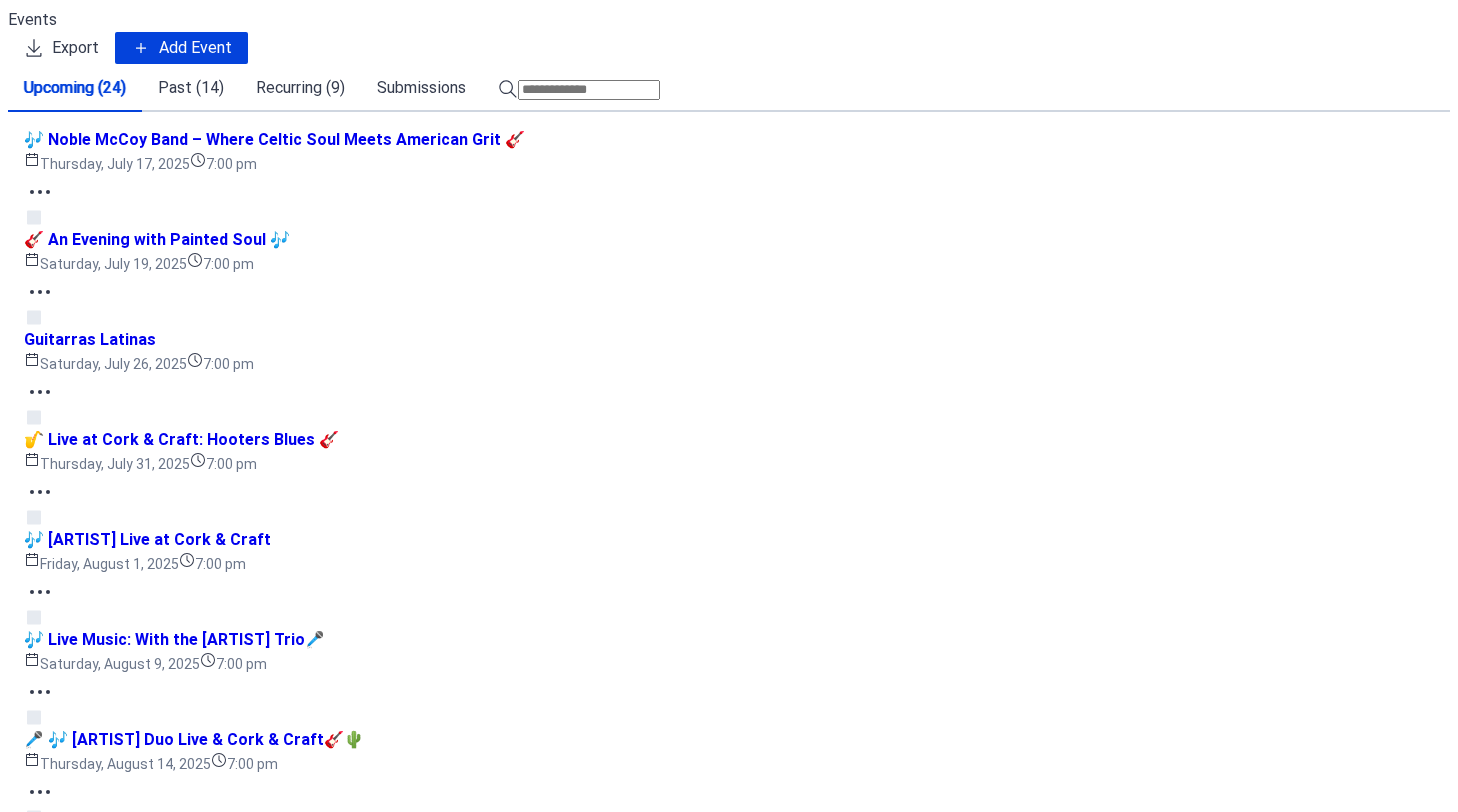 scroll, scrollTop: 0, scrollLeft: 0, axis: both 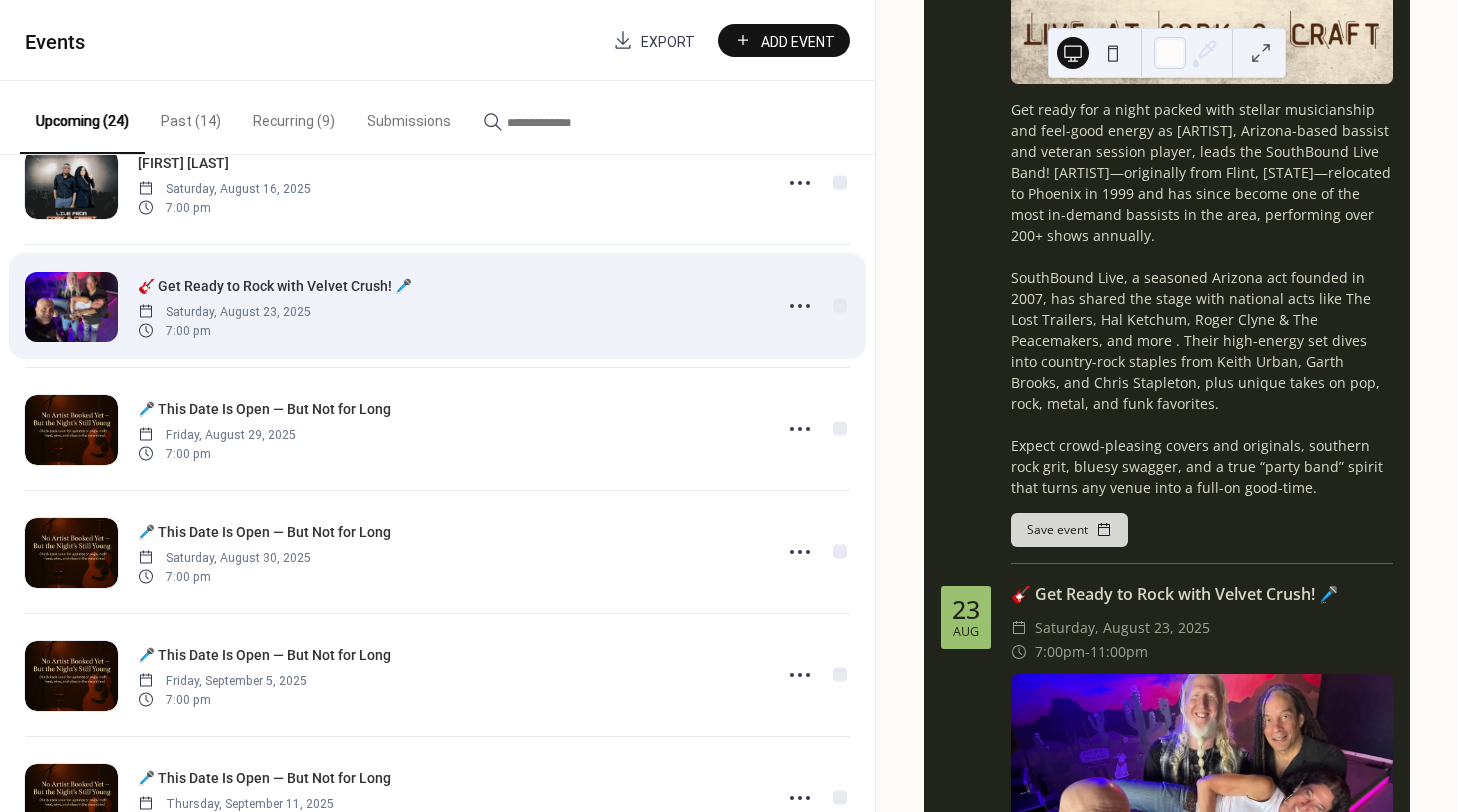 click at bounding box center (71, 307) 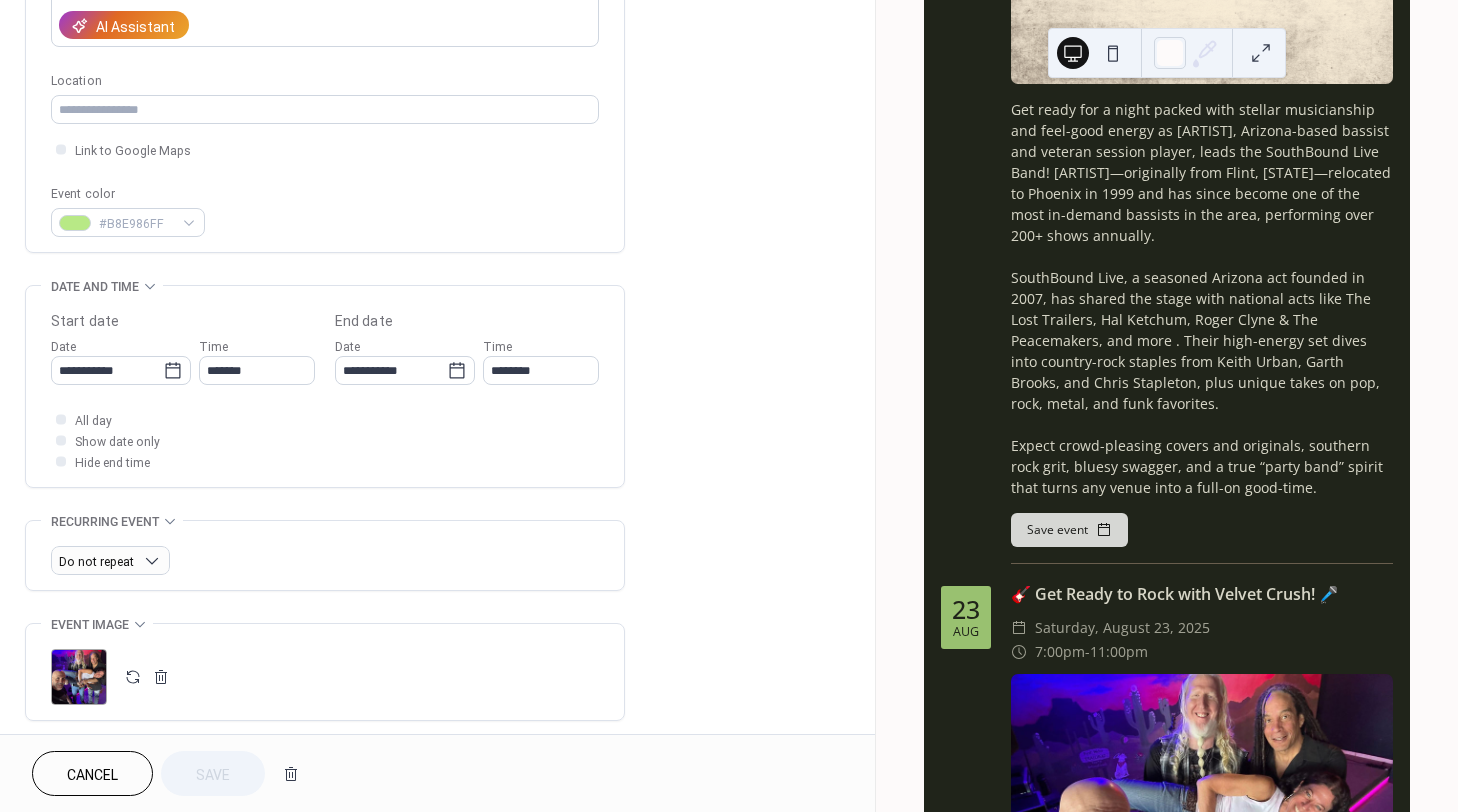 scroll, scrollTop: 662, scrollLeft: 0, axis: vertical 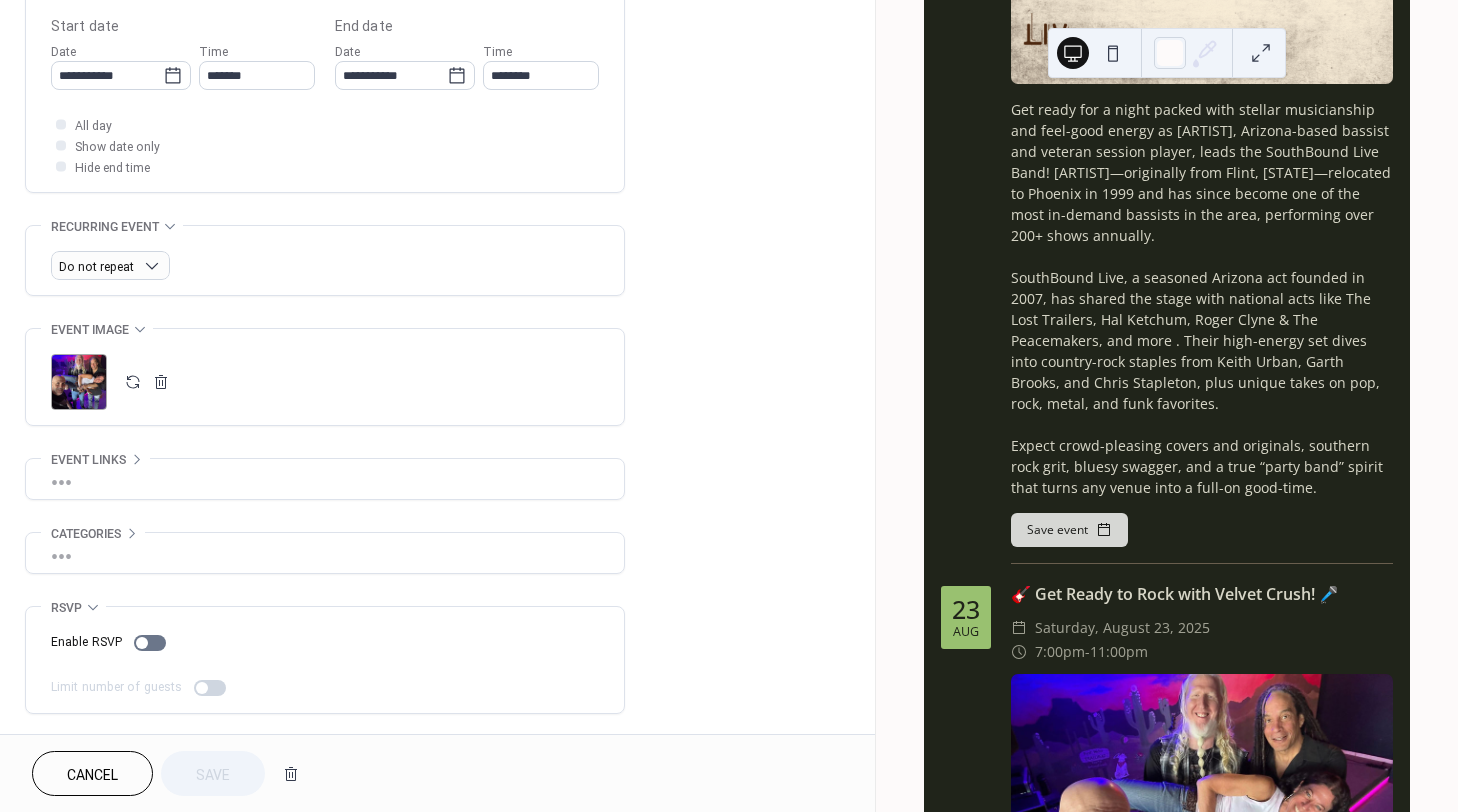 click on ";" at bounding box center (79, 382) 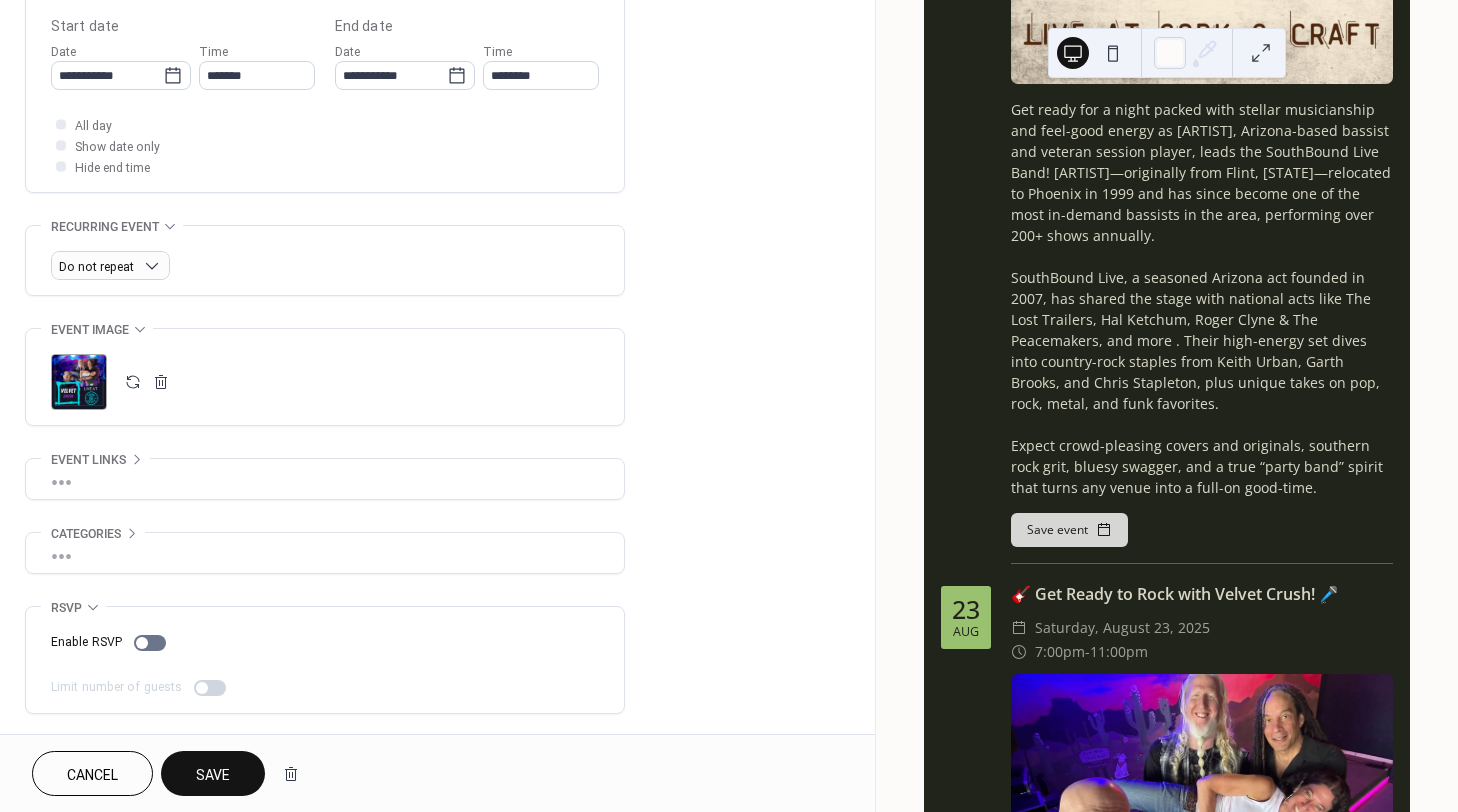 click on "Save" at bounding box center (213, 775) 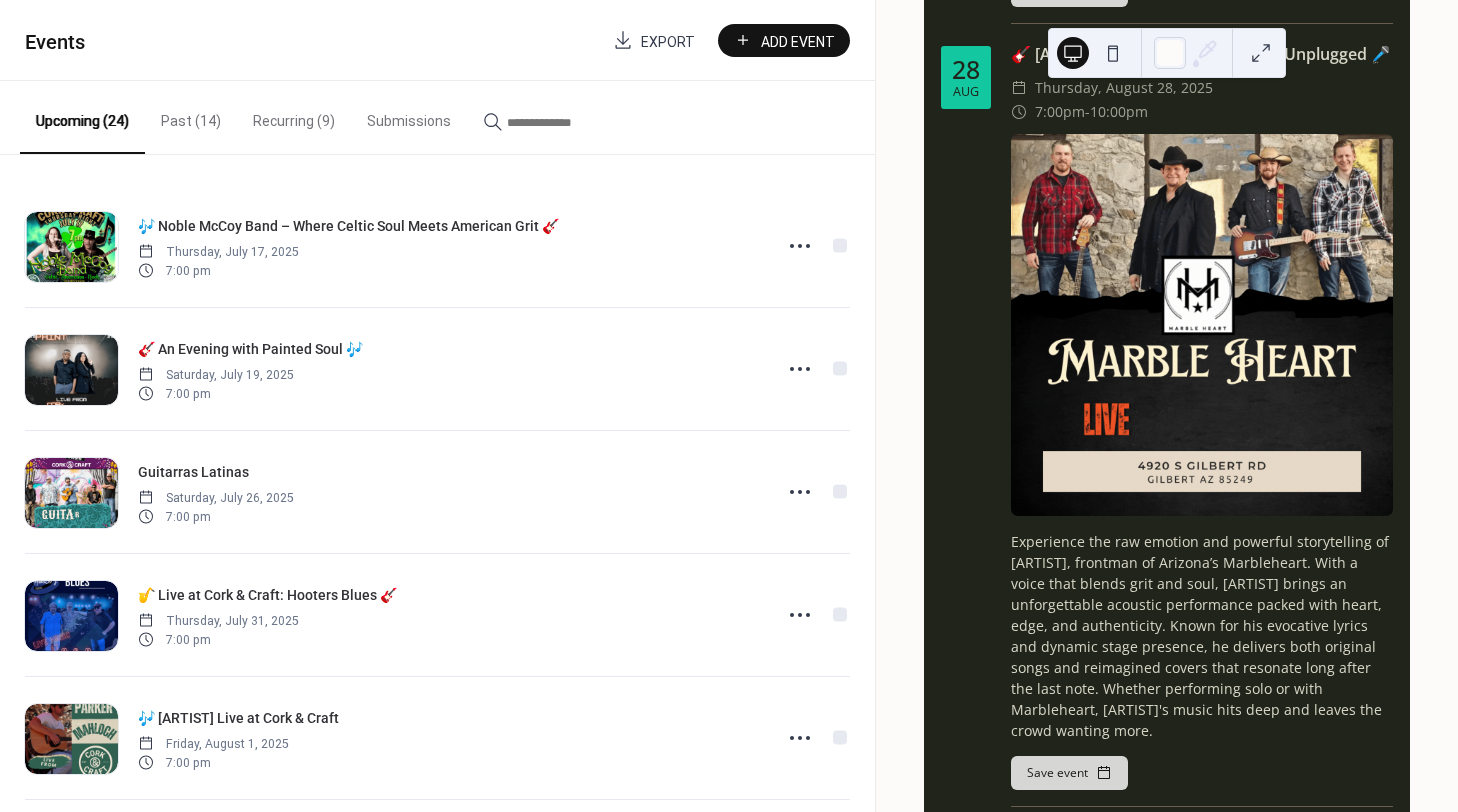 scroll, scrollTop: 27133, scrollLeft: 0, axis: vertical 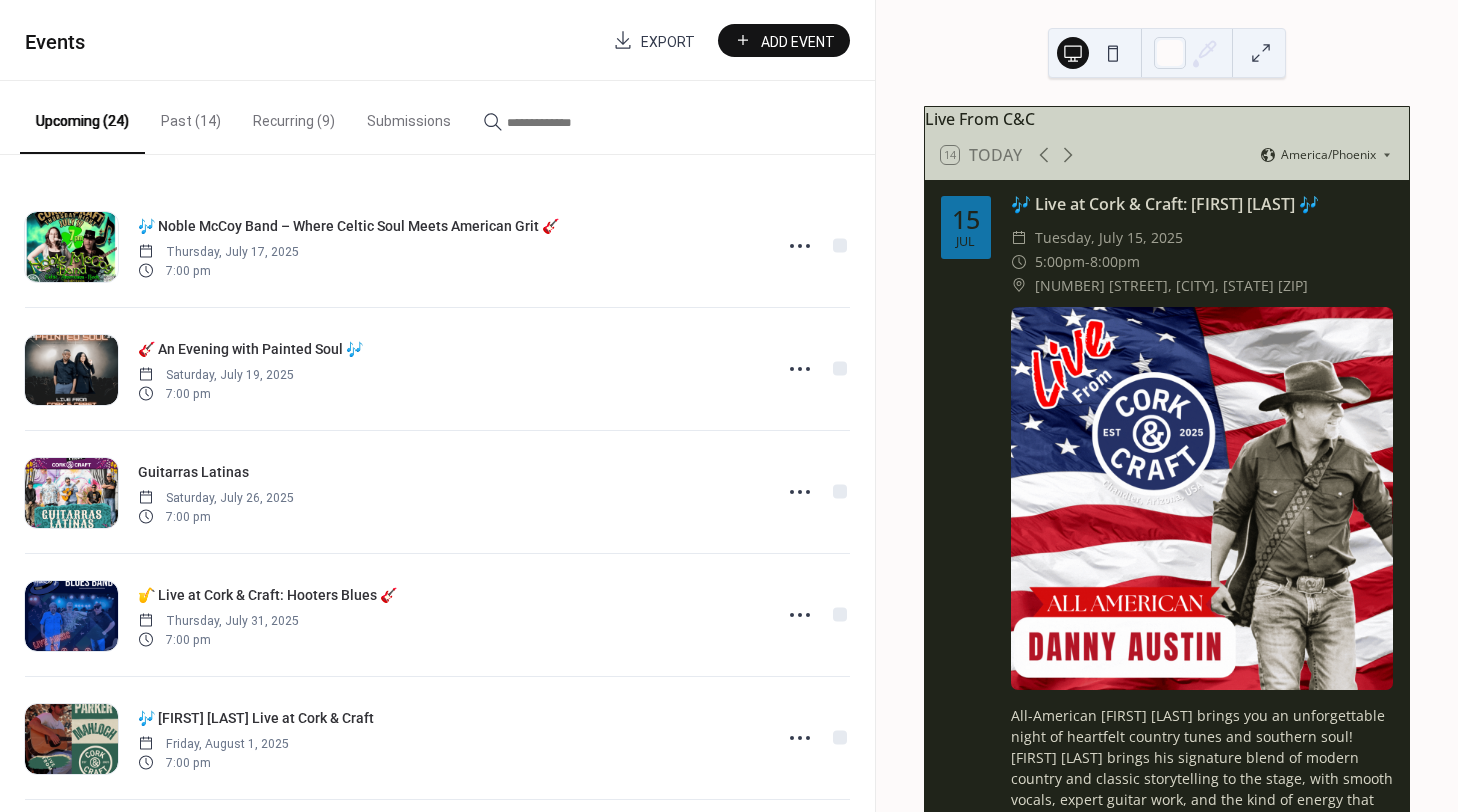 click on "Add Event" at bounding box center [798, 41] 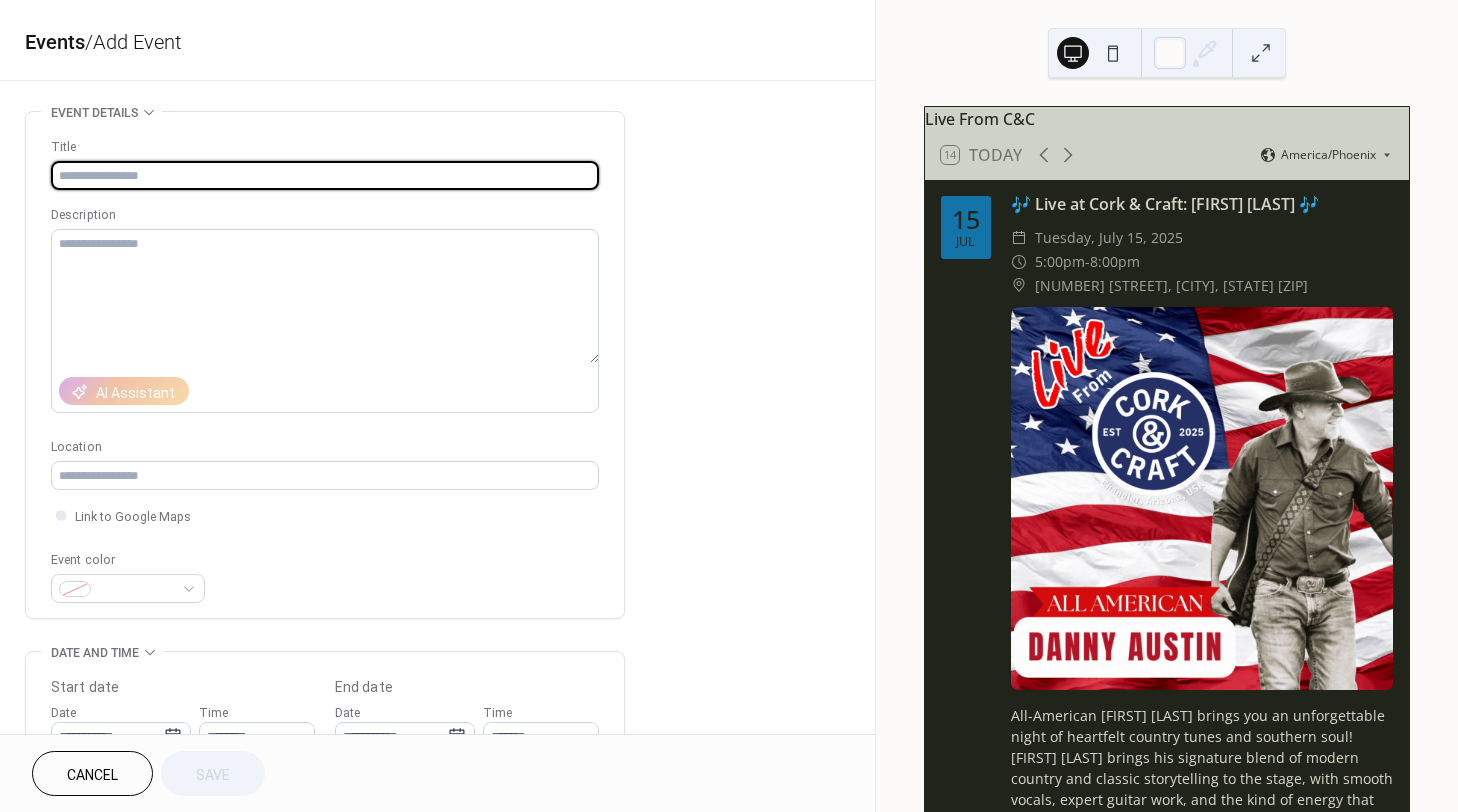 click at bounding box center (325, 175) 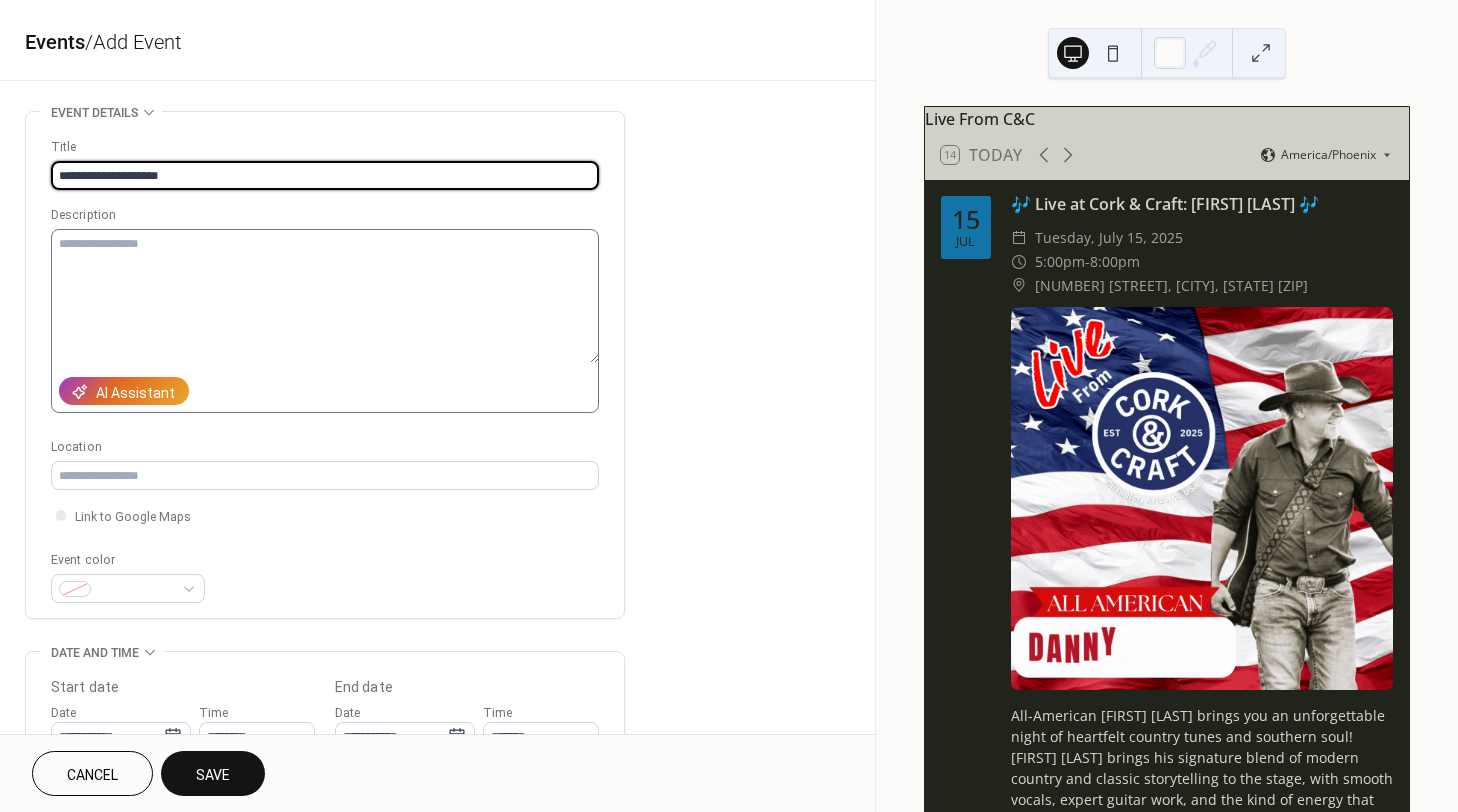 type on "**********" 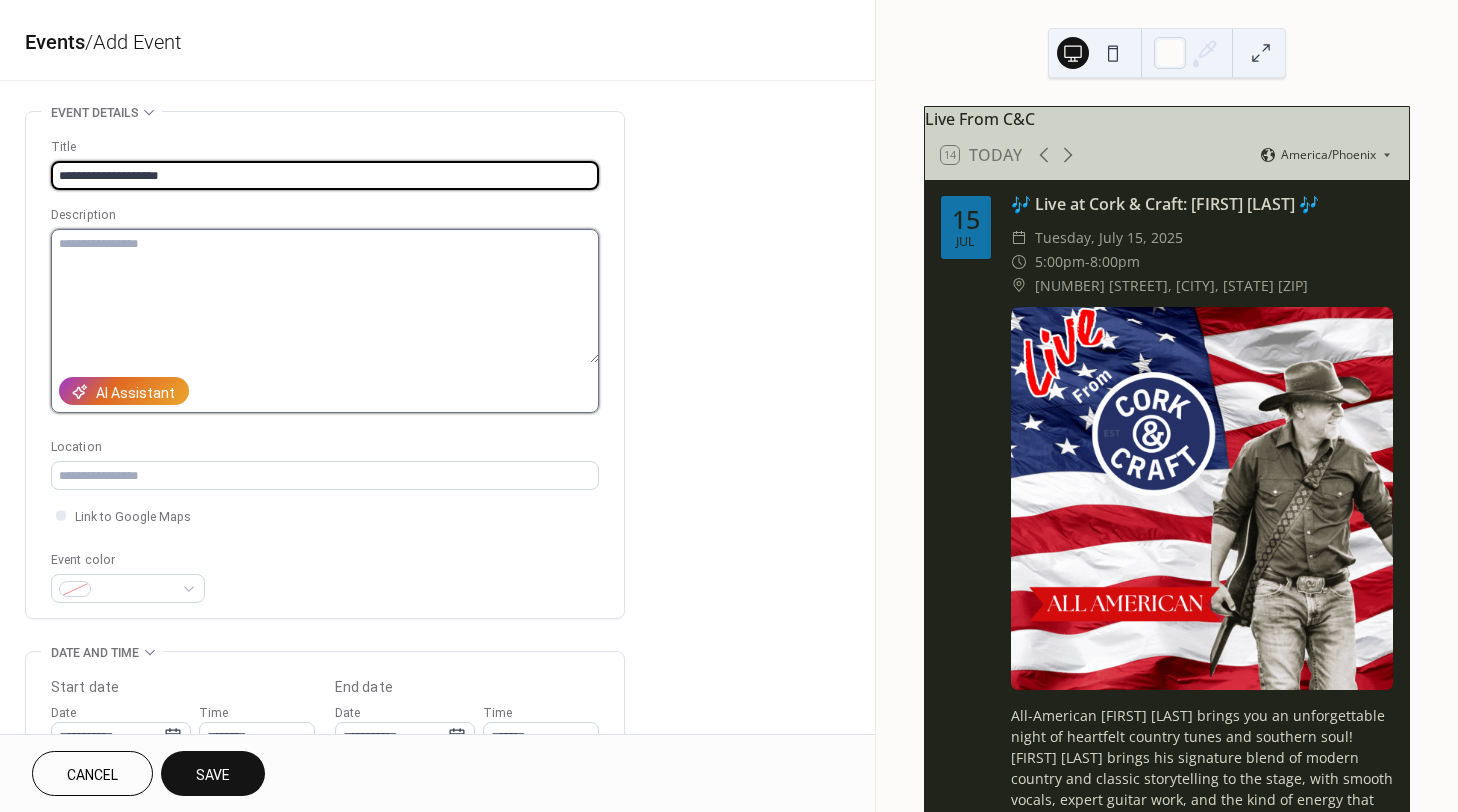 click at bounding box center (325, 296) 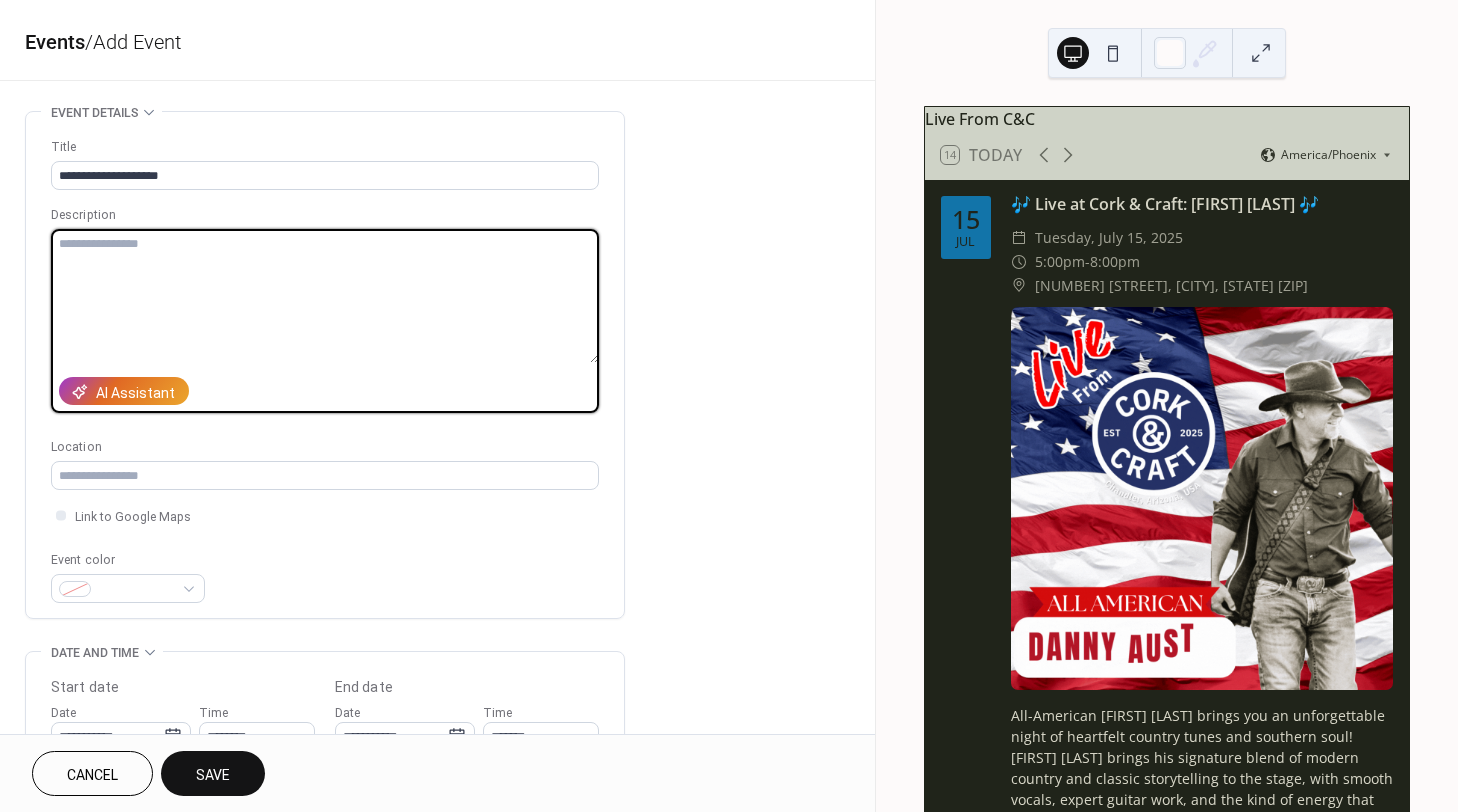 paste on "**********" 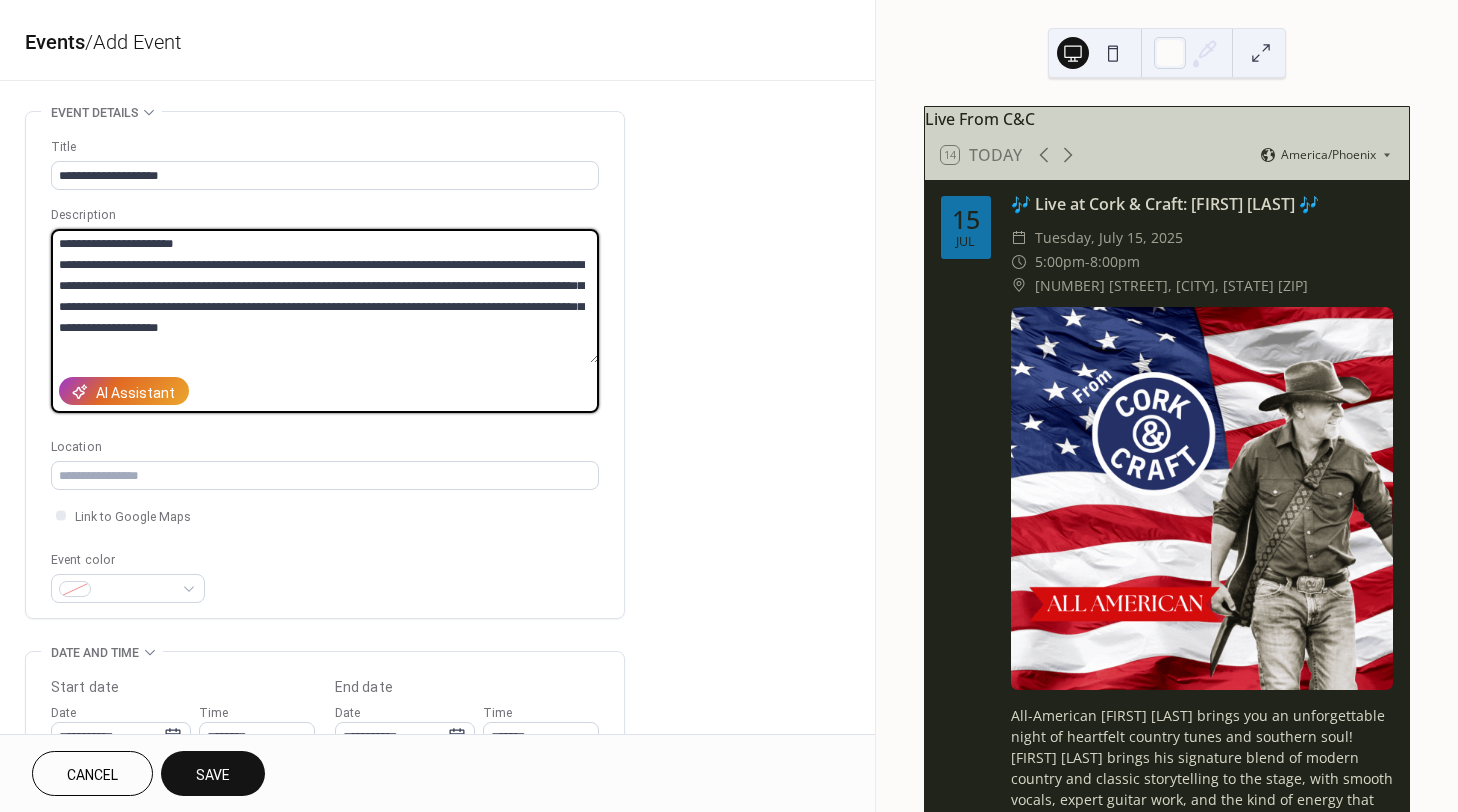 click on "**********" at bounding box center [325, 296] 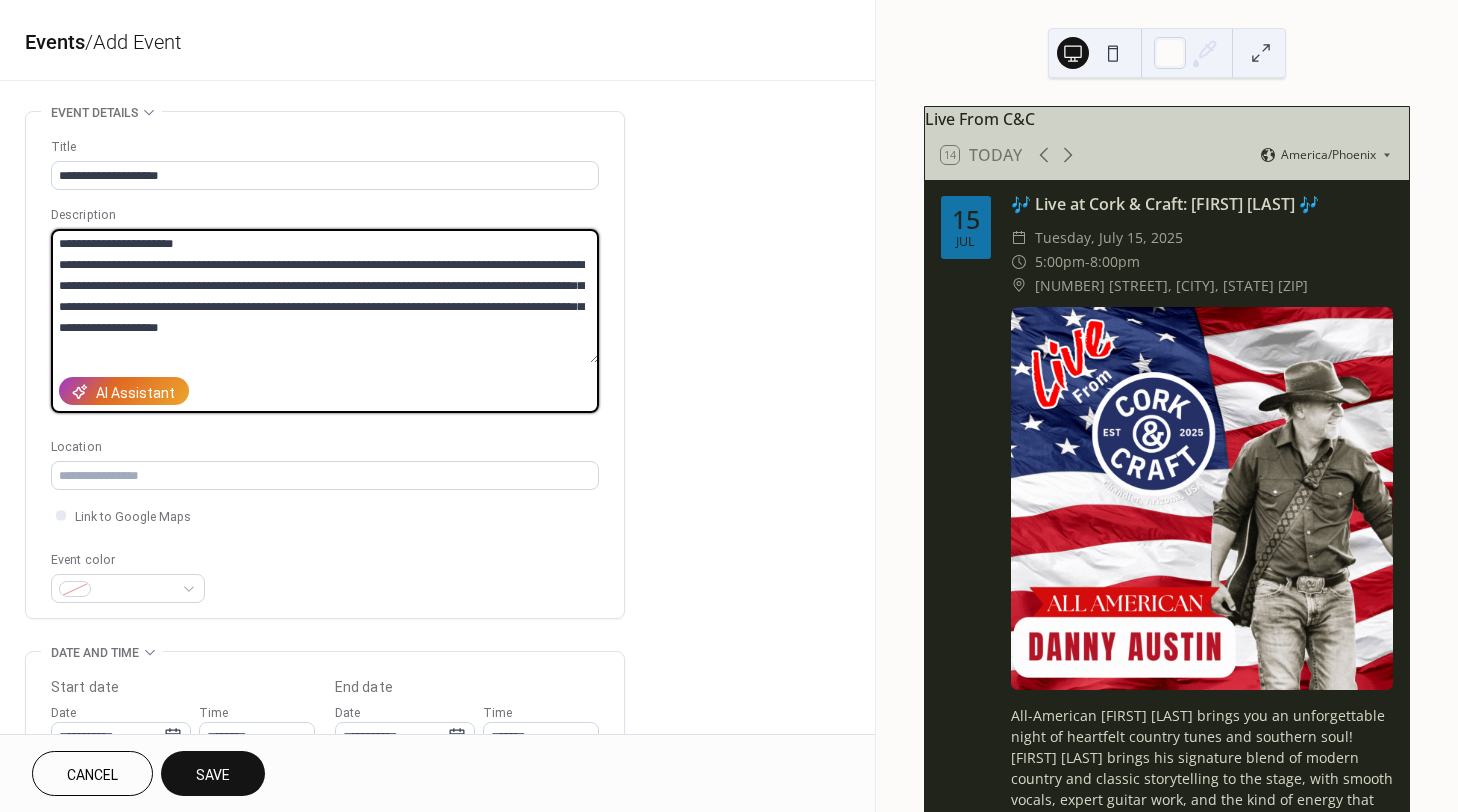 click on "**********" at bounding box center (325, 296) 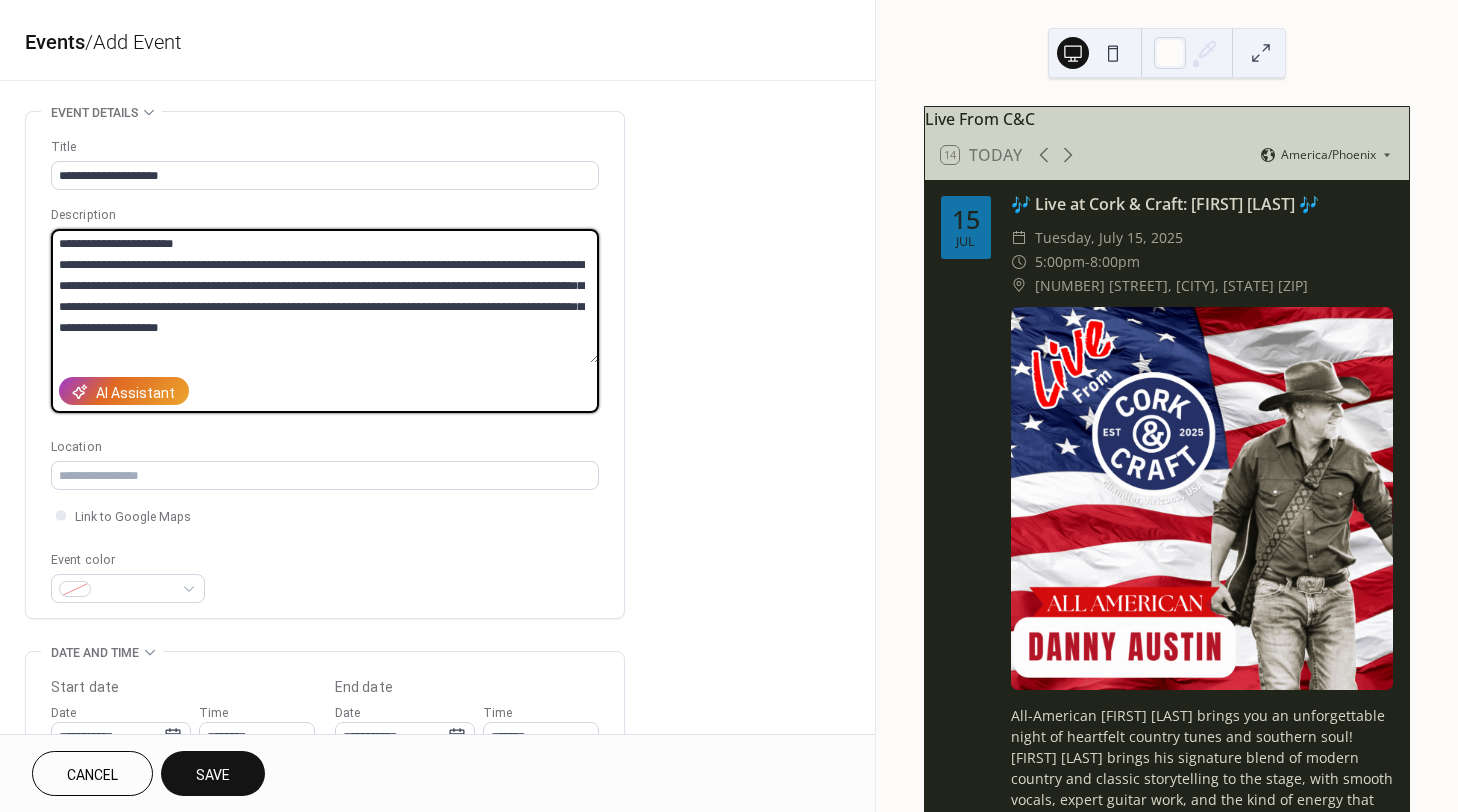 drag, startPoint x: 207, startPoint y: 244, endPoint x: 47, endPoint y: 245, distance: 160.00313 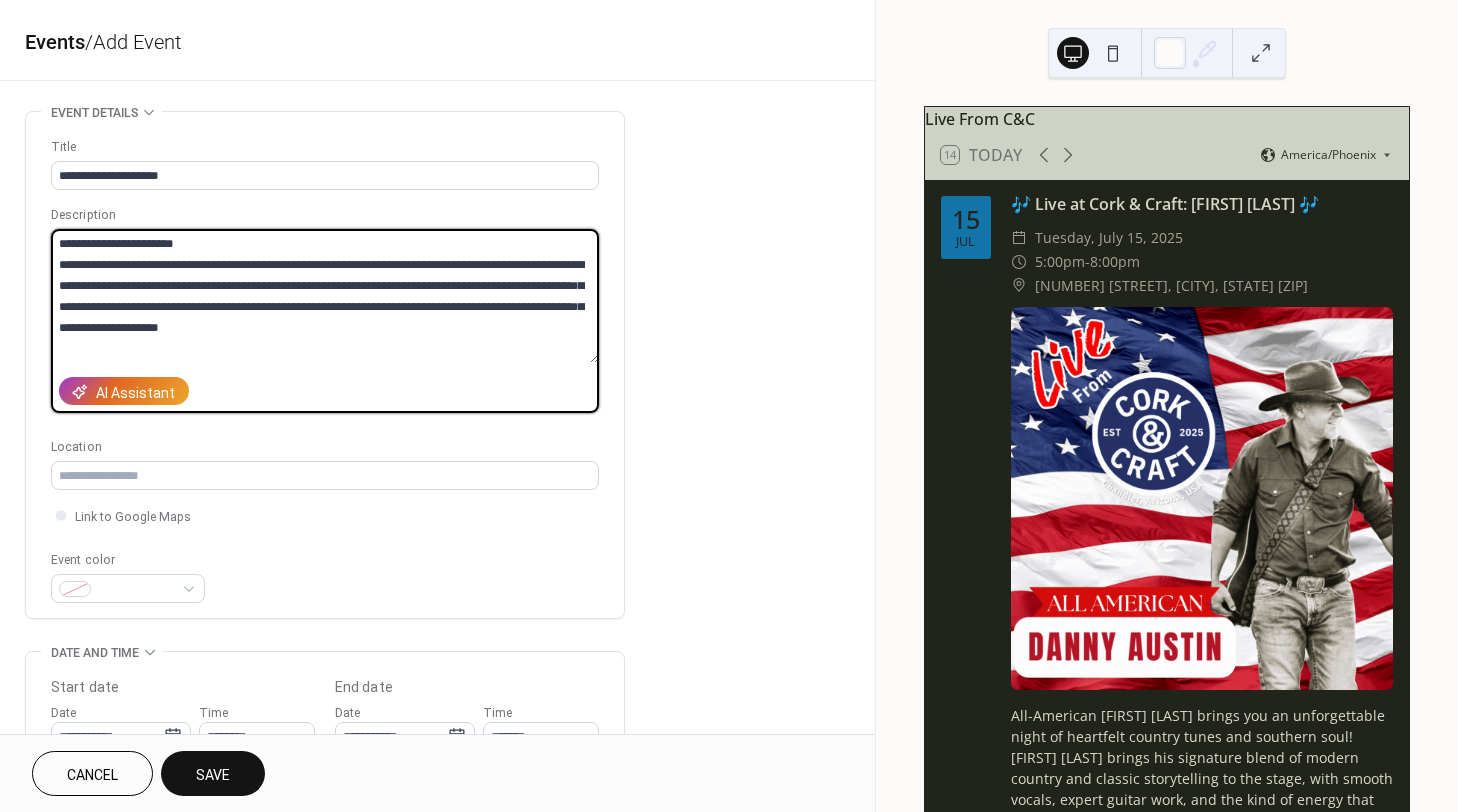 click on "**********" at bounding box center (325, 365) 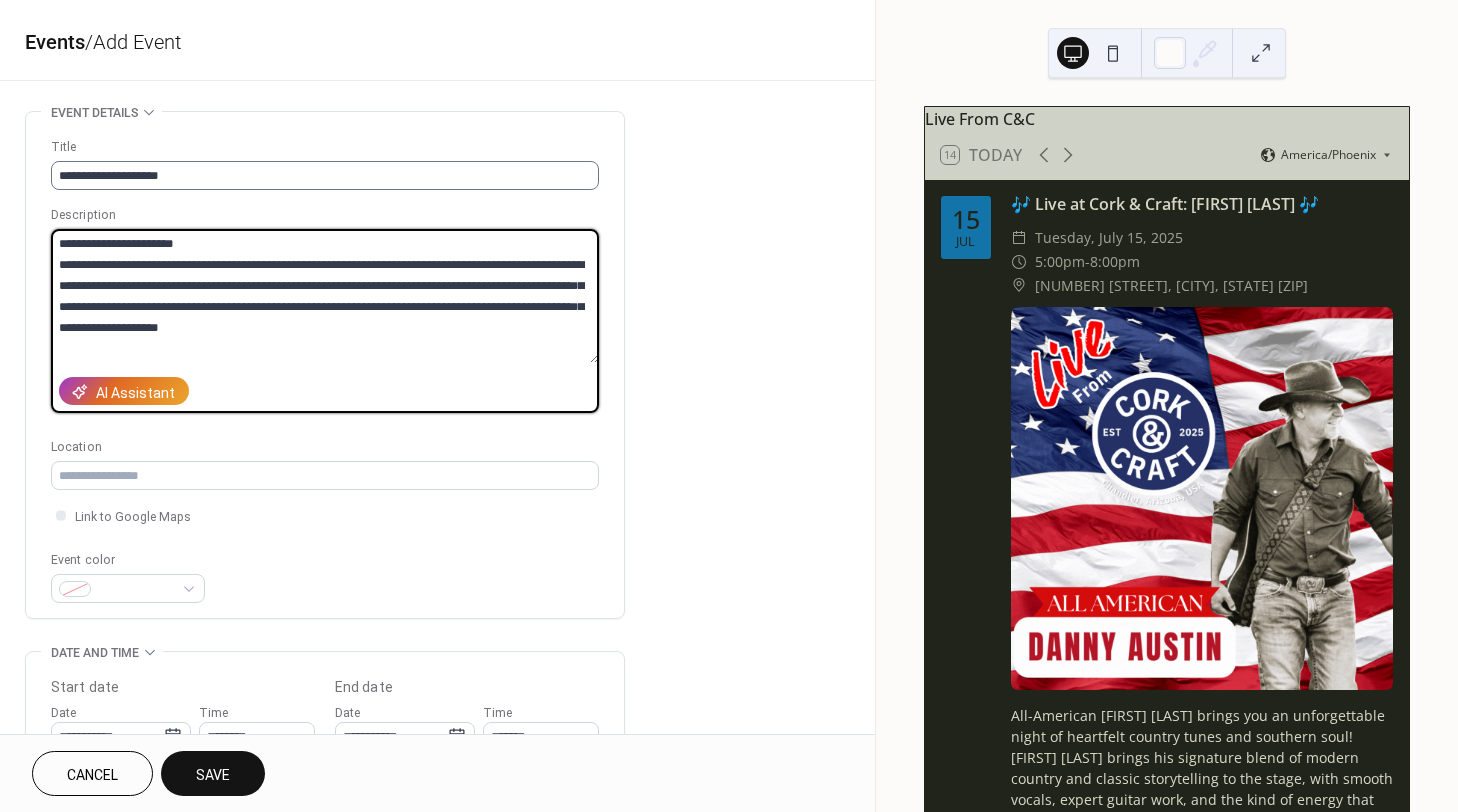 type on "**********" 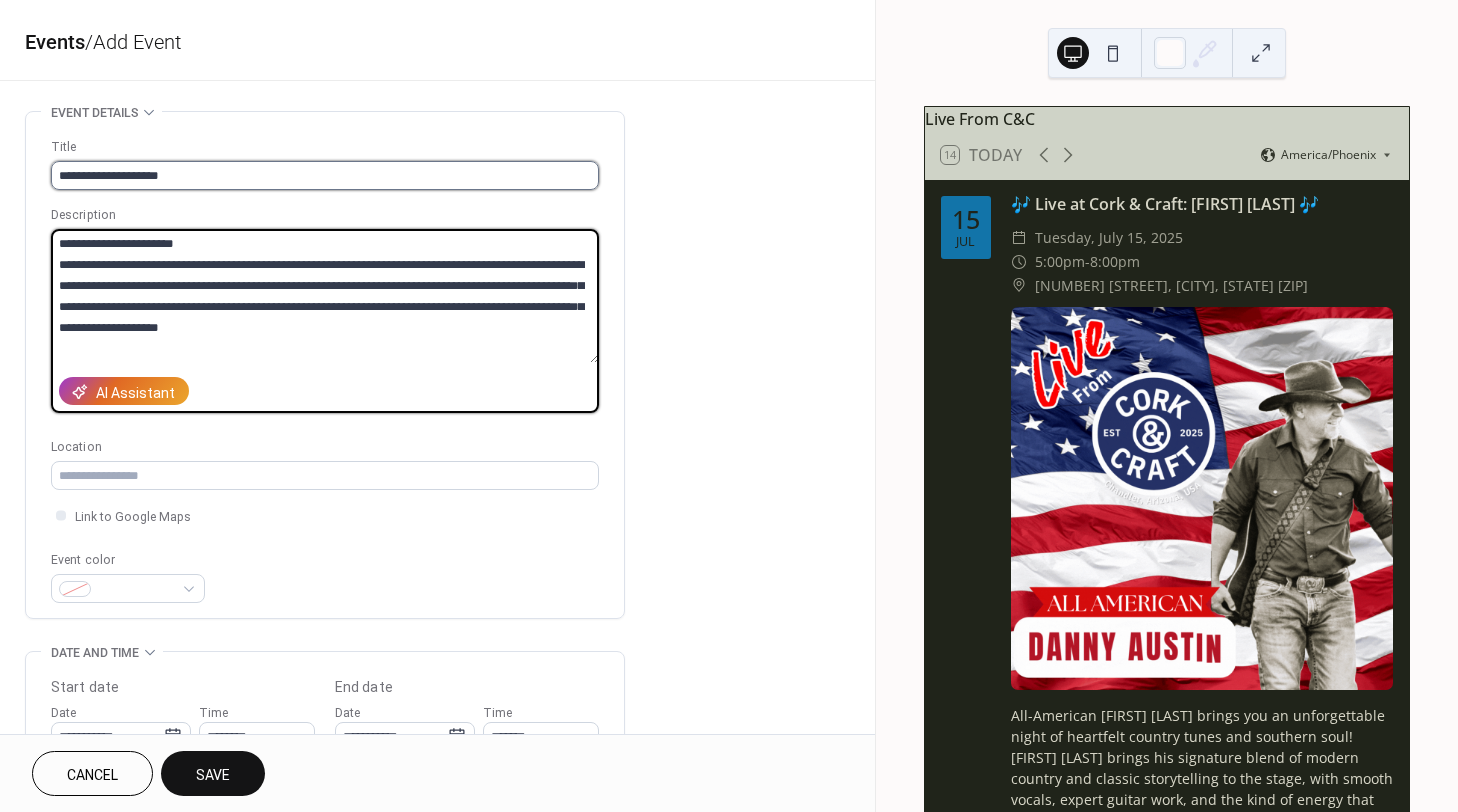 click on "**********" at bounding box center (325, 175) 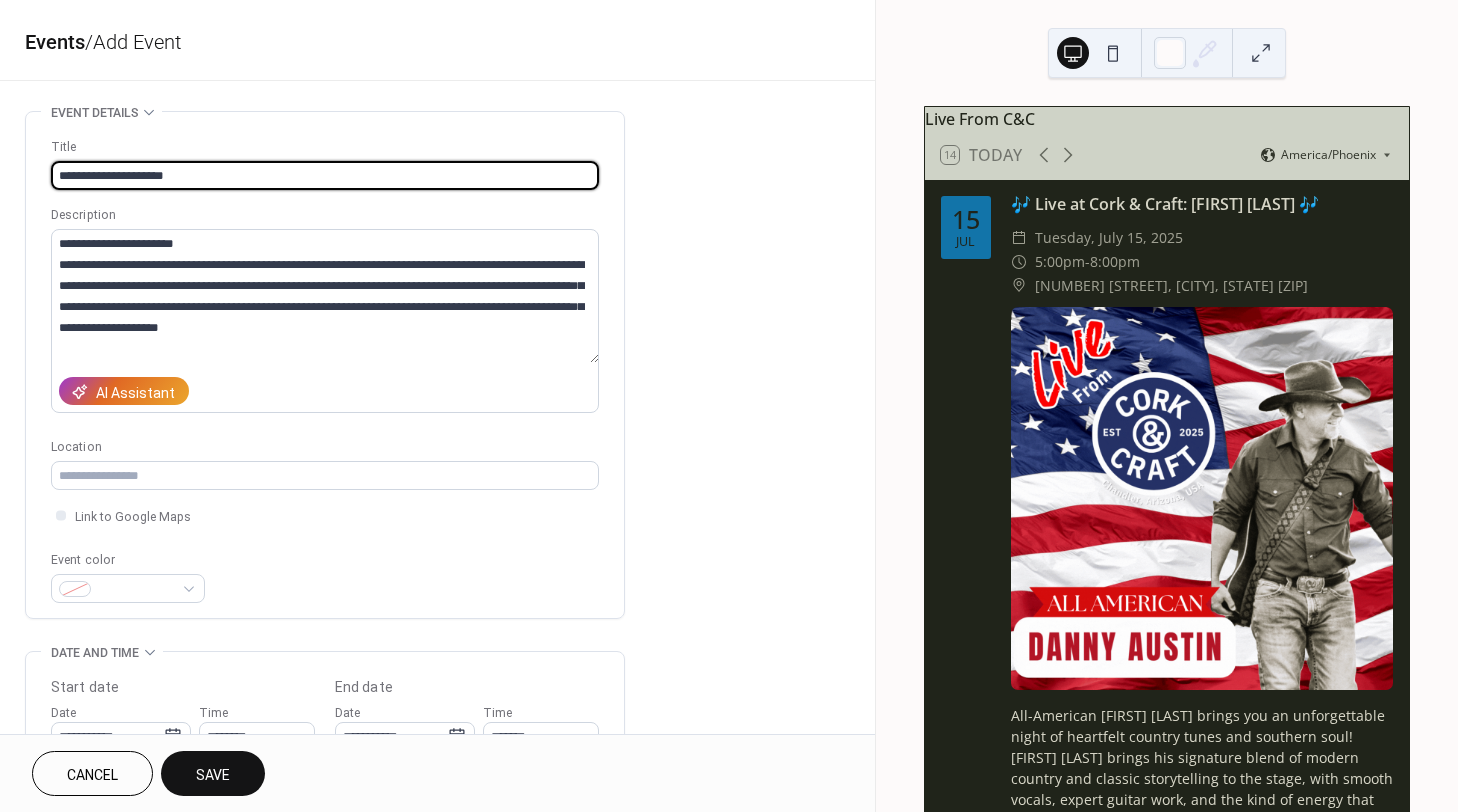paste on "**********" 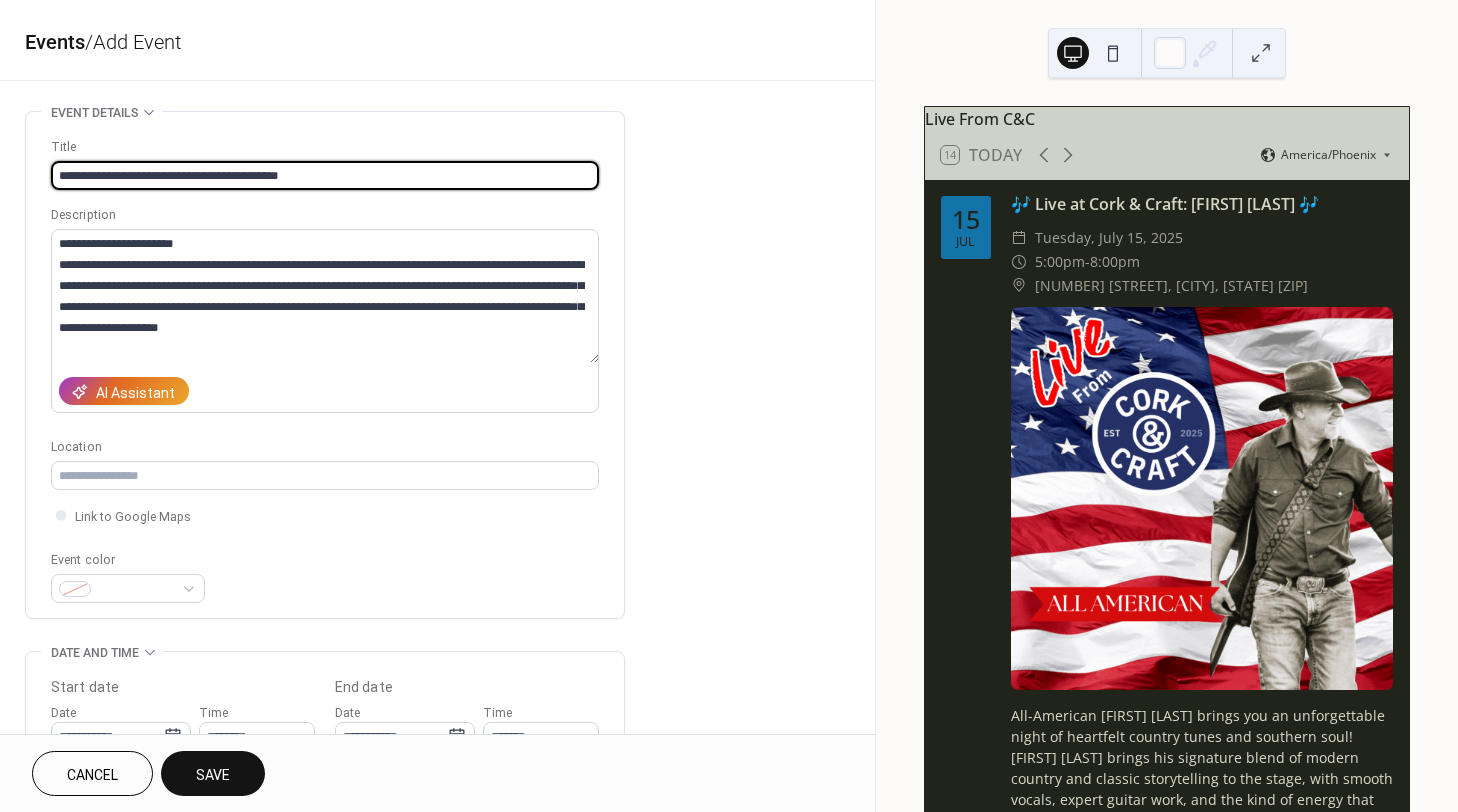 click on "**********" at bounding box center [325, 175] 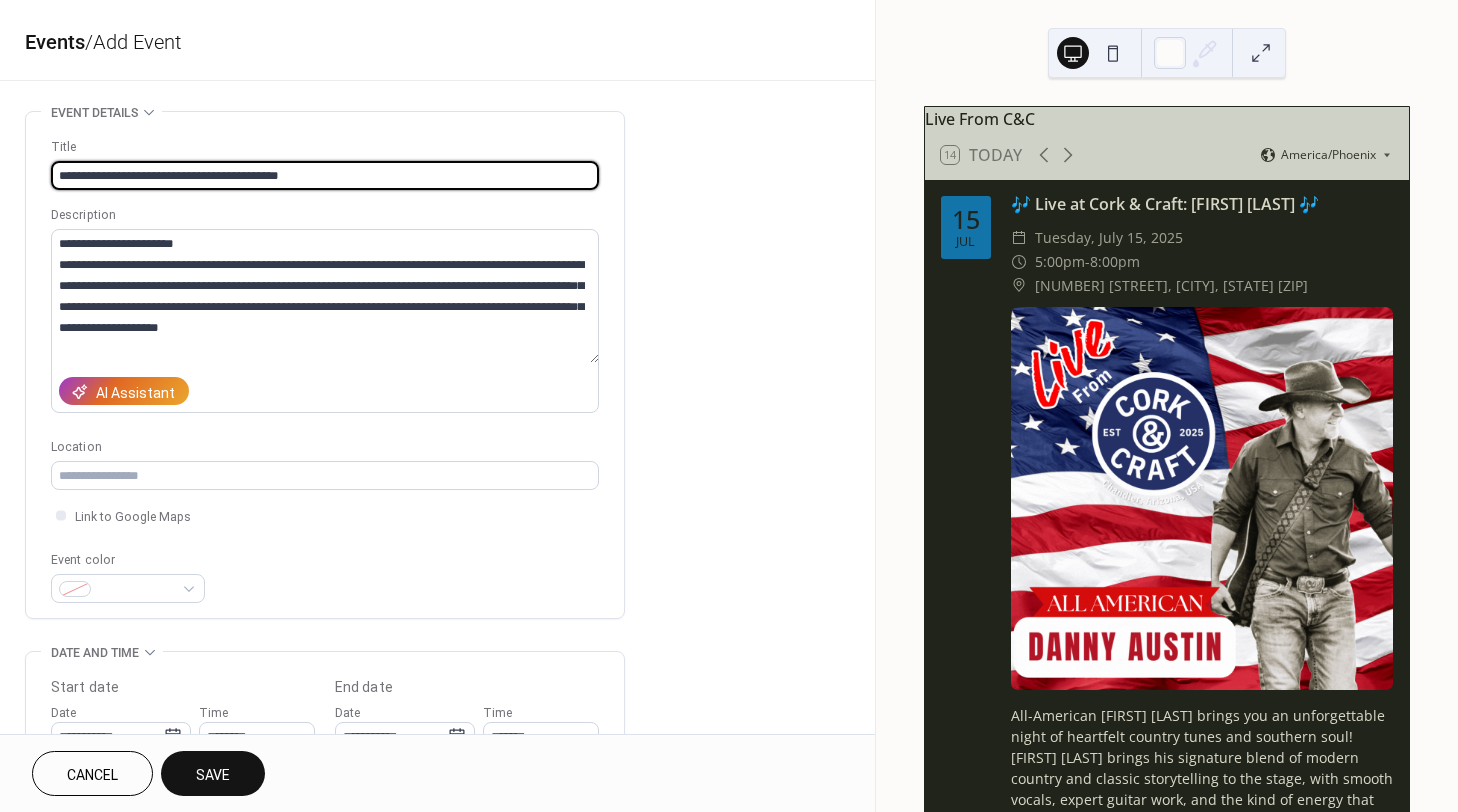 click on "**********" at bounding box center (325, 175) 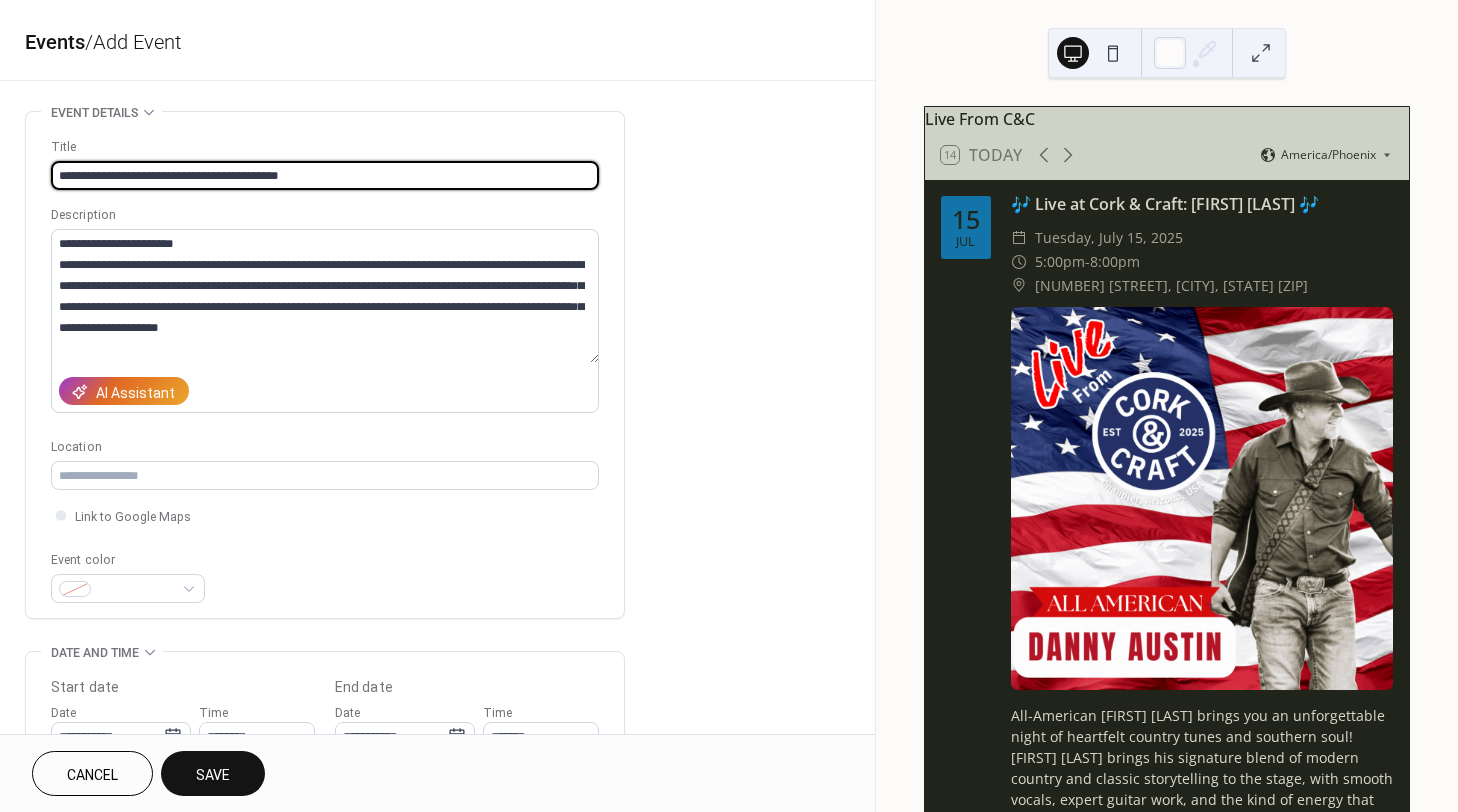 click on "**********" at bounding box center [325, 175] 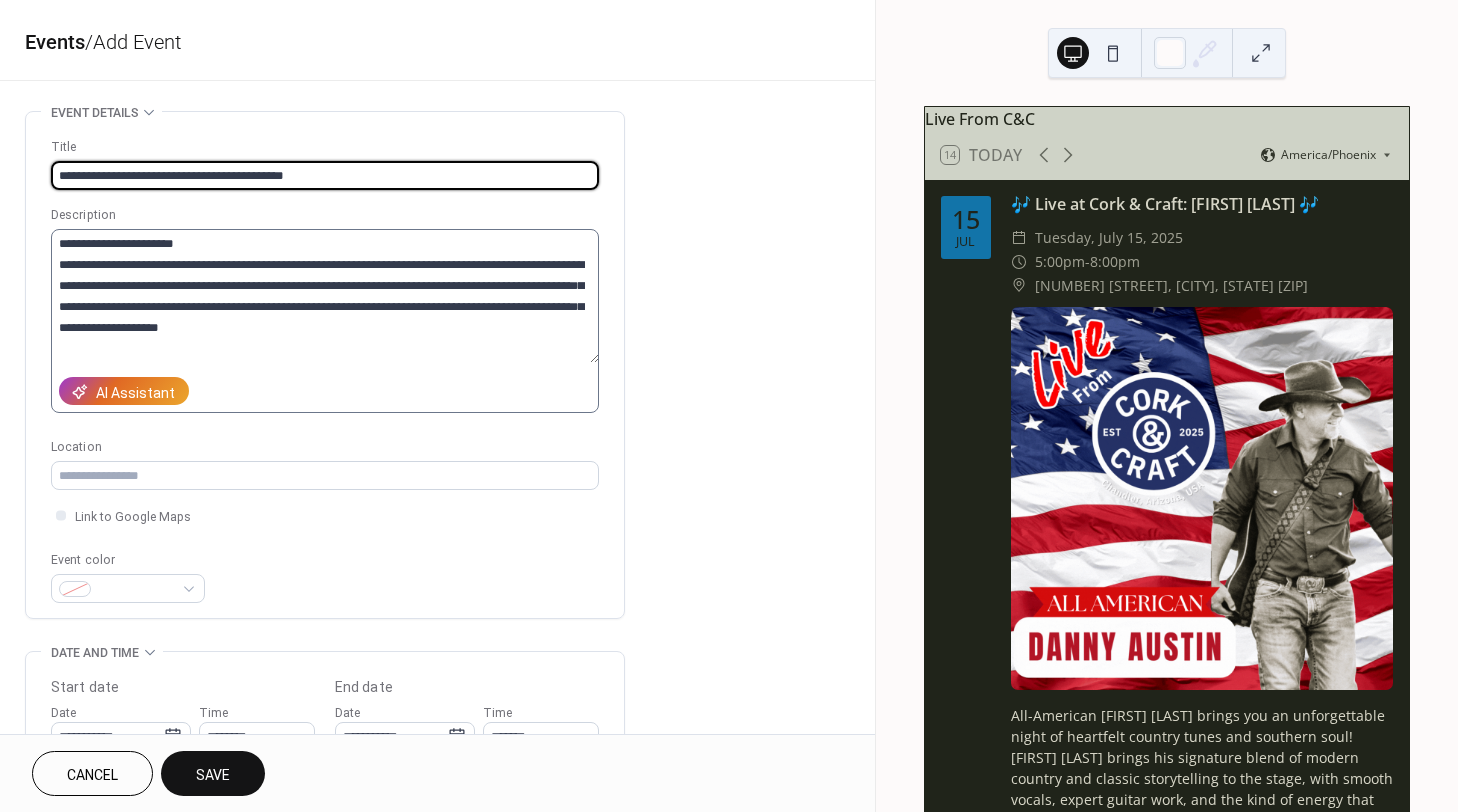 type on "**********" 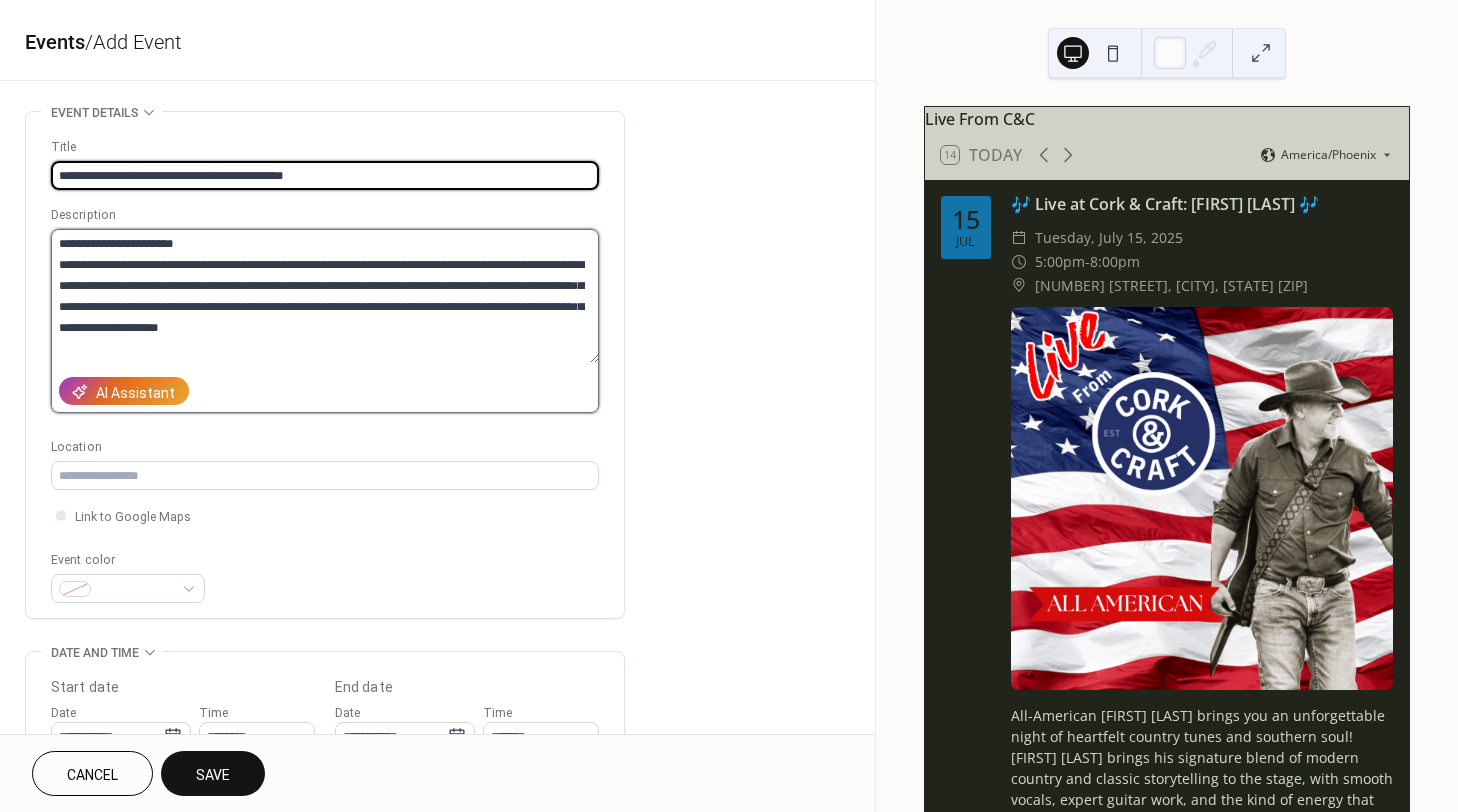 click on "**********" at bounding box center [325, 296] 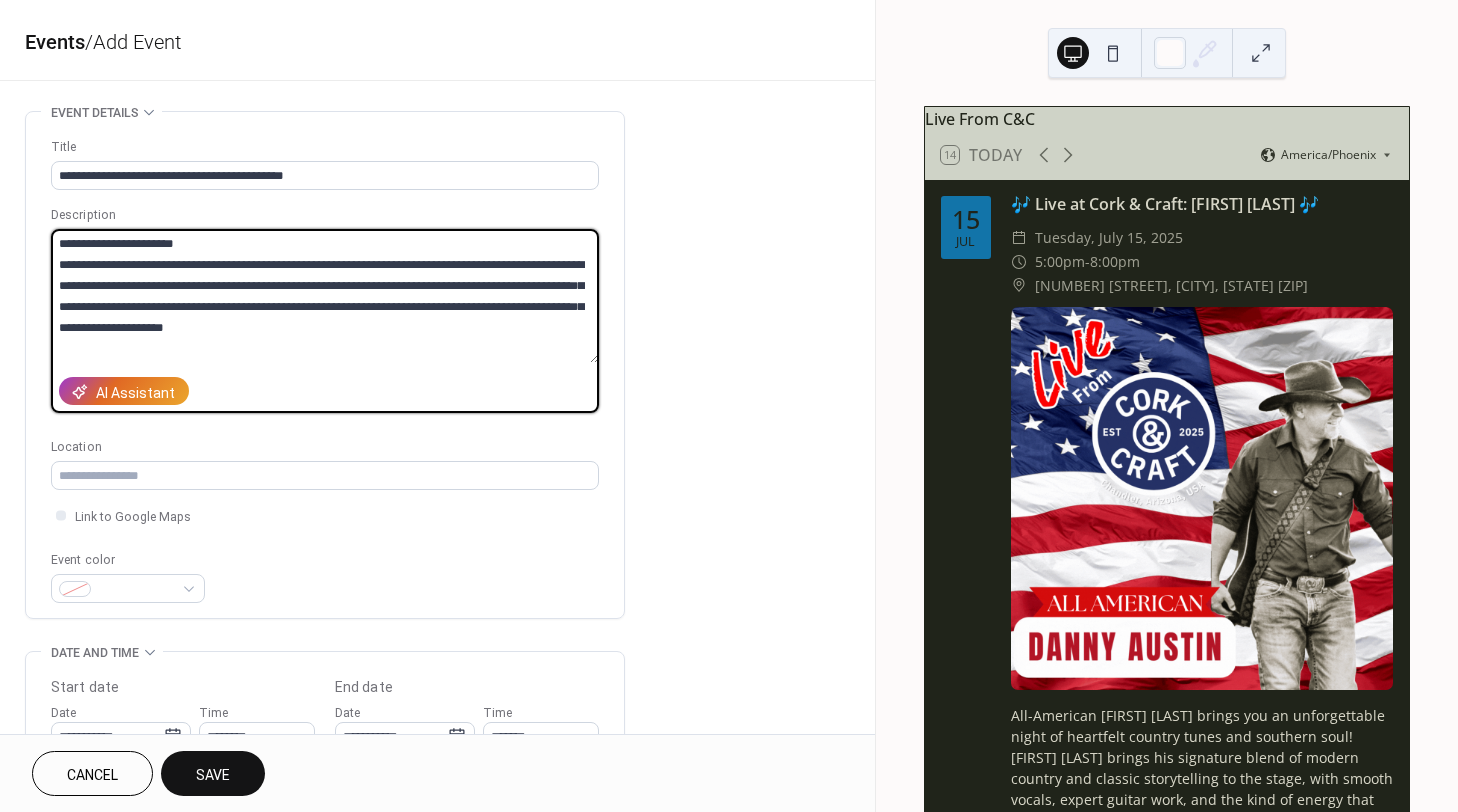 drag, startPoint x: 501, startPoint y: 264, endPoint x: 490, endPoint y: 262, distance: 11.18034 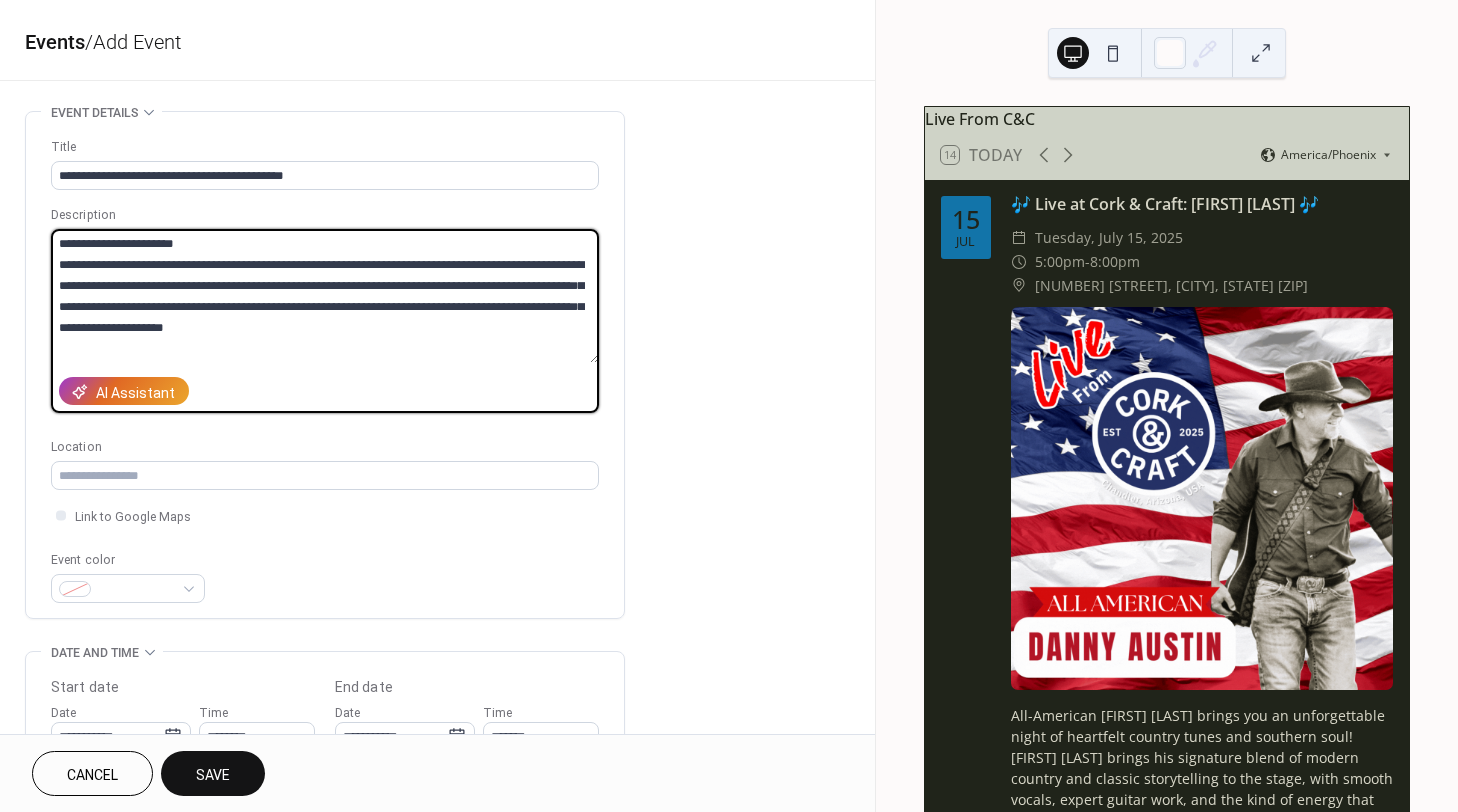 click on "**********" at bounding box center (325, 296) 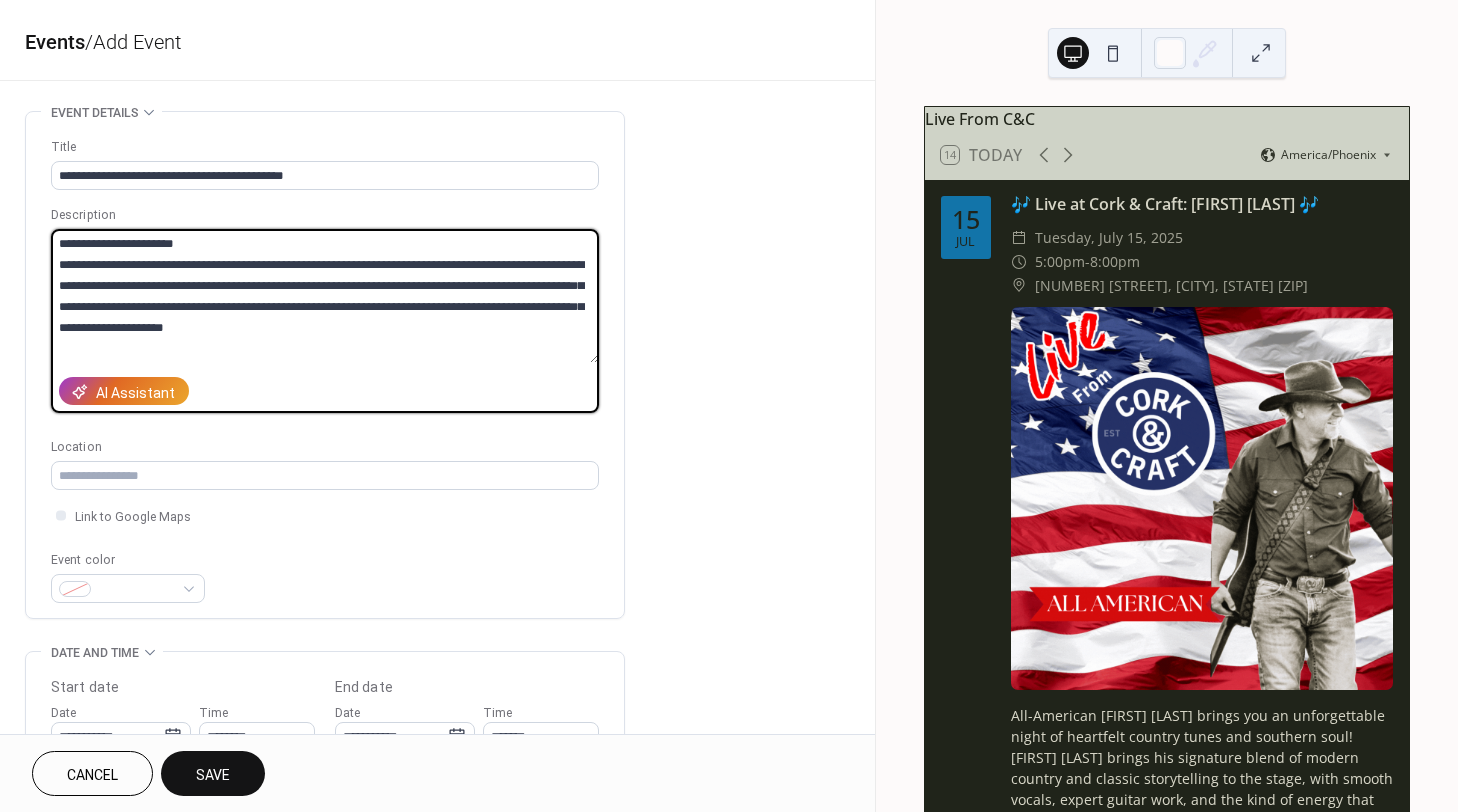 click on "**********" at bounding box center (325, 296) 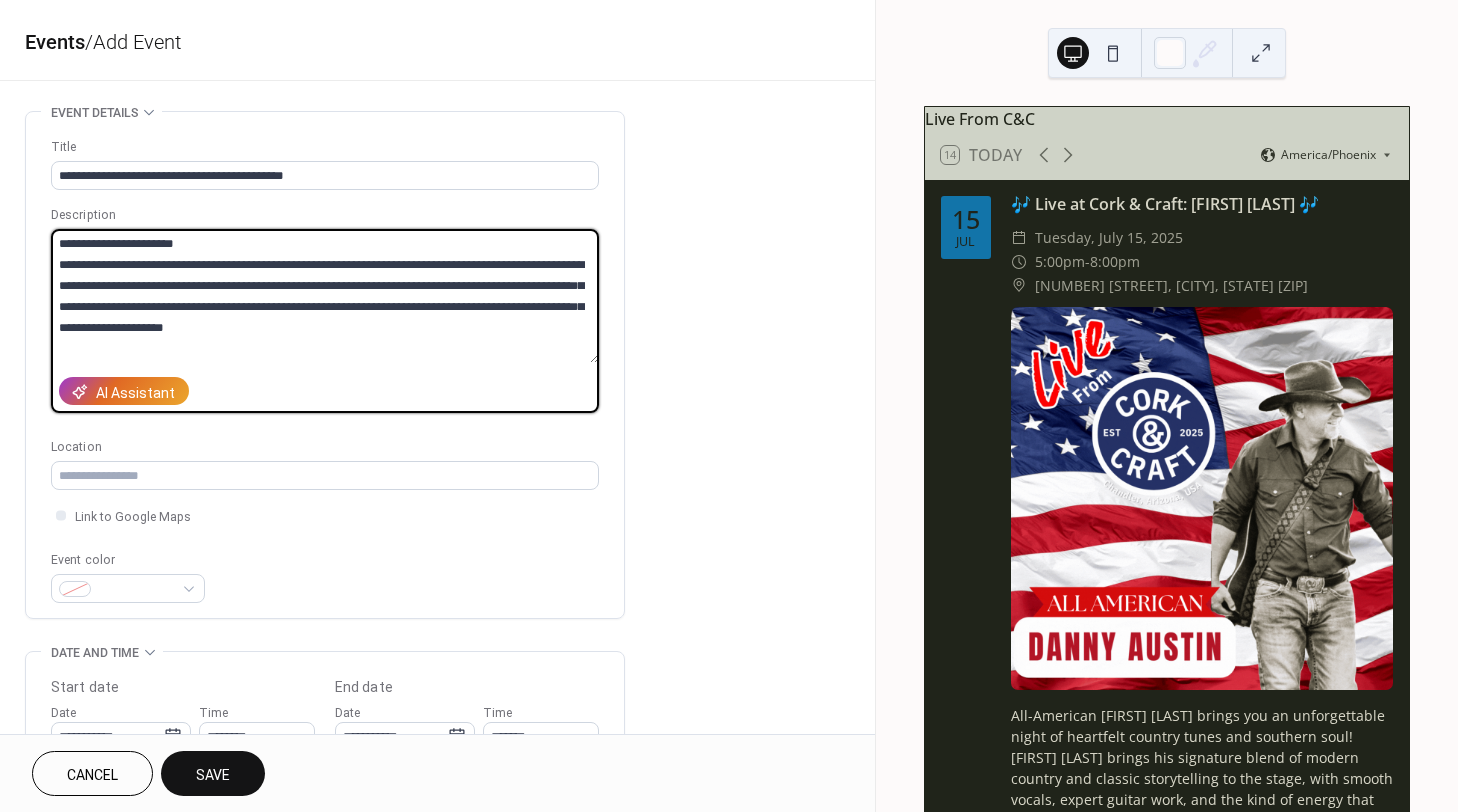 click on "**********" at bounding box center [325, 296] 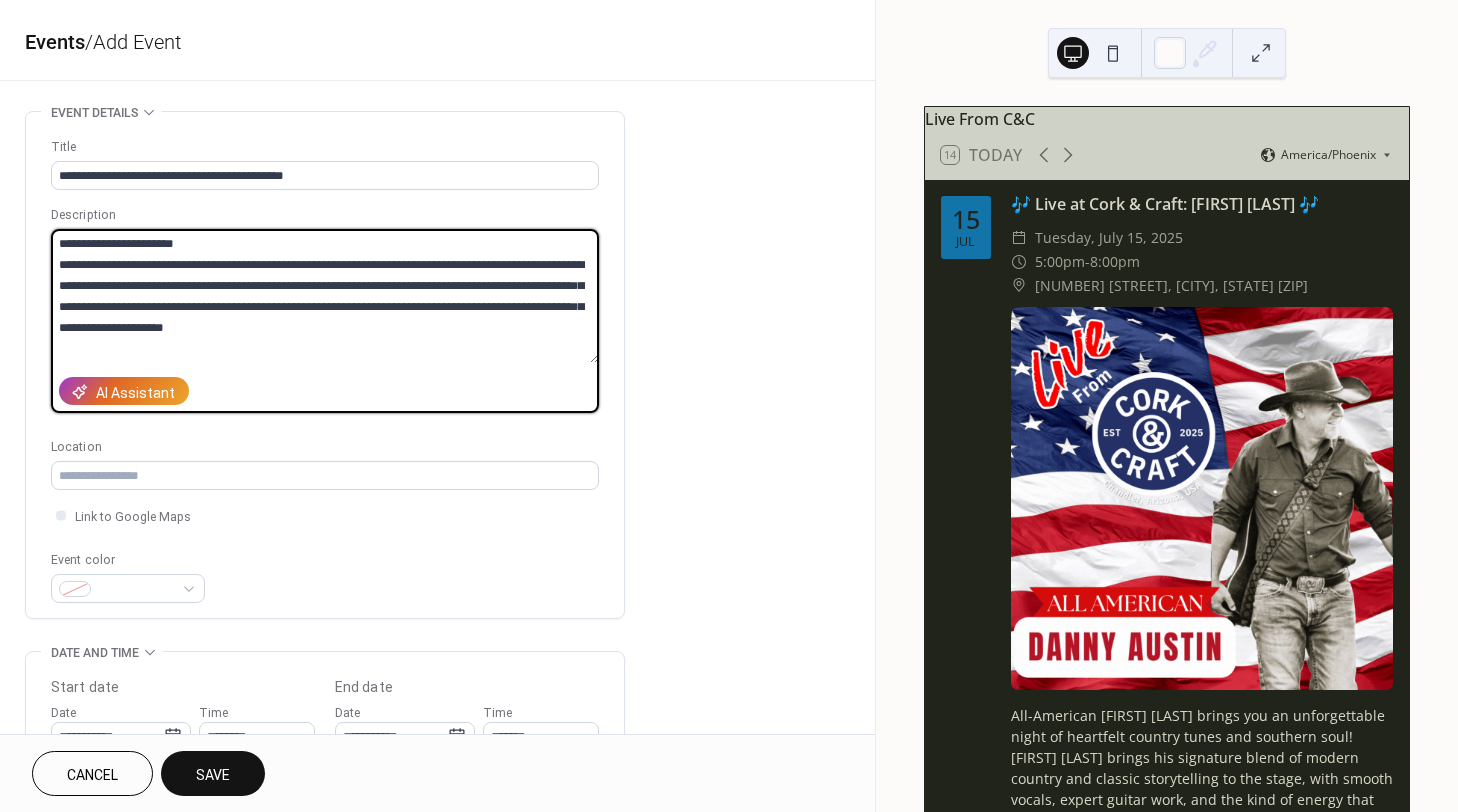 type on "**********" 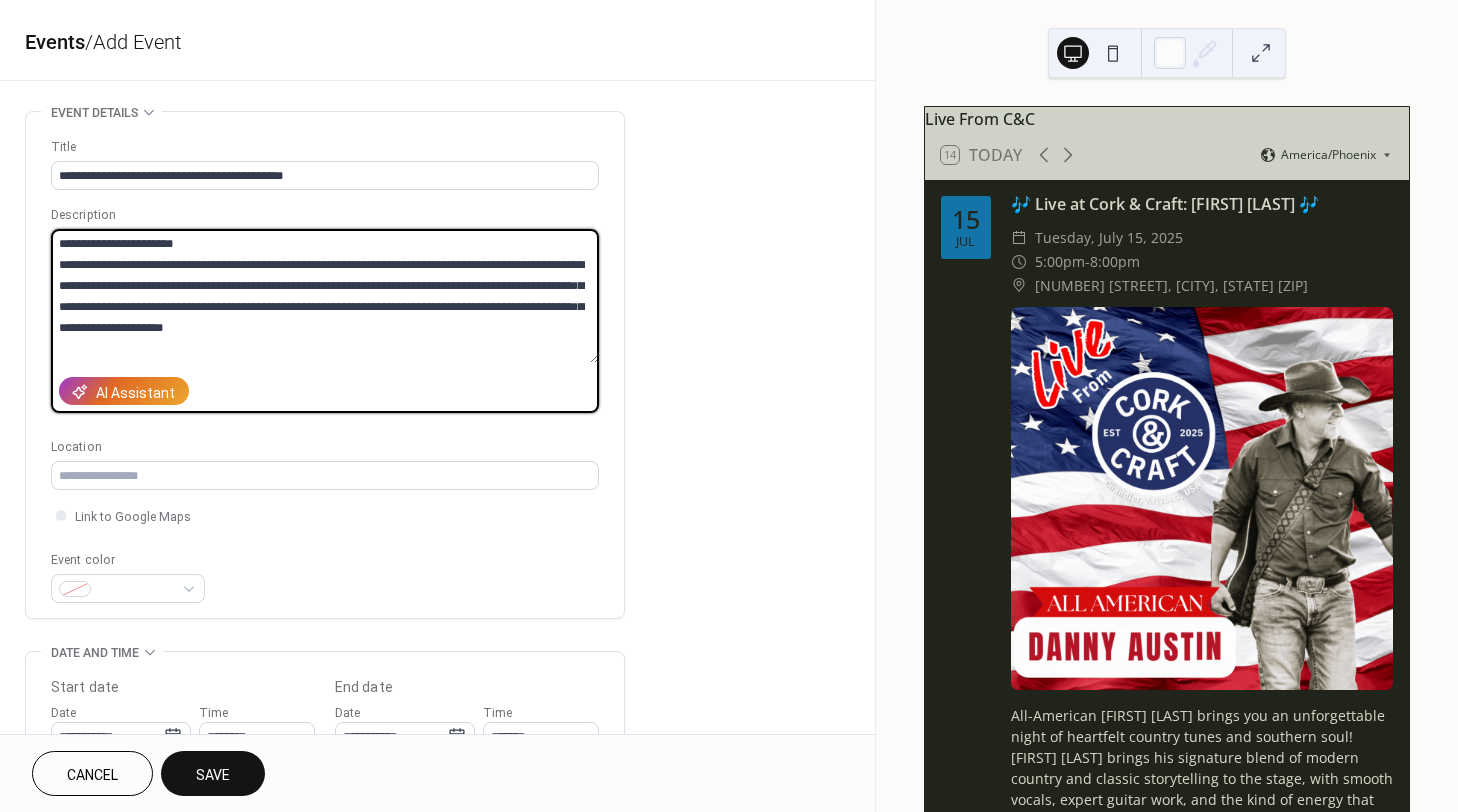 click on "AI Assistant" at bounding box center (325, 391) 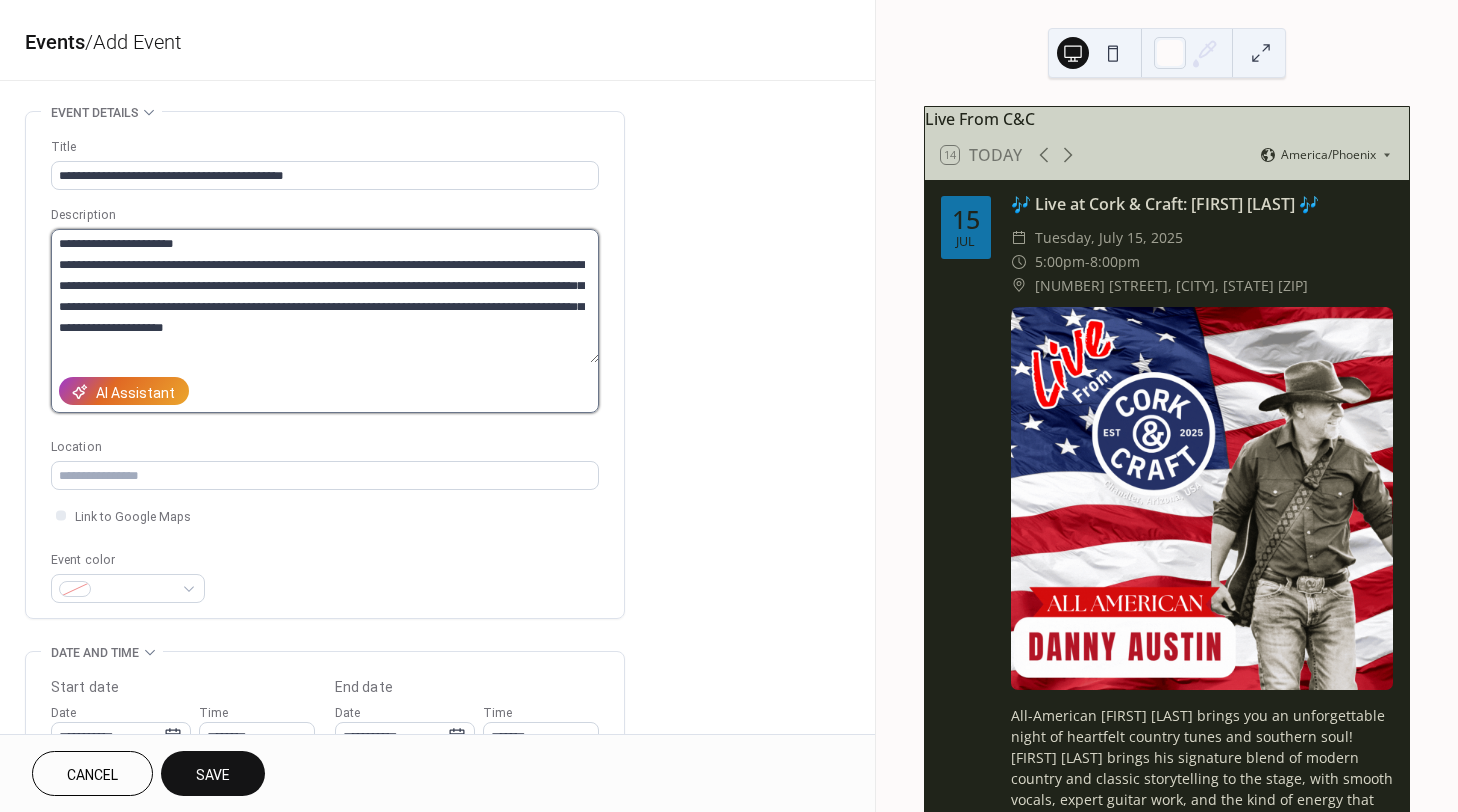 click on "**********" at bounding box center (325, 296) 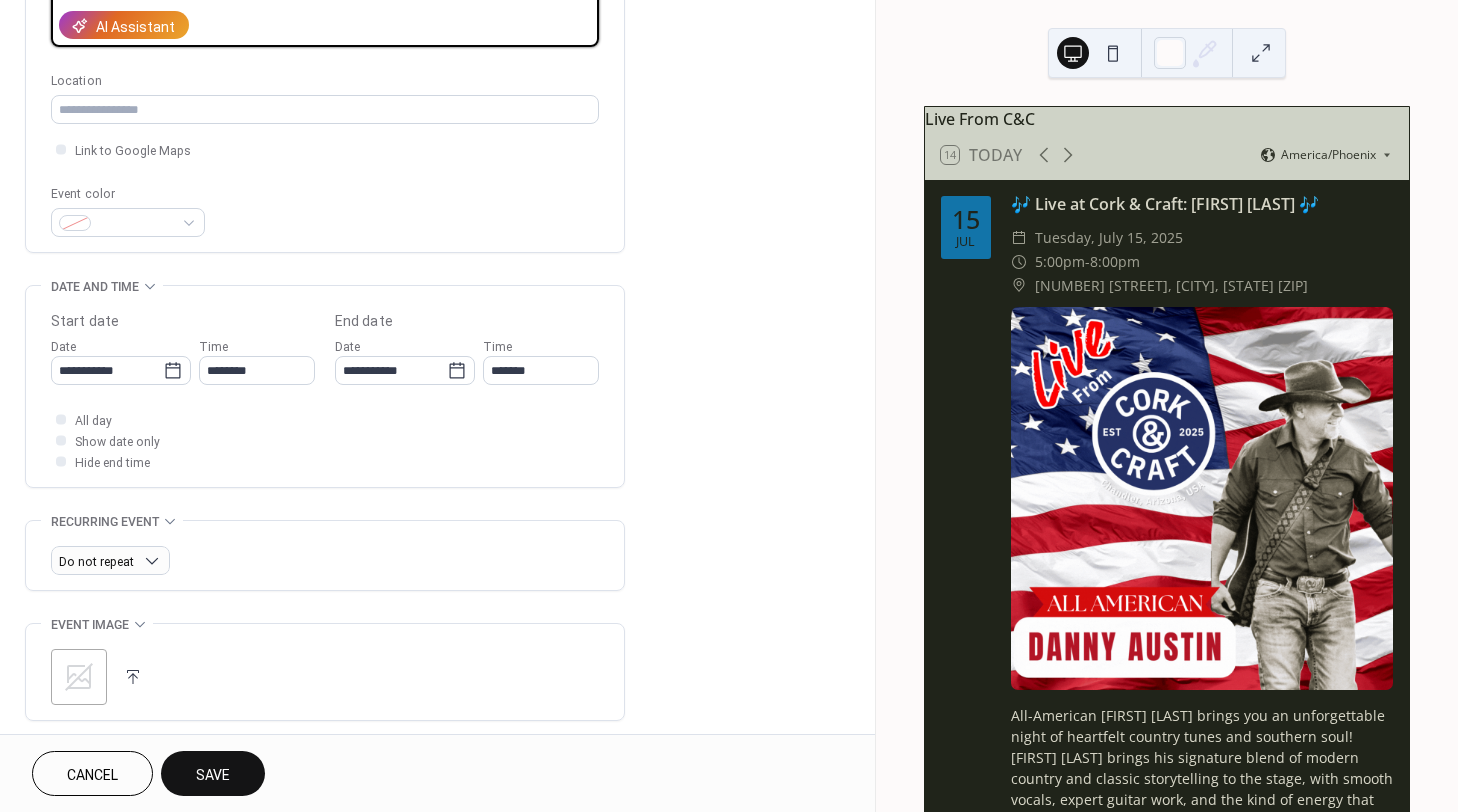 scroll, scrollTop: 662, scrollLeft: 0, axis: vertical 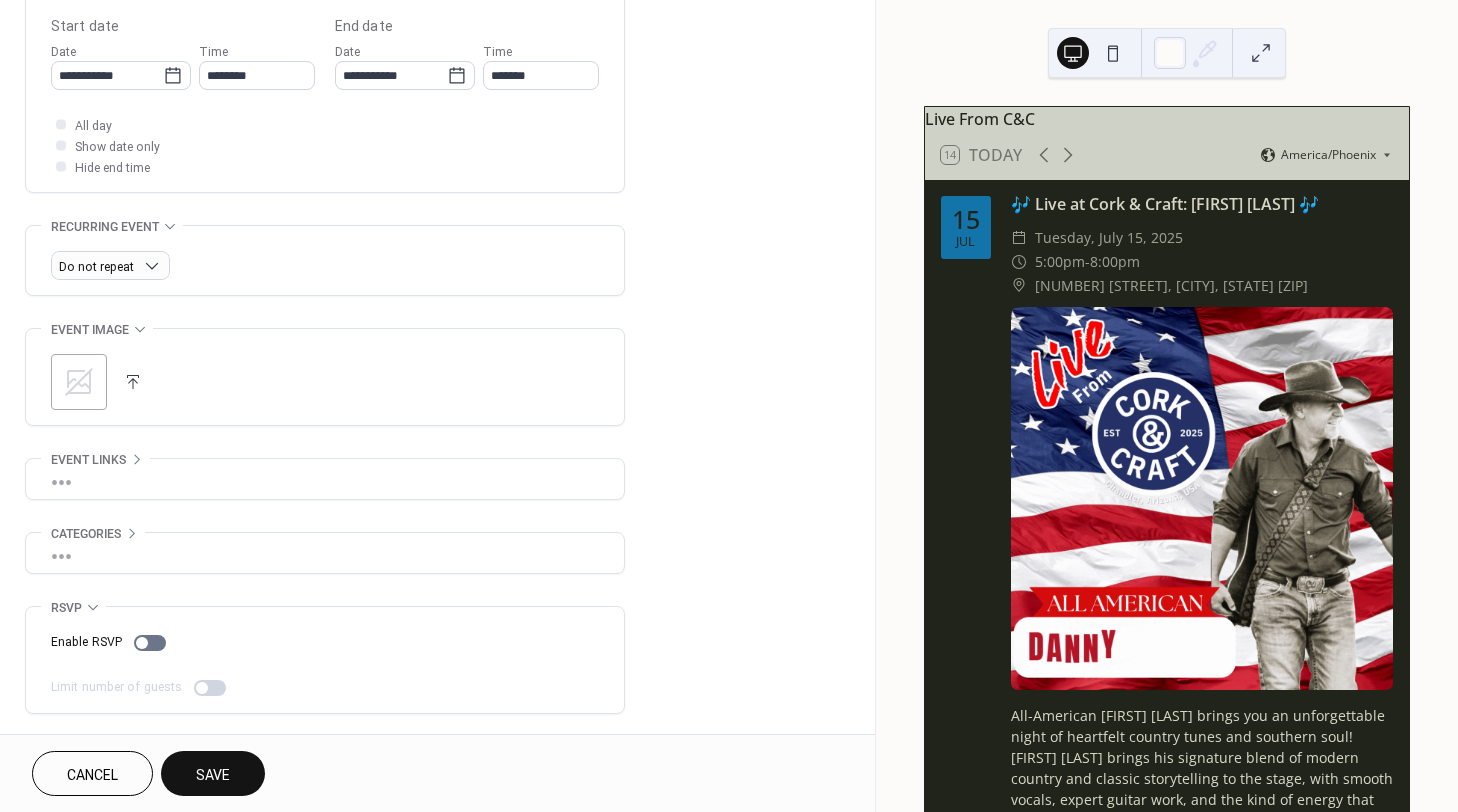 click 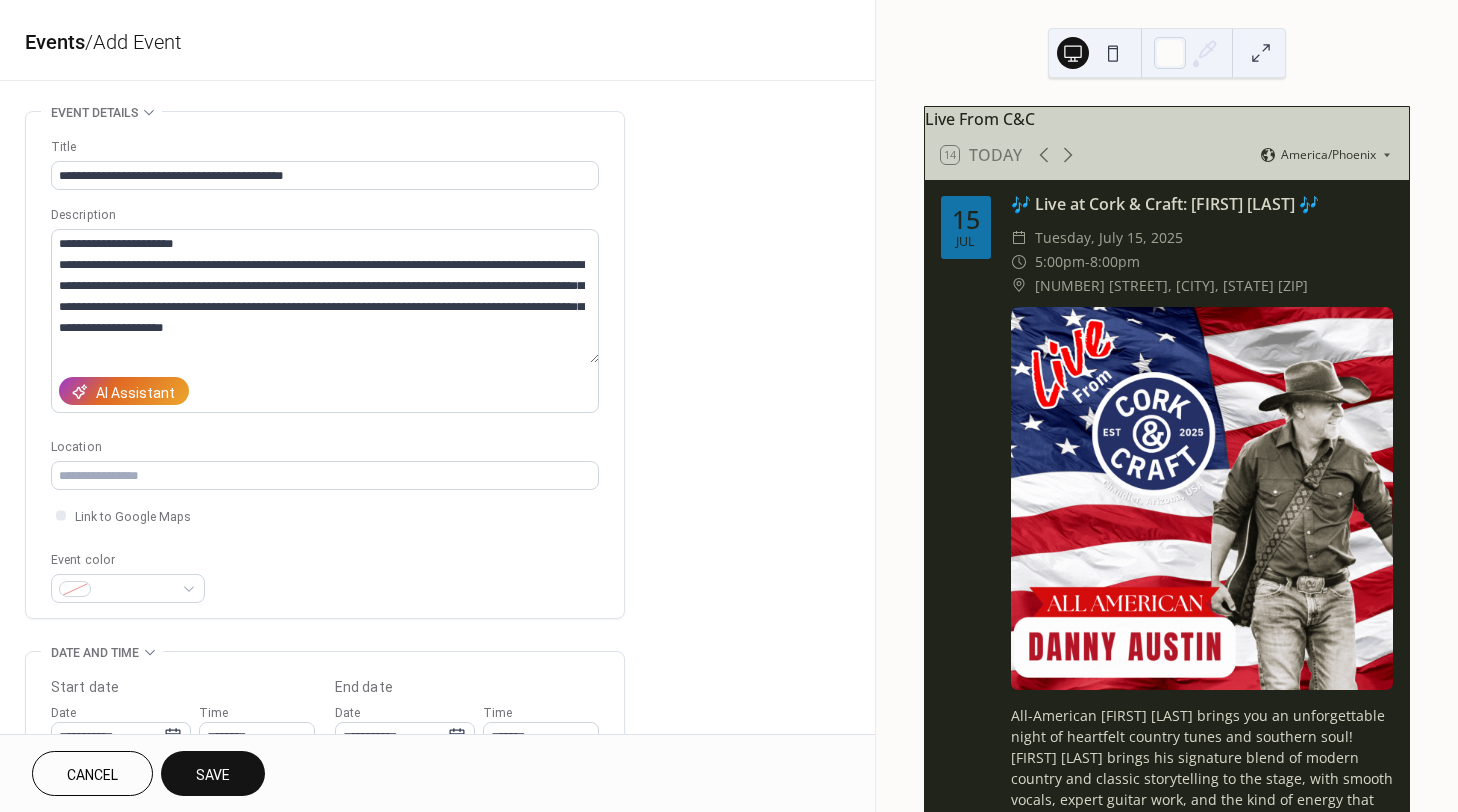 scroll, scrollTop: 366, scrollLeft: 0, axis: vertical 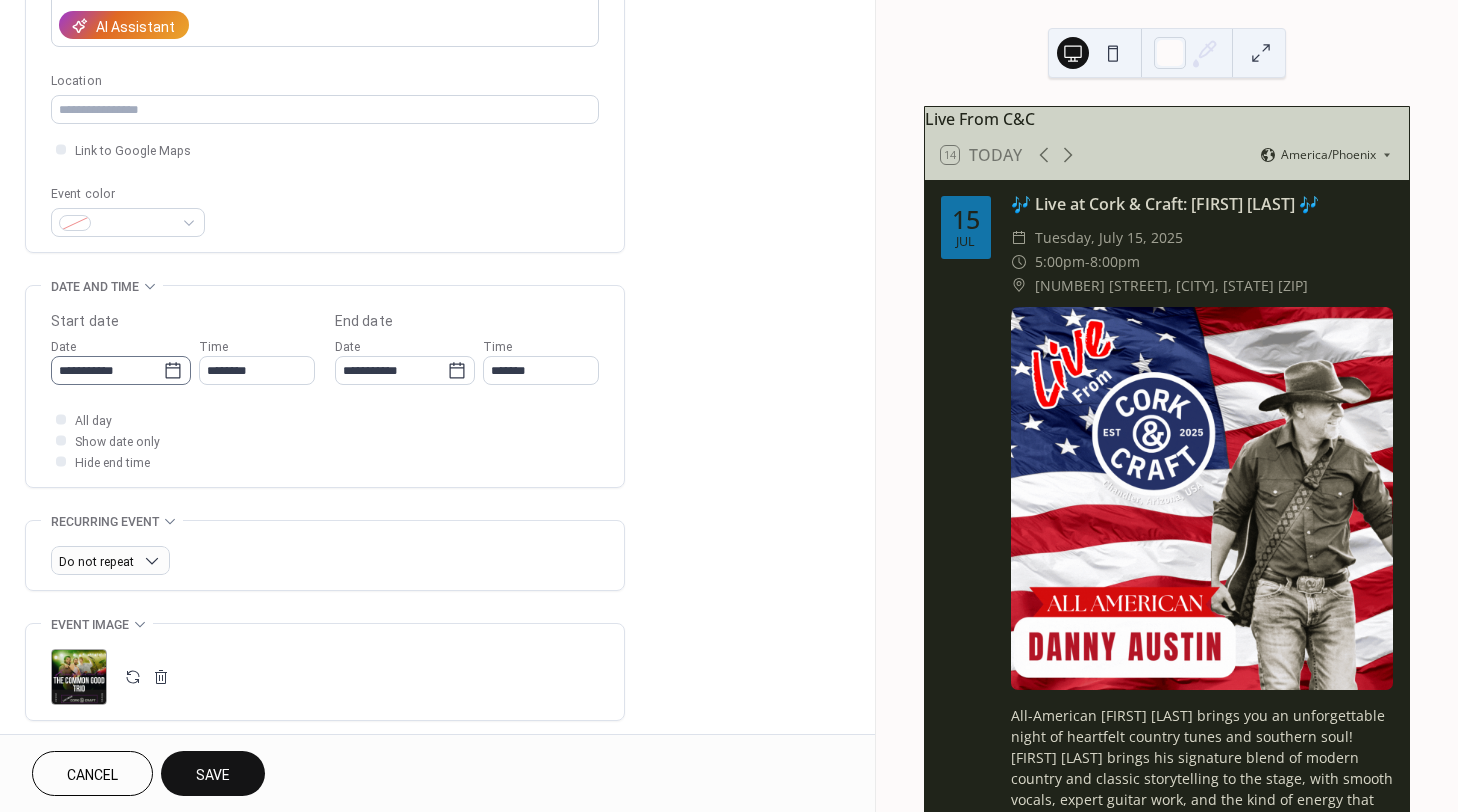 click 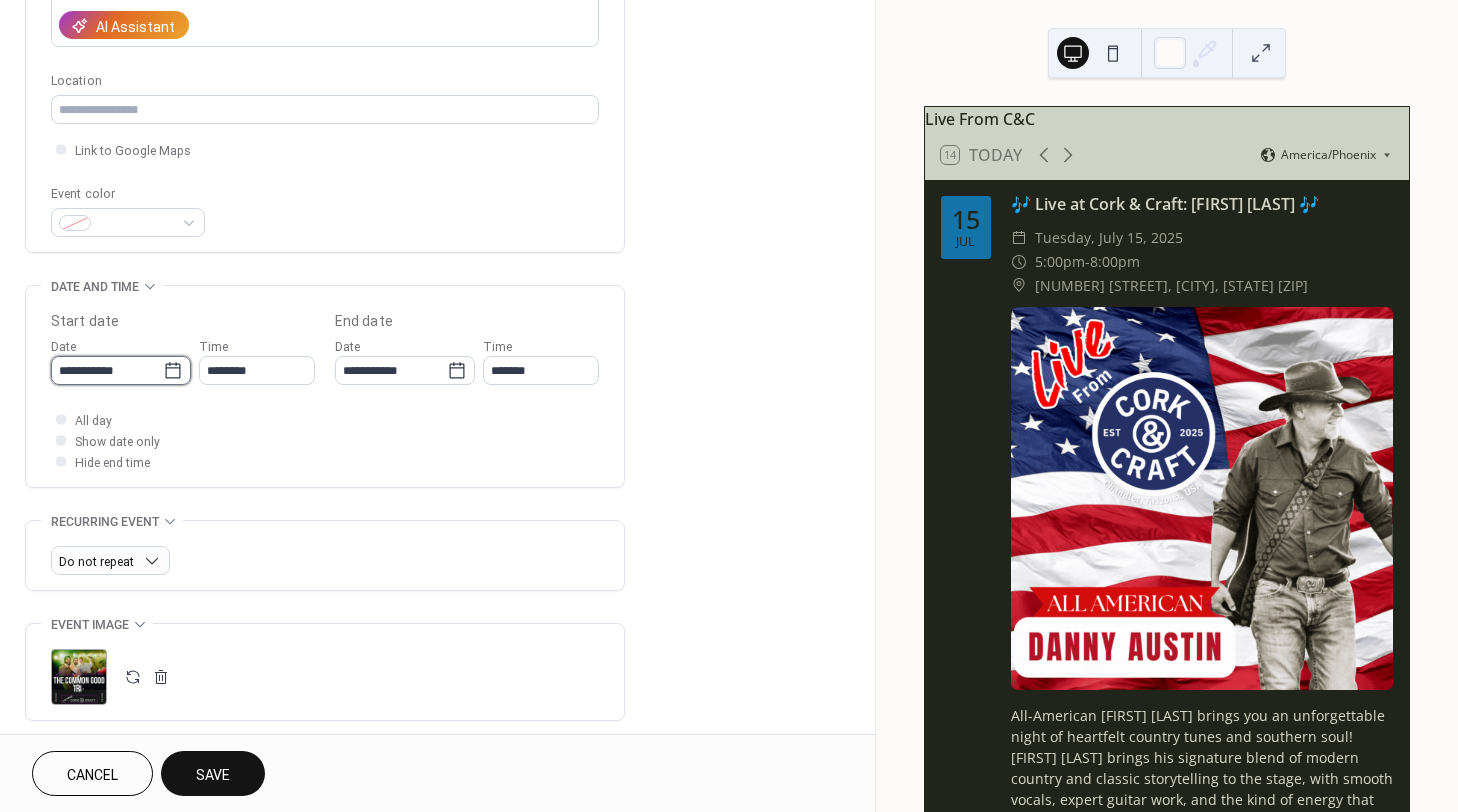 click on "**********" at bounding box center (107, 370) 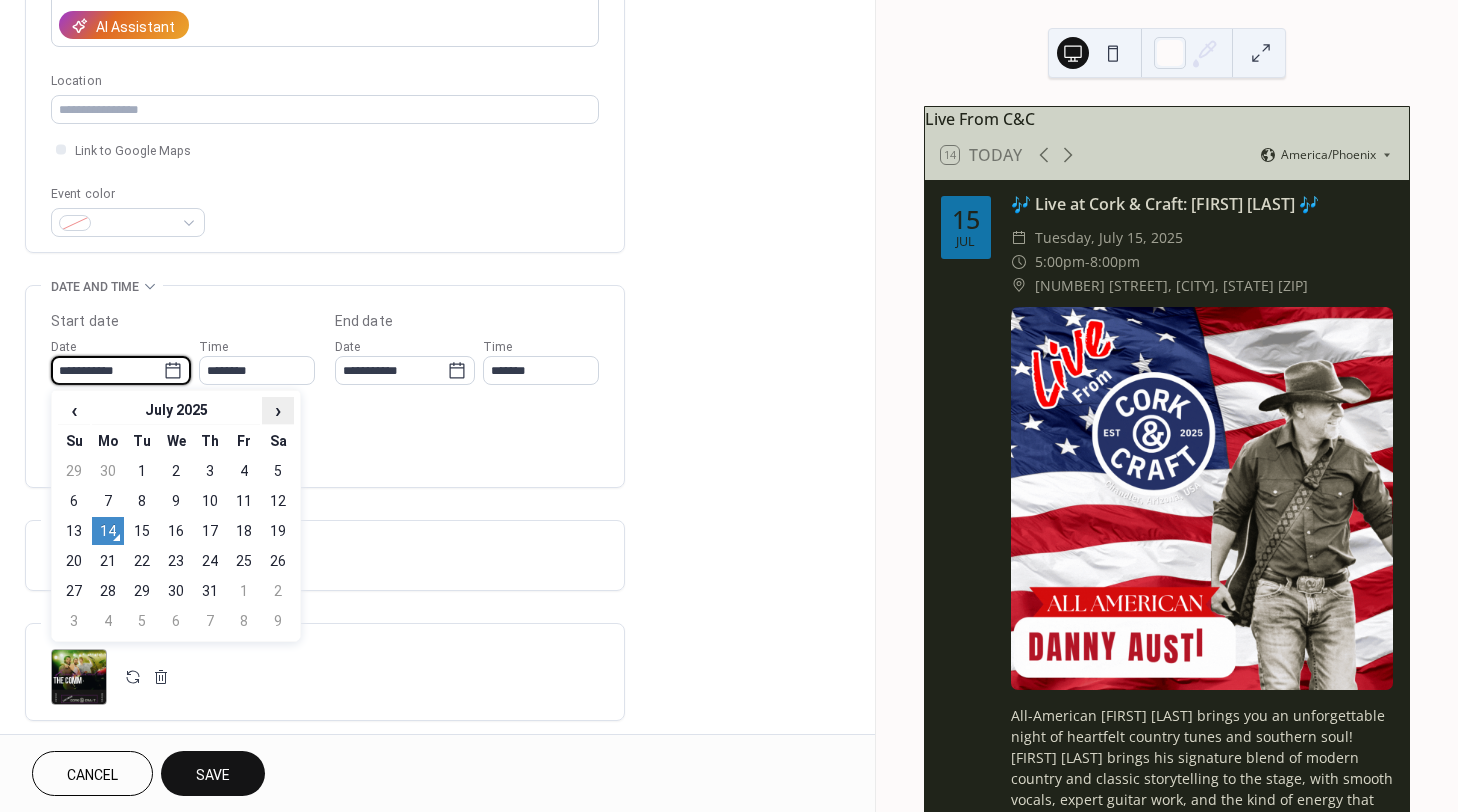 click on "›" at bounding box center [278, 410] 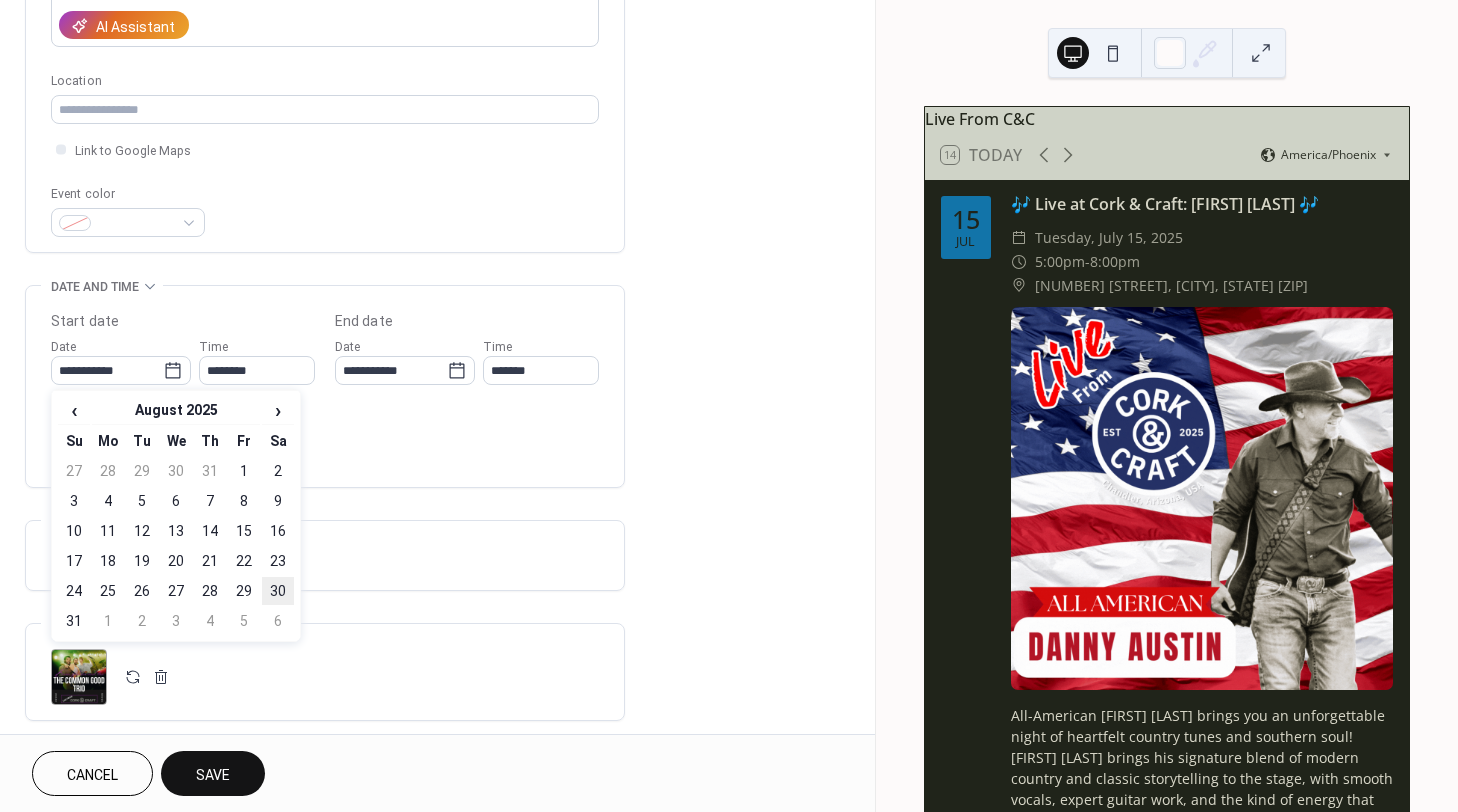click on "30" at bounding box center [278, 591] 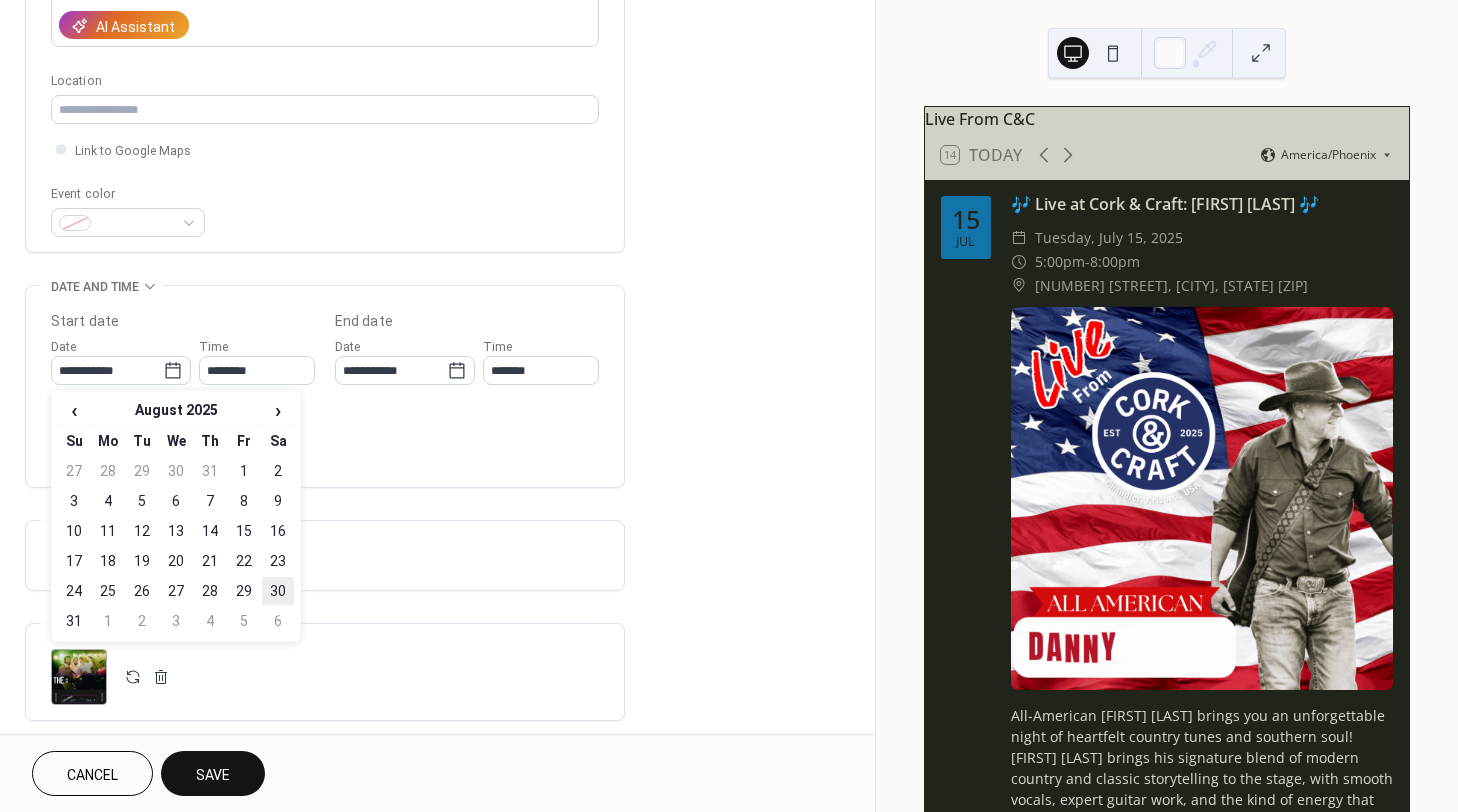 type on "**********" 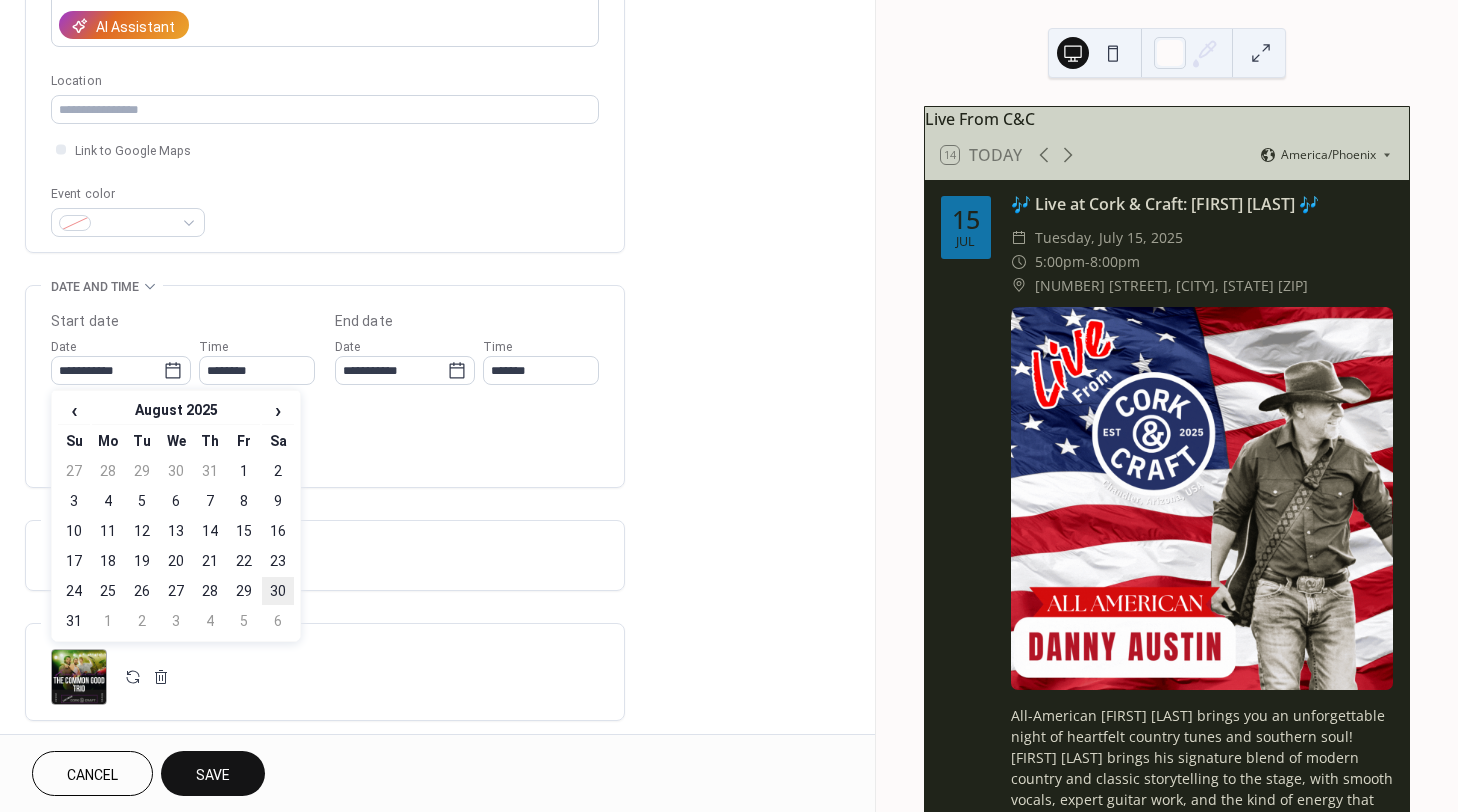 type on "**********" 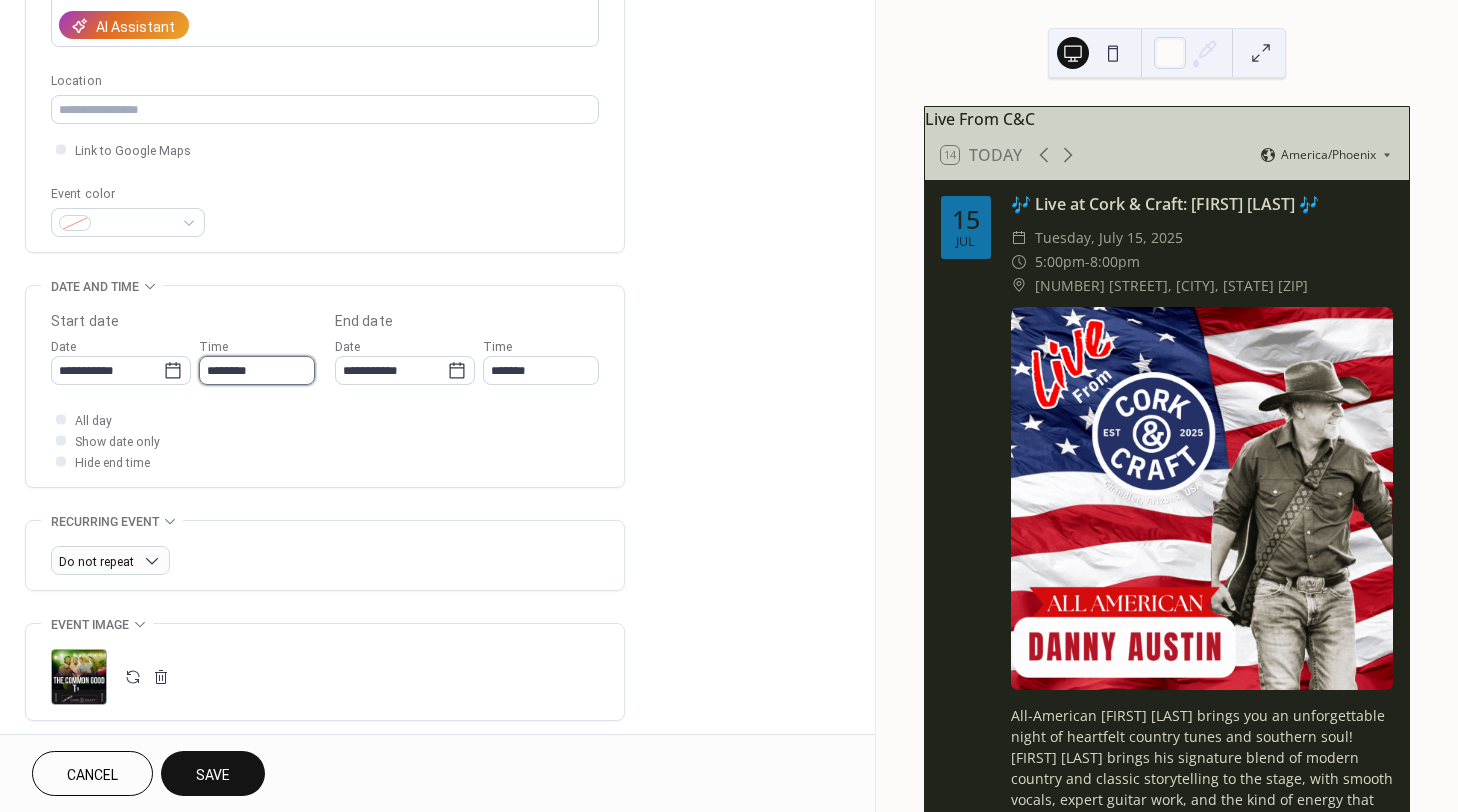 click on "********" at bounding box center [257, 370] 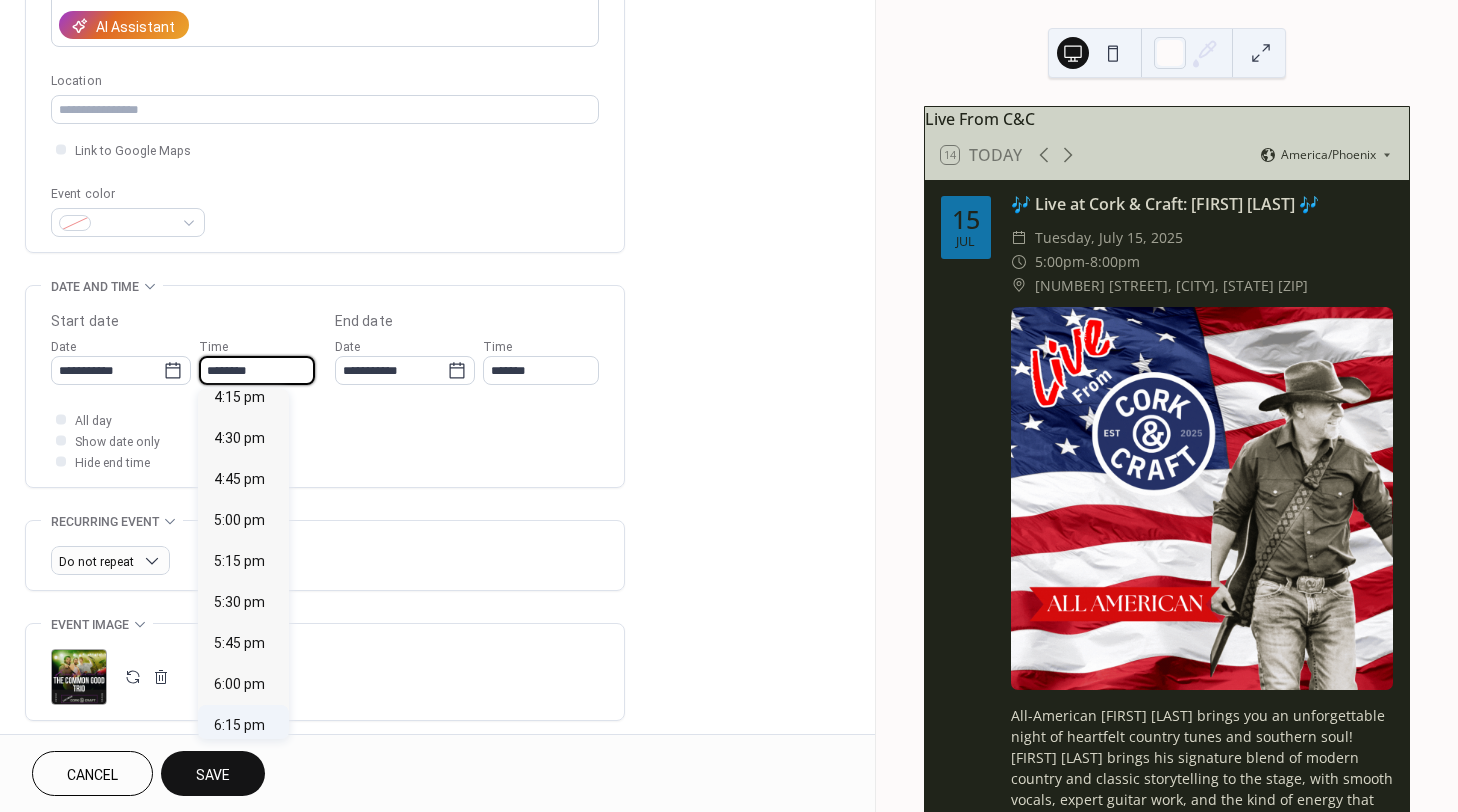 scroll, scrollTop: 3044, scrollLeft: 0, axis: vertical 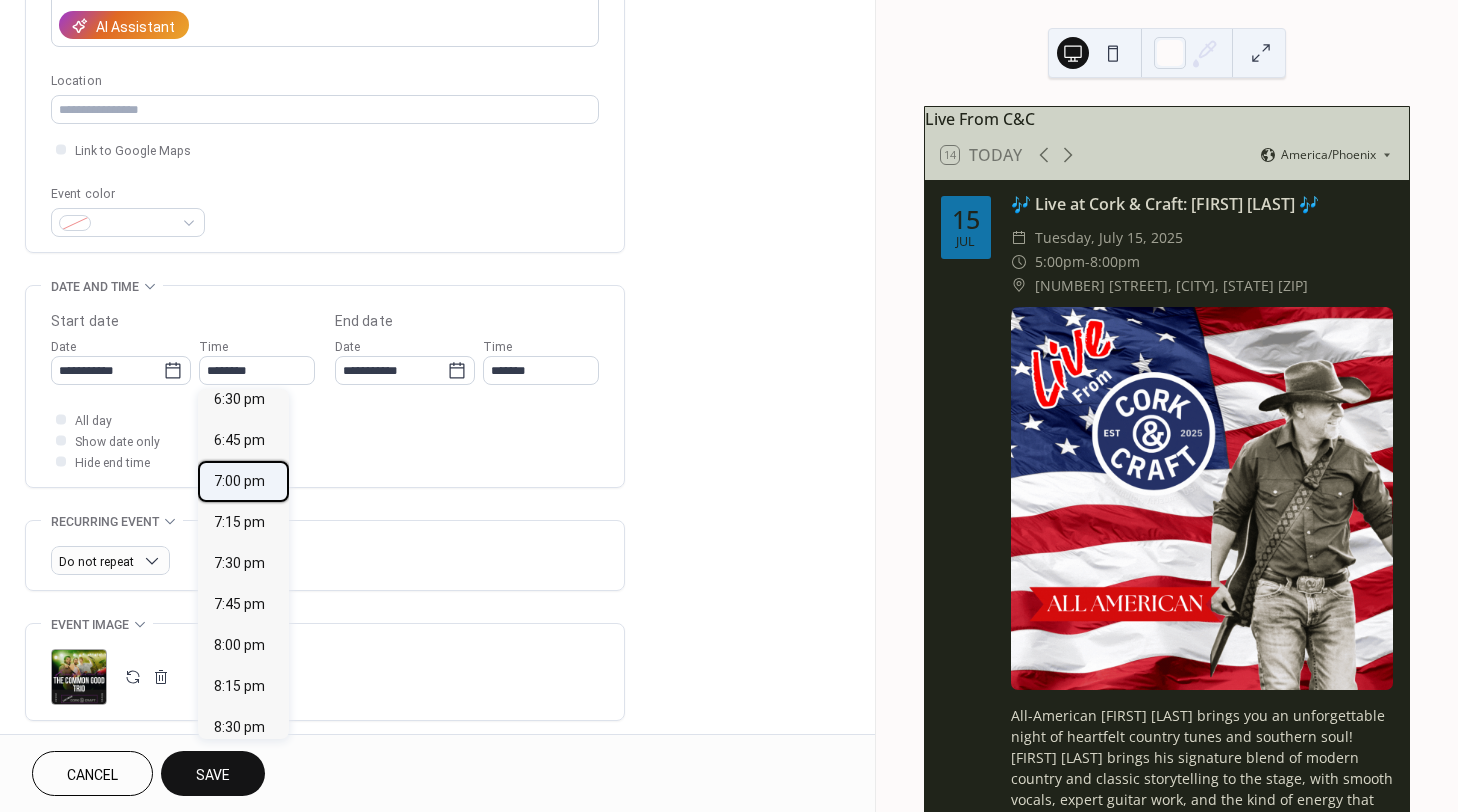 click on "7:00 pm" at bounding box center (243, 481) 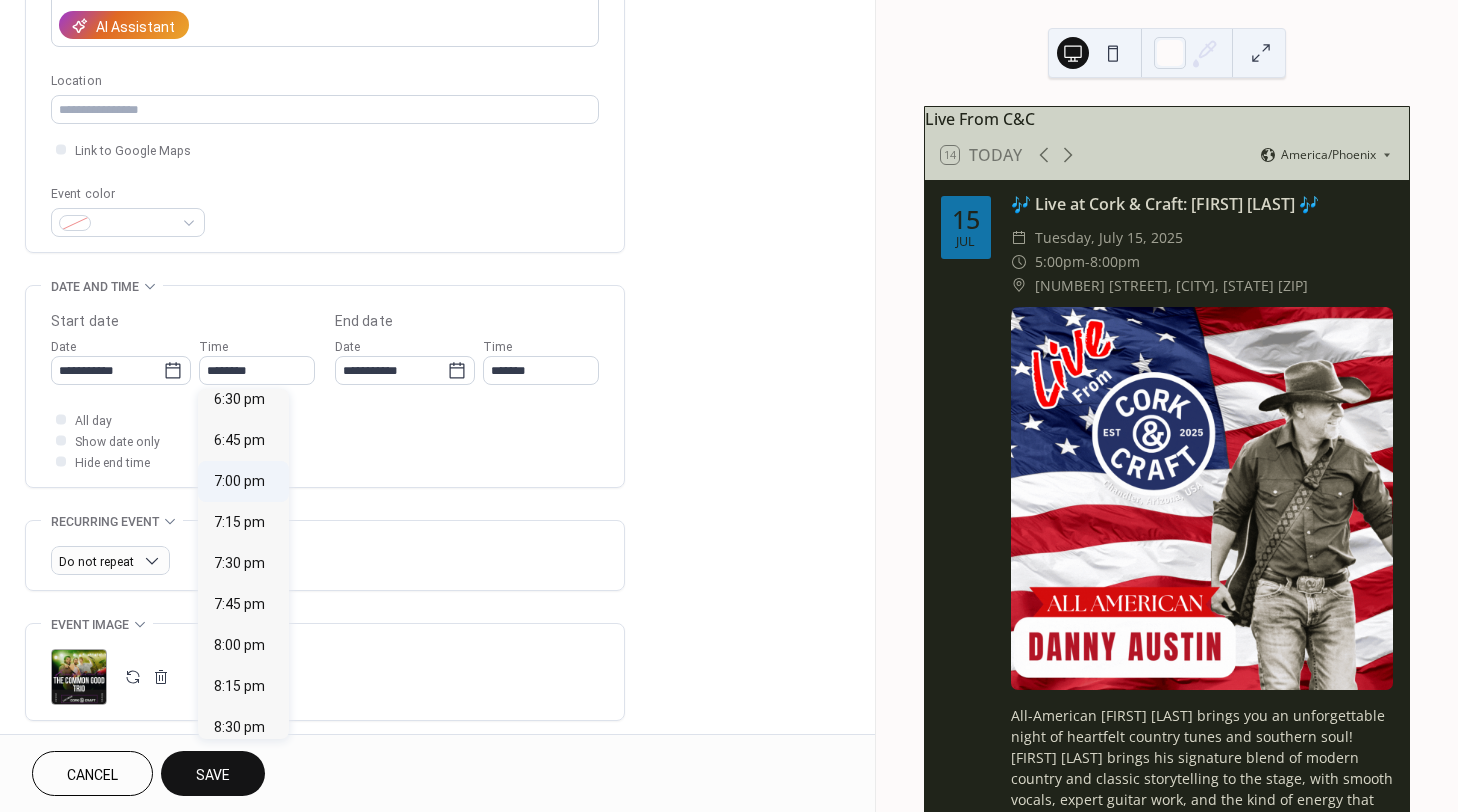 type on "*******" 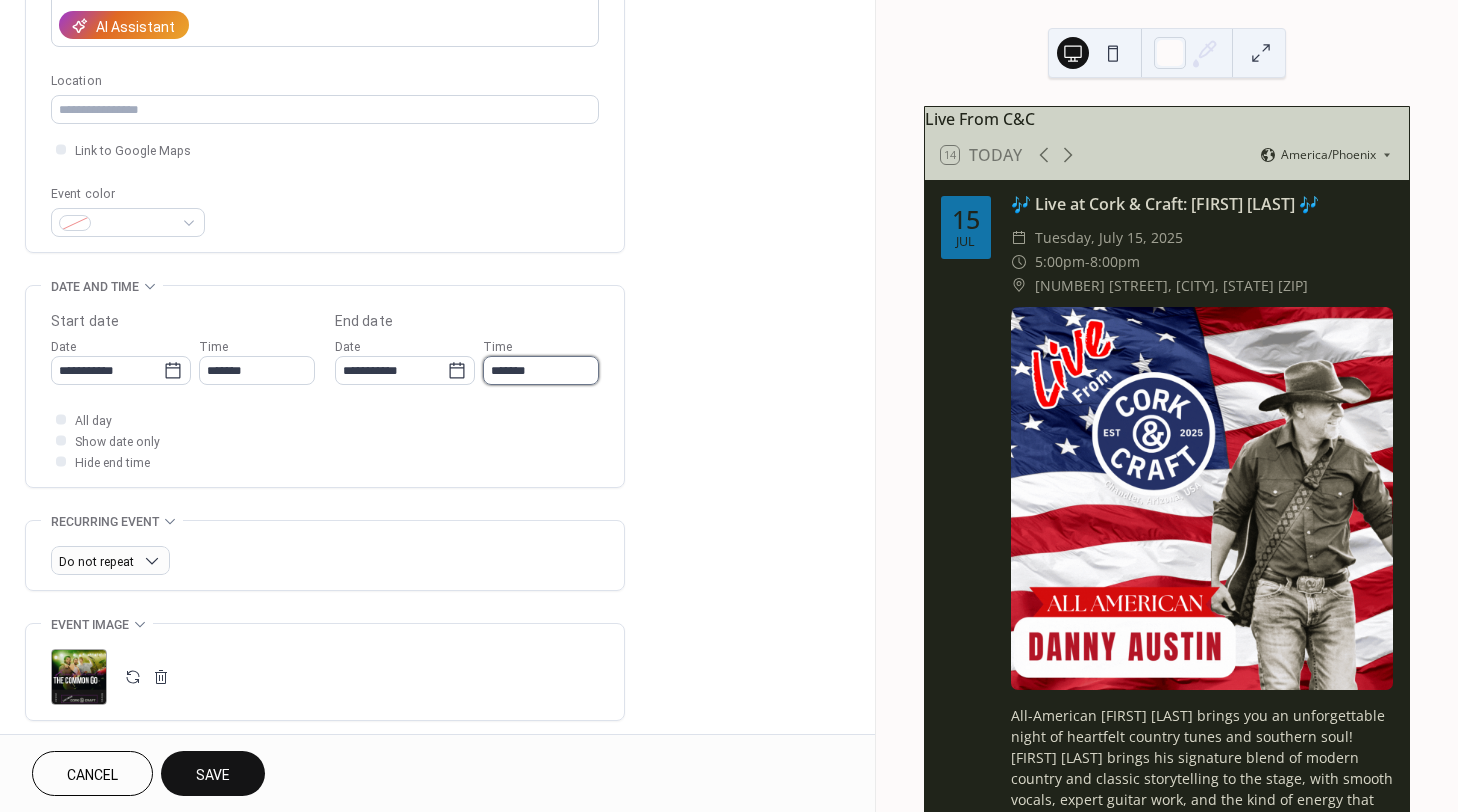 click on "*******" at bounding box center (541, 370) 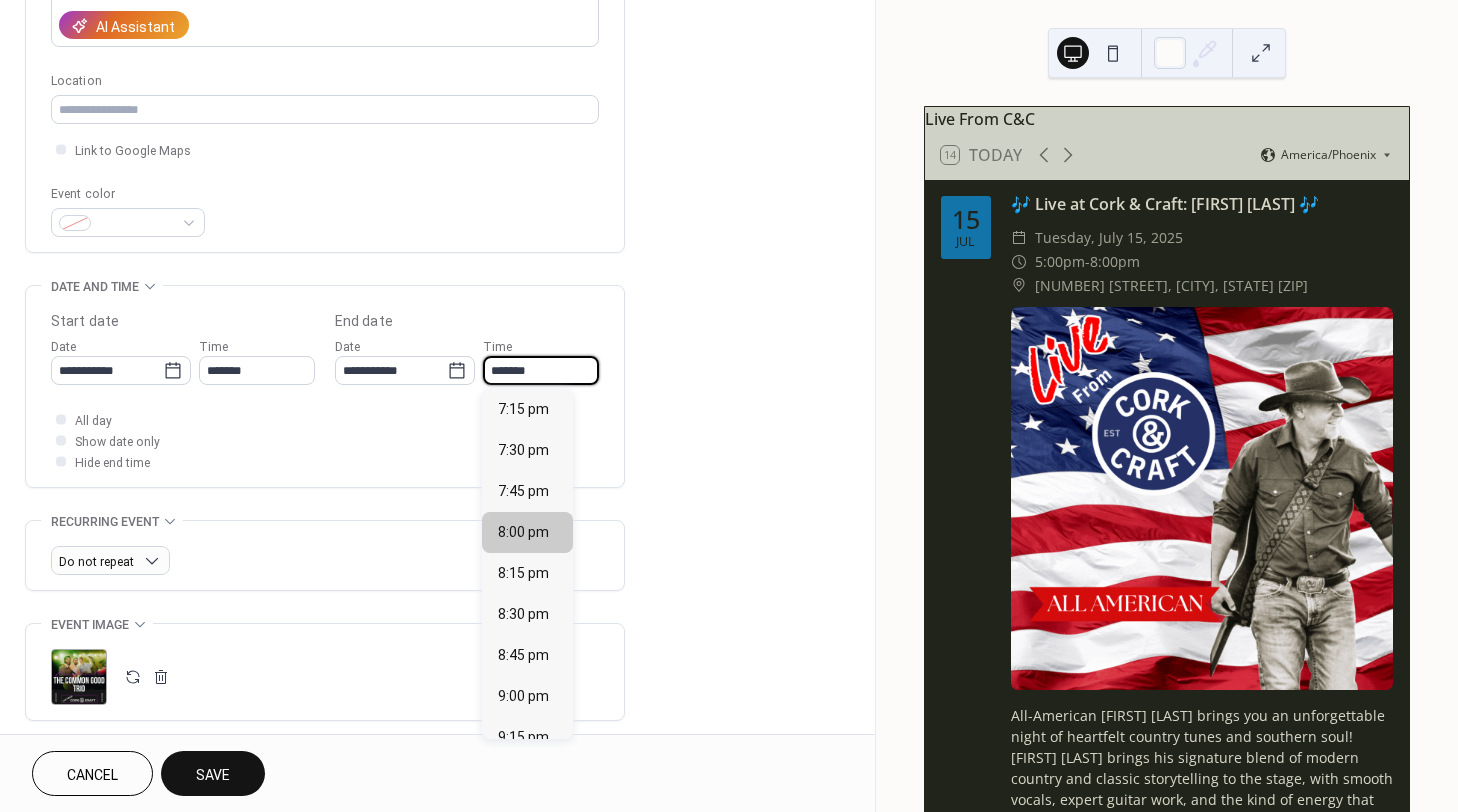 scroll, scrollTop: 366, scrollLeft: 0, axis: vertical 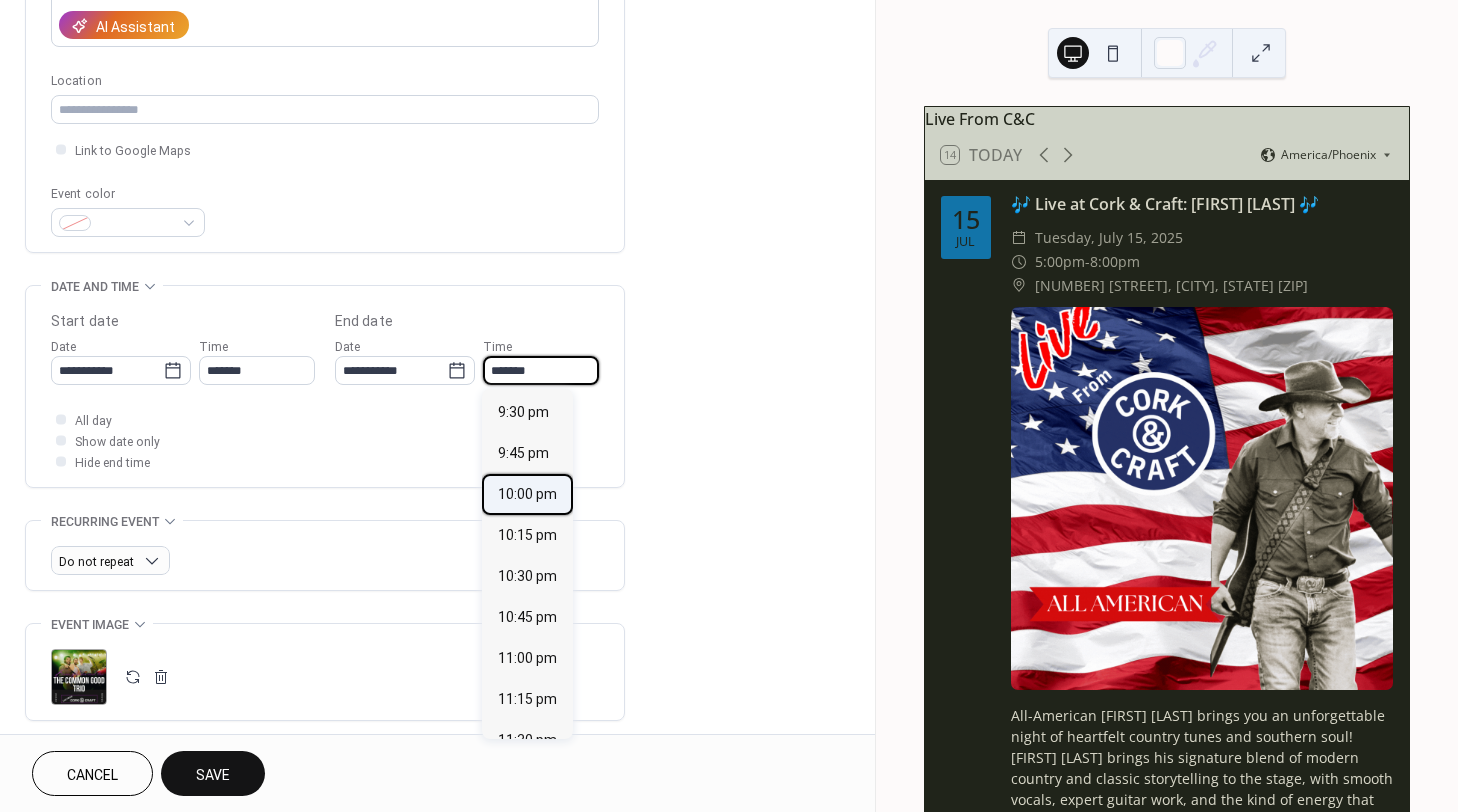click on "10:00 pm" at bounding box center (527, 493) 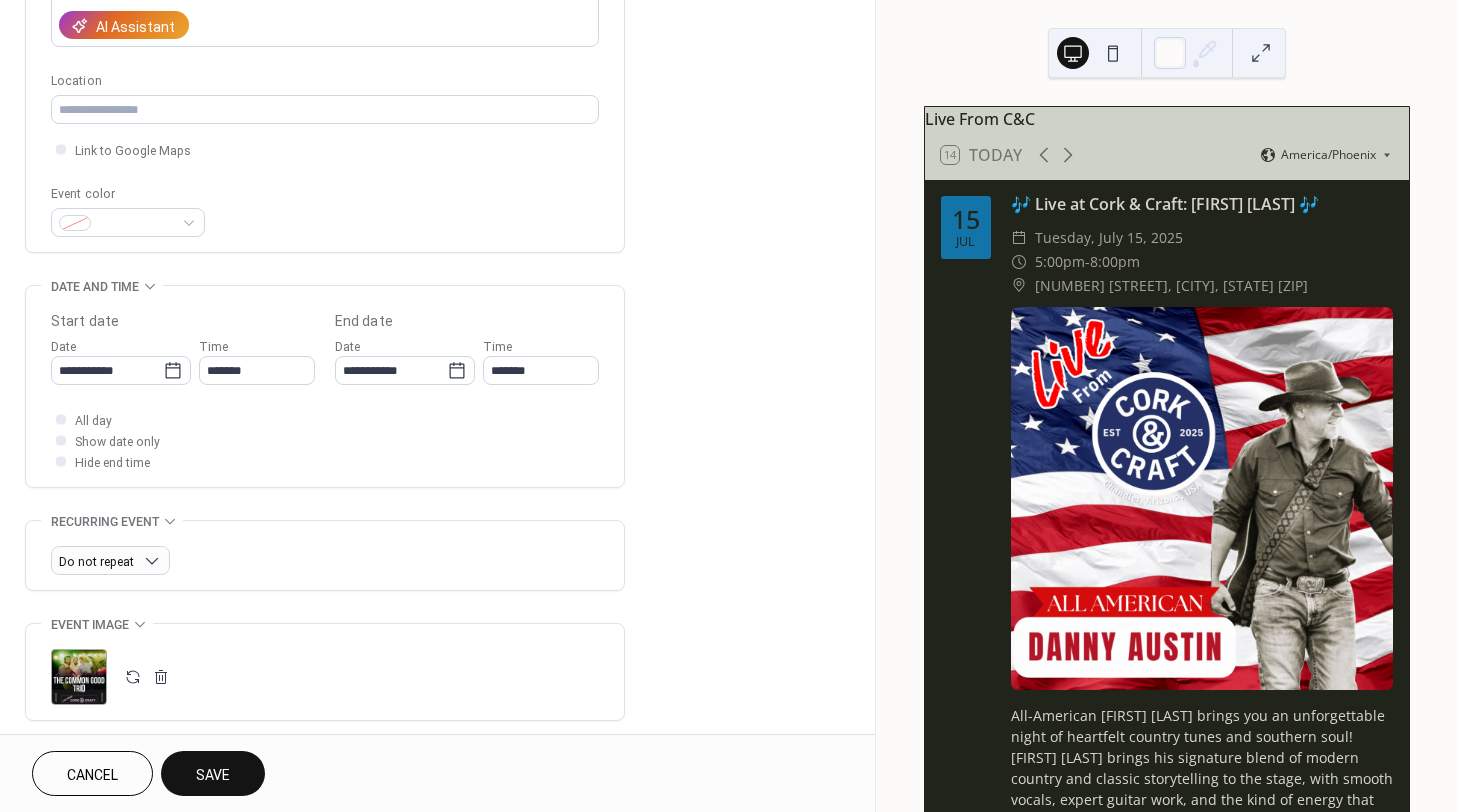 type on "********" 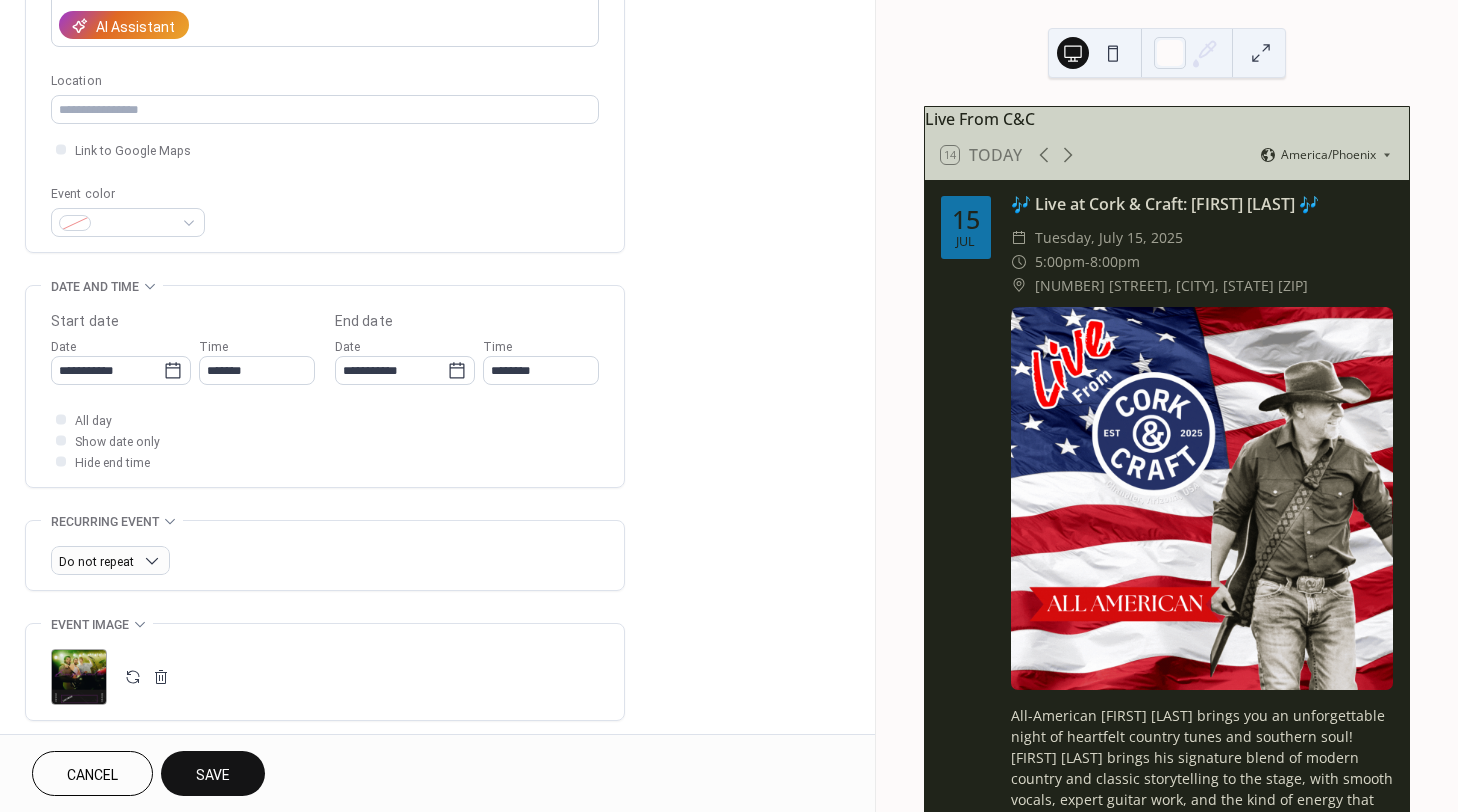 click on "**********" at bounding box center [325, 386] 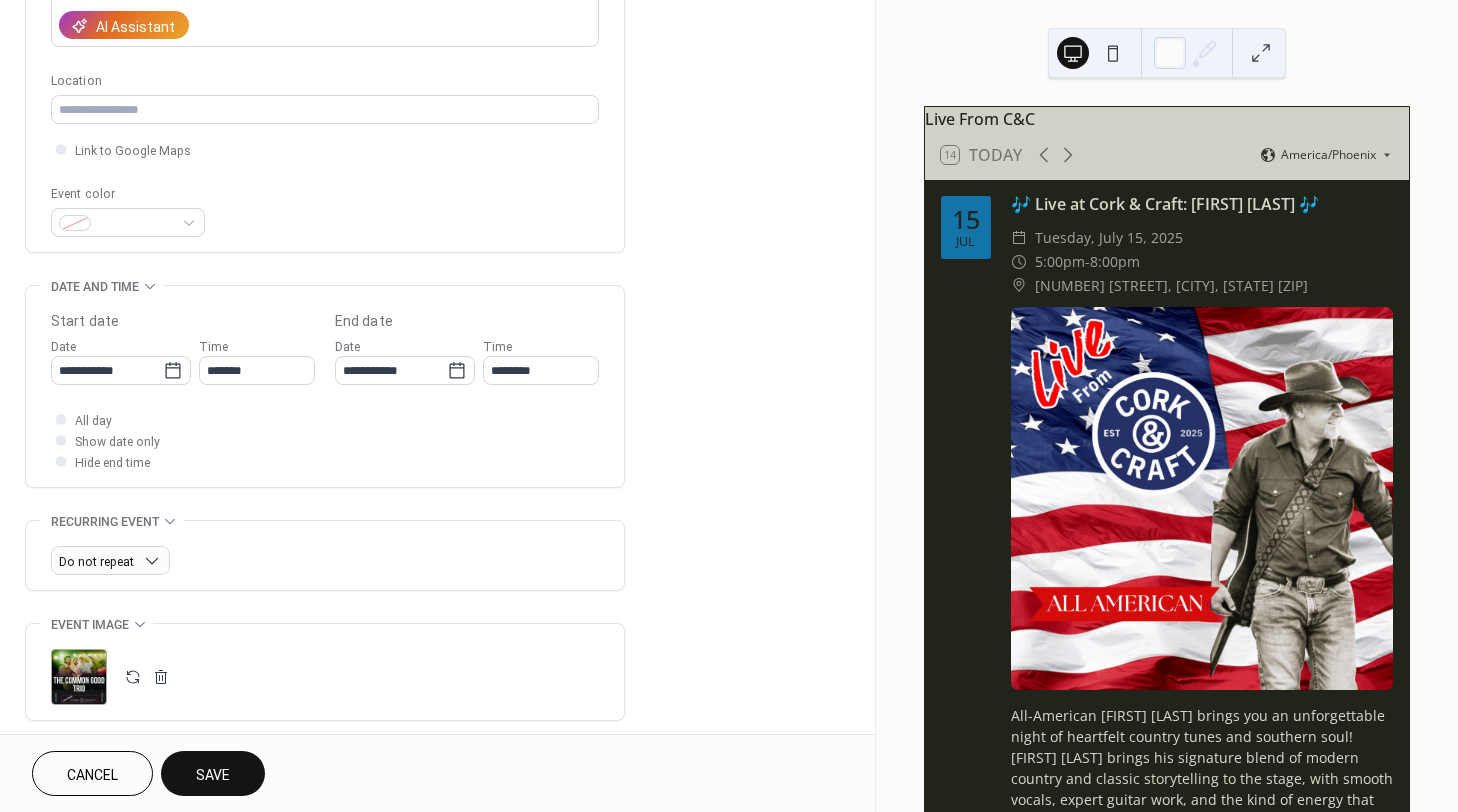 click on "Save" at bounding box center [213, 775] 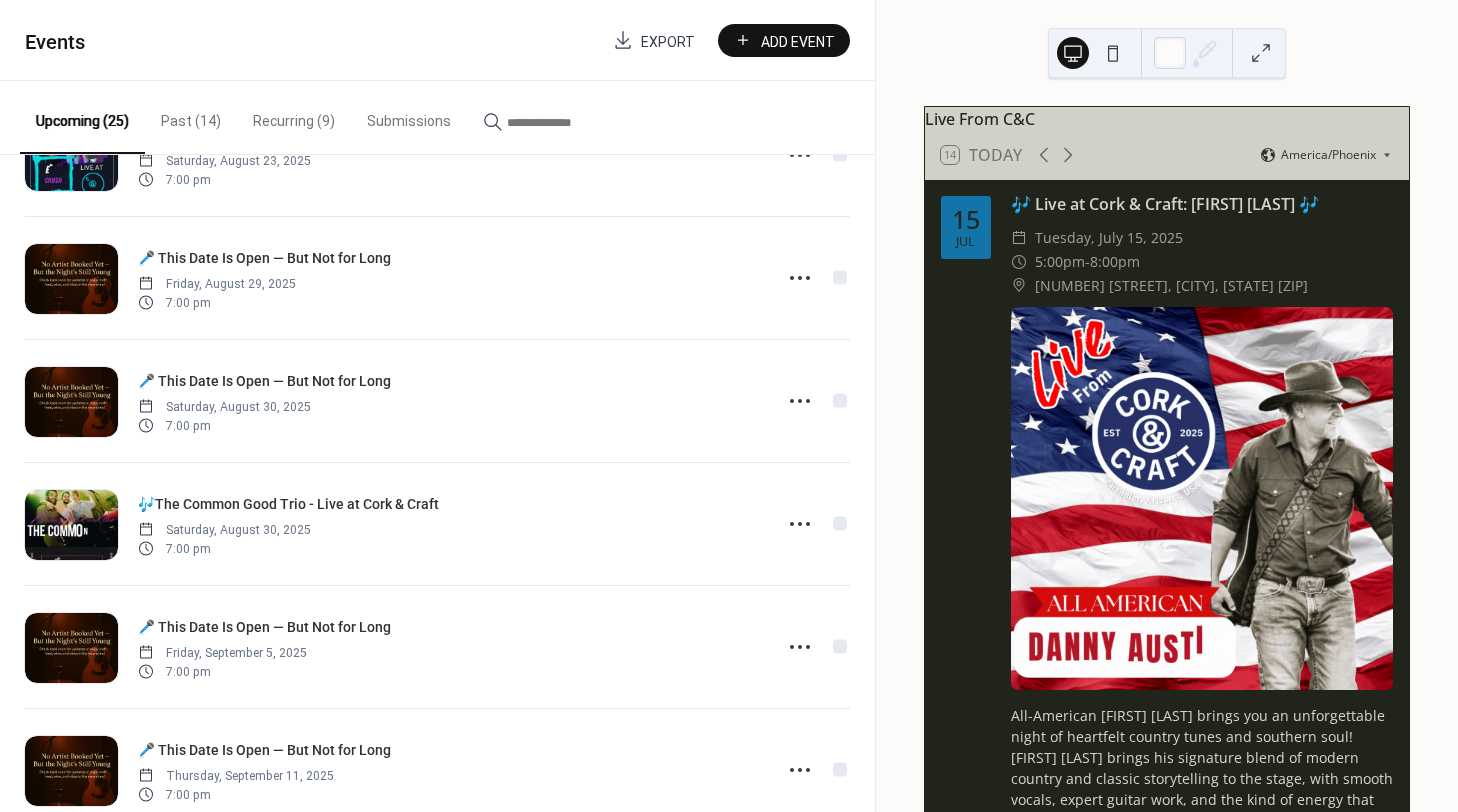 scroll, scrollTop: 1077, scrollLeft: 0, axis: vertical 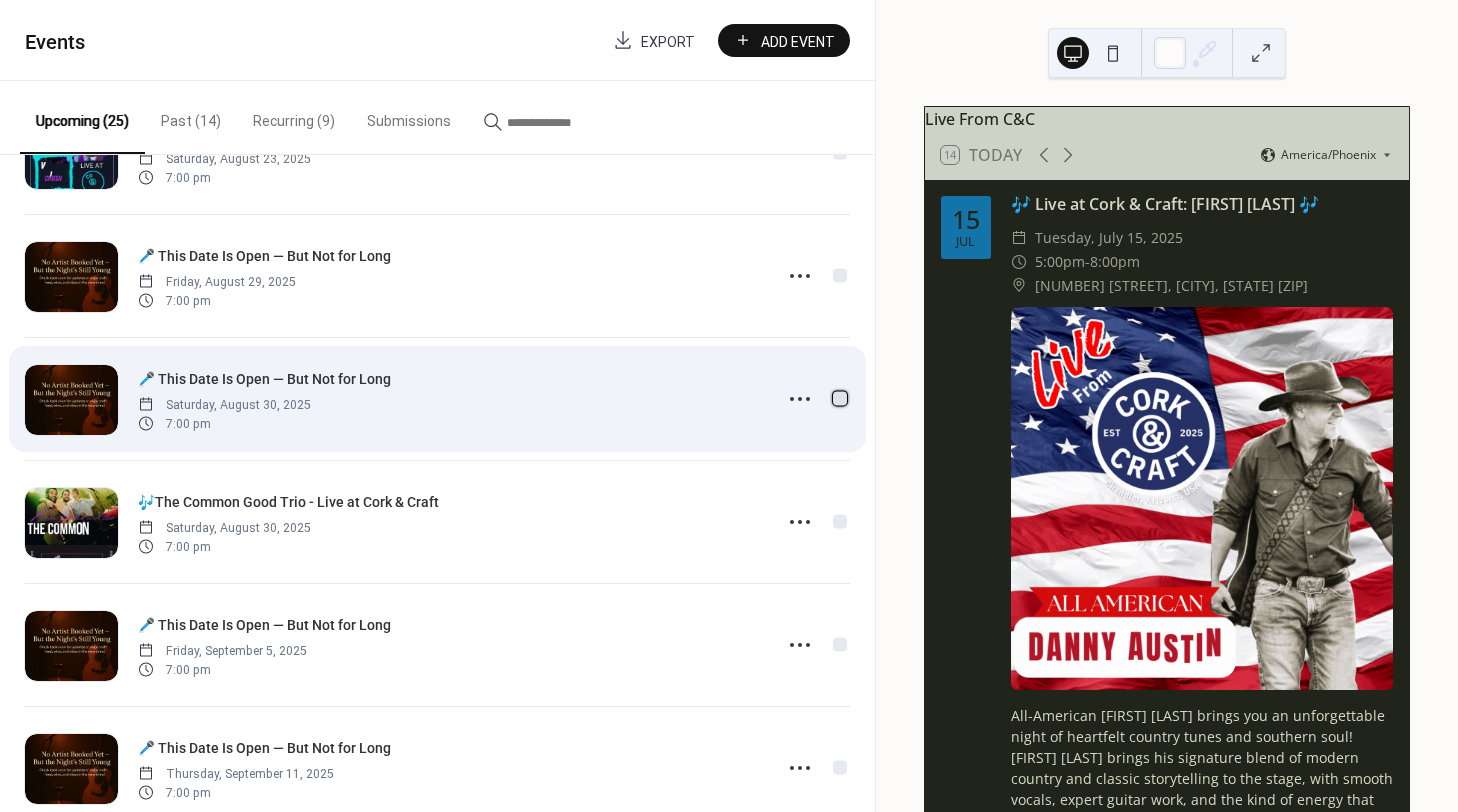 click at bounding box center [840, 398] 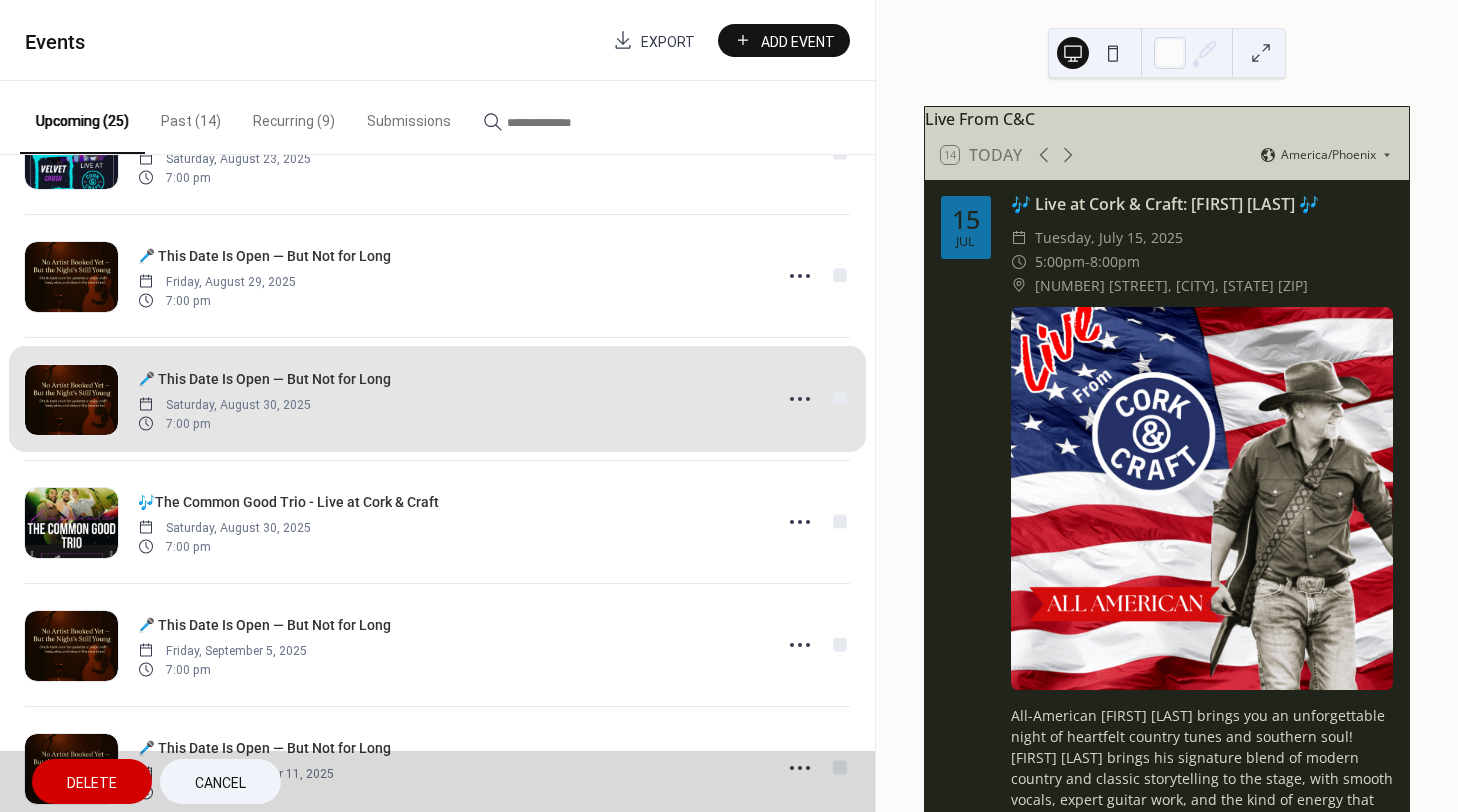 click on "Delete" at bounding box center (92, 783) 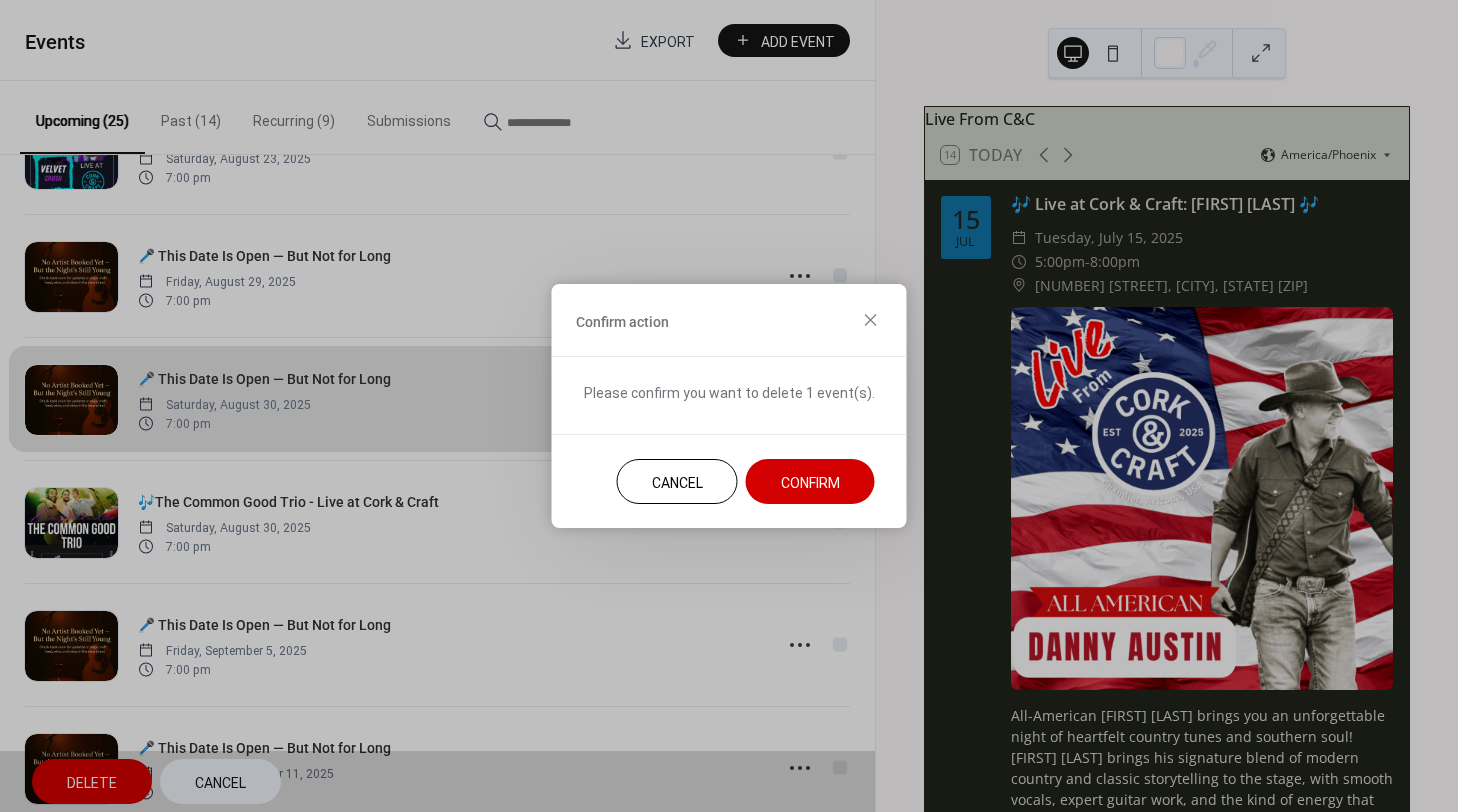 click on "Confirm" at bounding box center (810, 483) 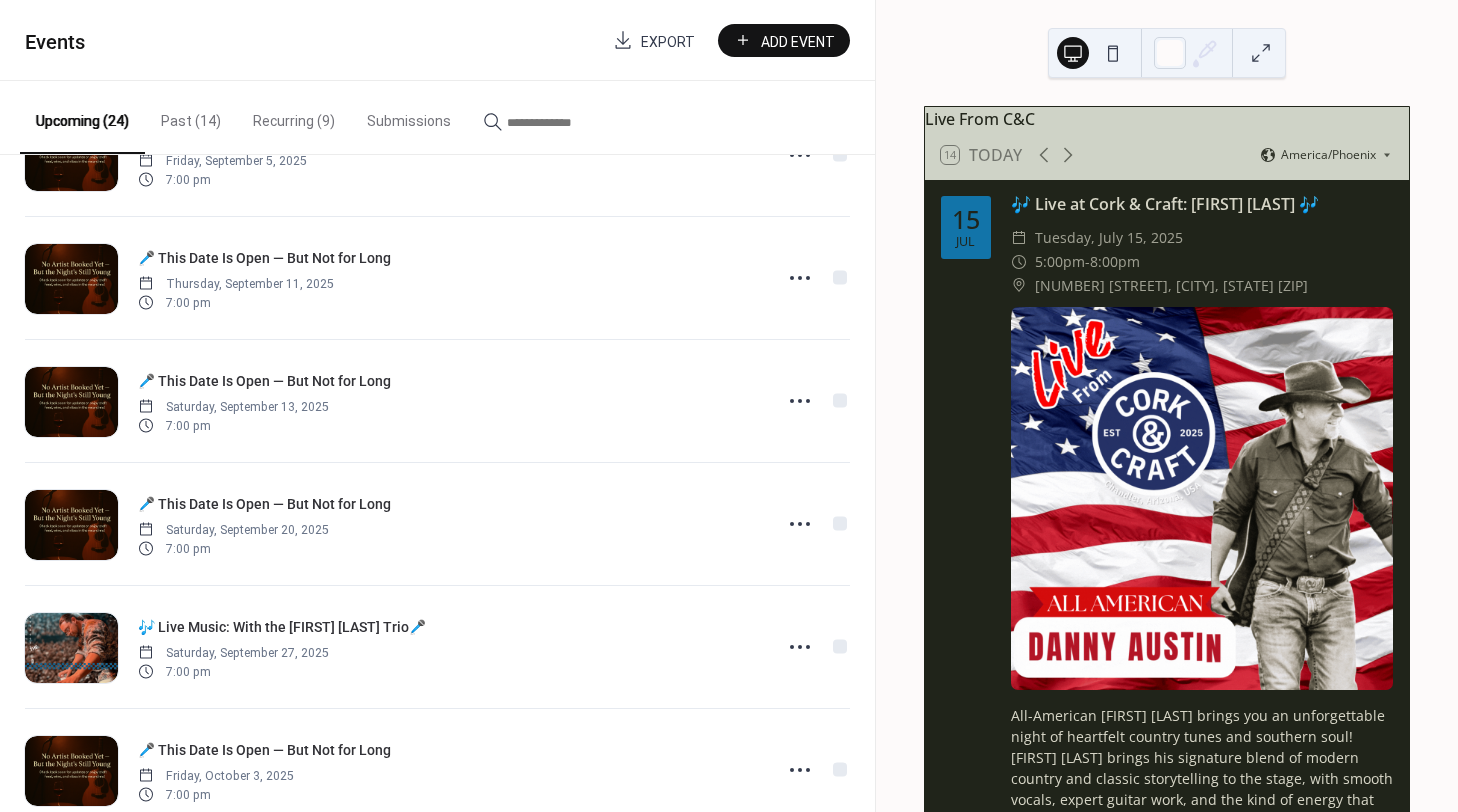 scroll, scrollTop: 1077, scrollLeft: 0, axis: vertical 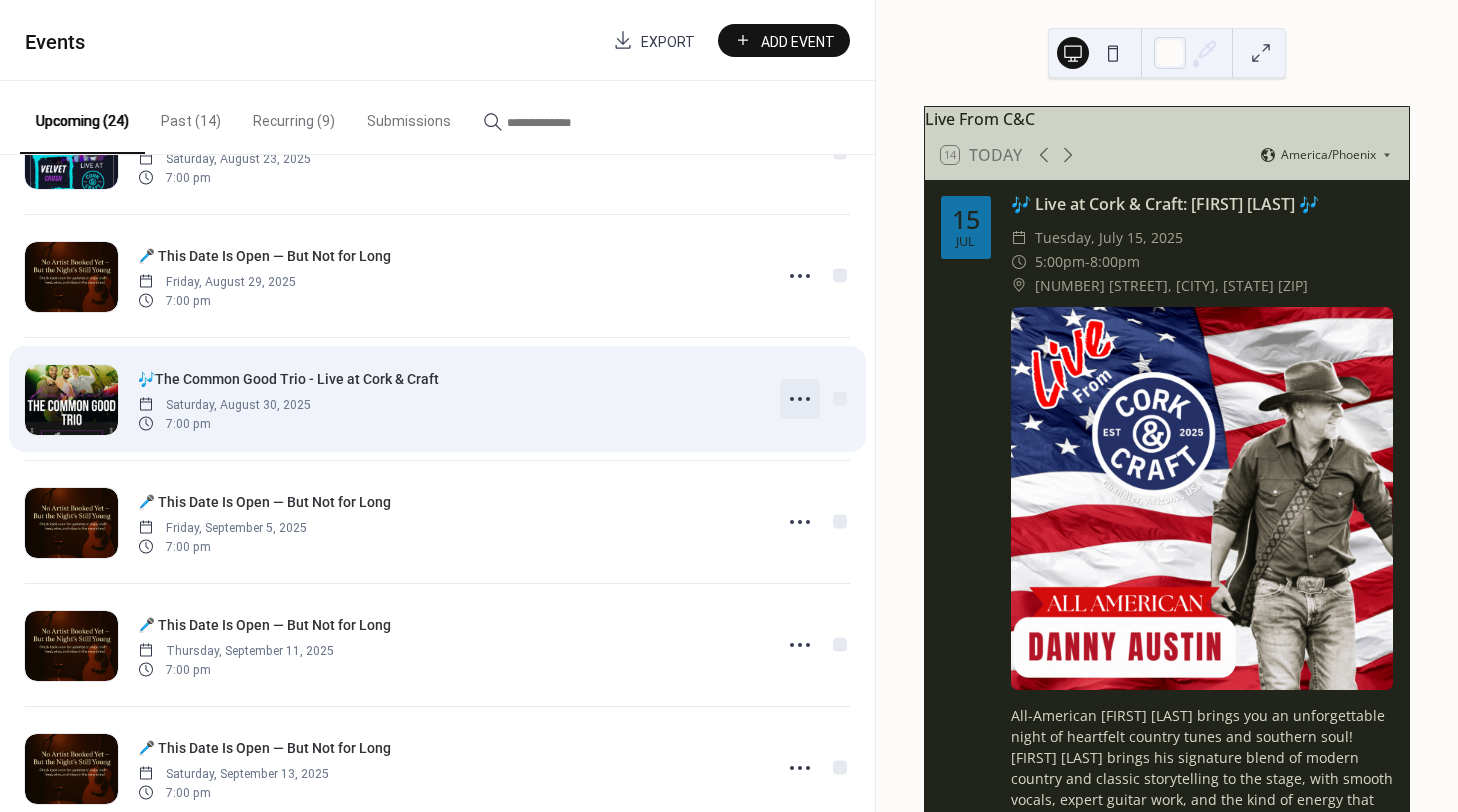 click 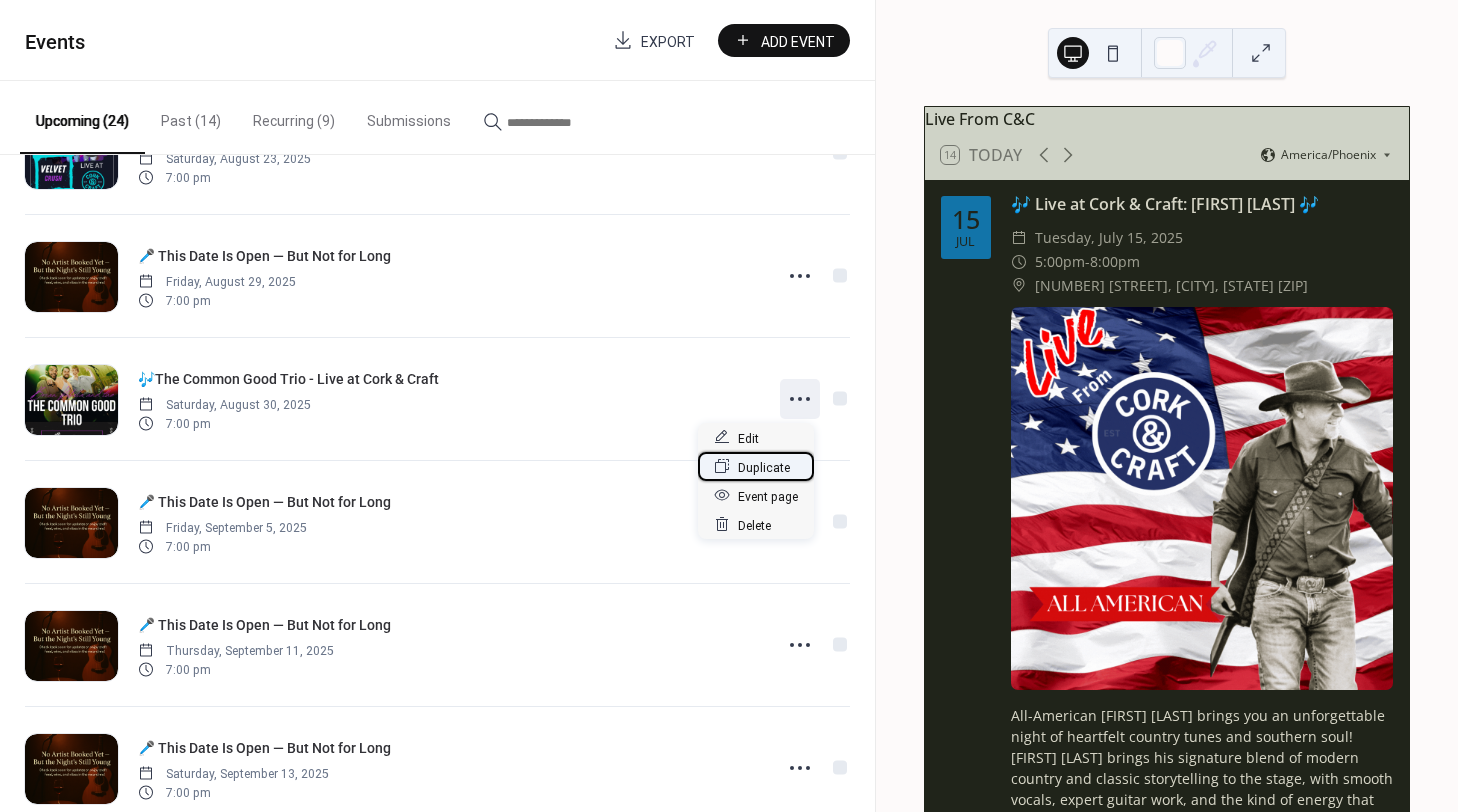 click on "Duplicate" at bounding box center (764, 467) 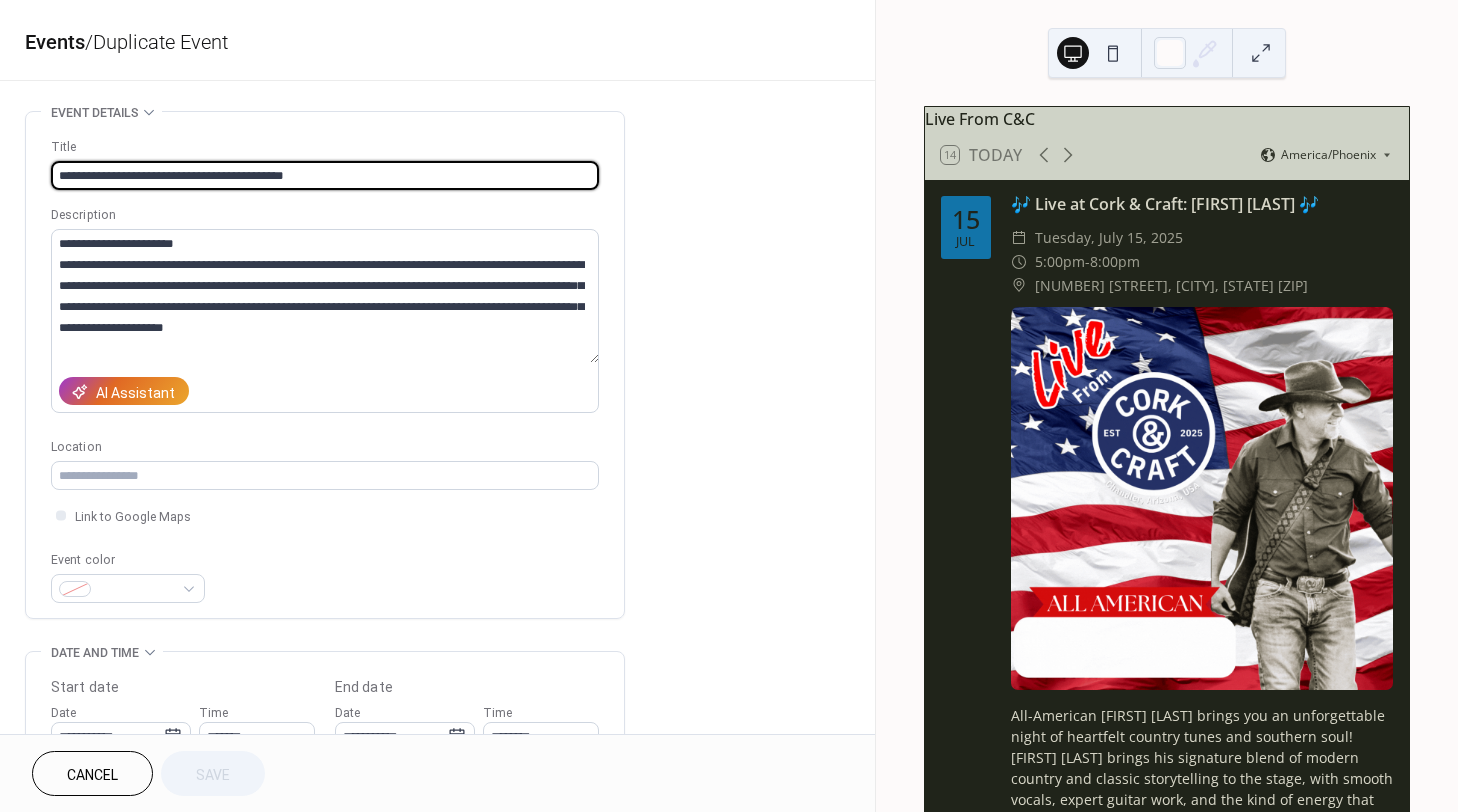 scroll, scrollTop: 366, scrollLeft: 0, axis: vertical 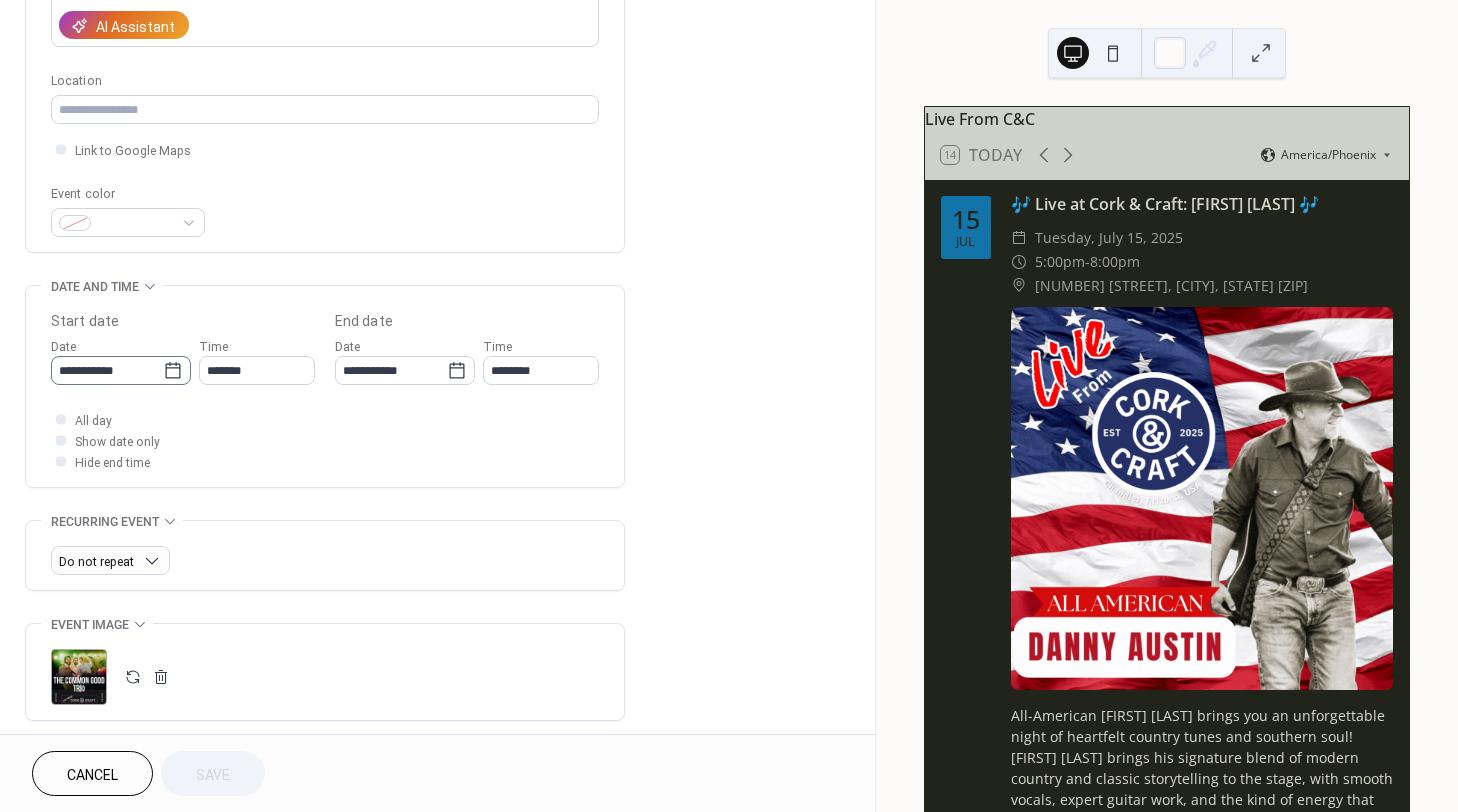 click 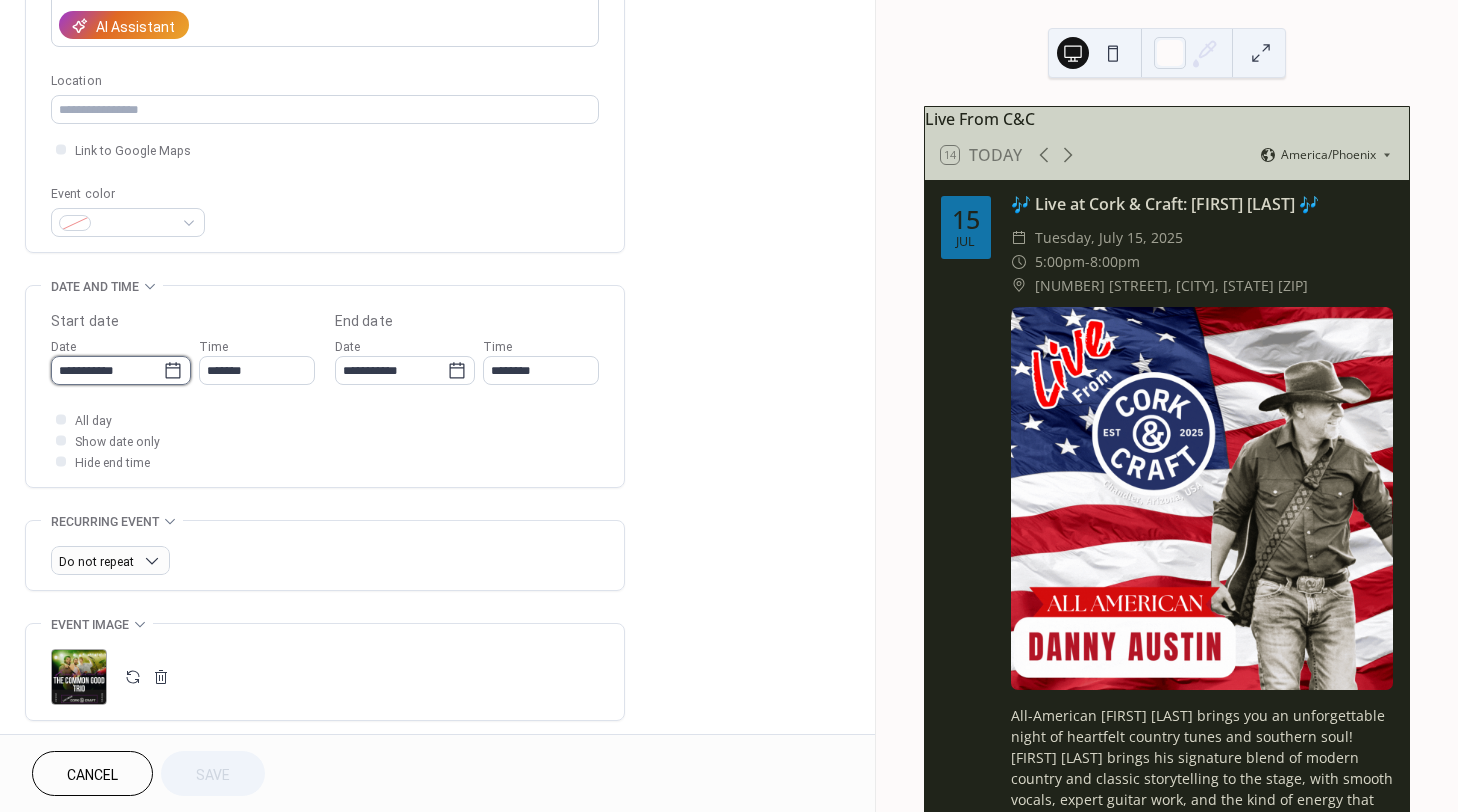 click on "**********" at bounding box center (107, 370) 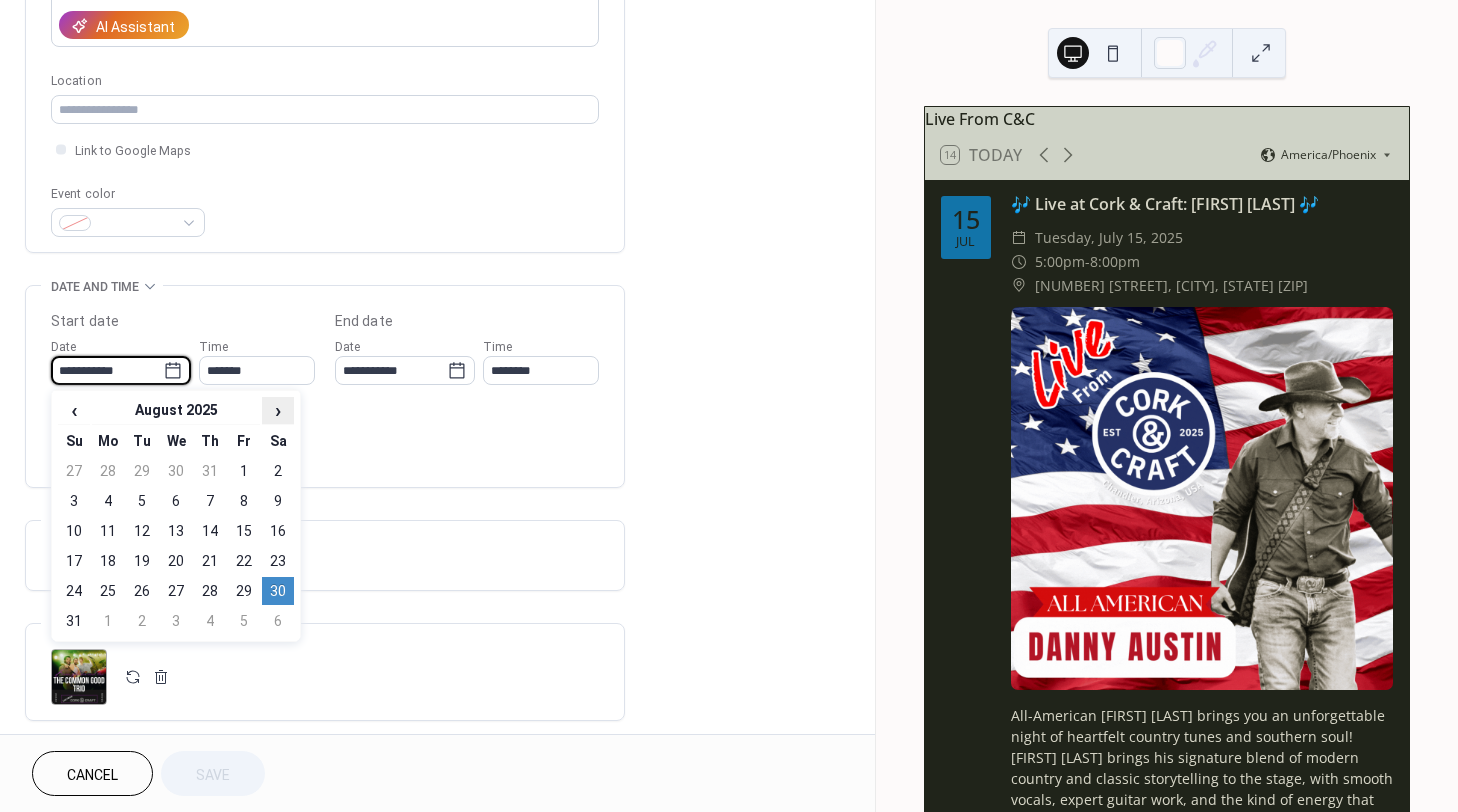 click on "›" at bounding box center [278, 410] 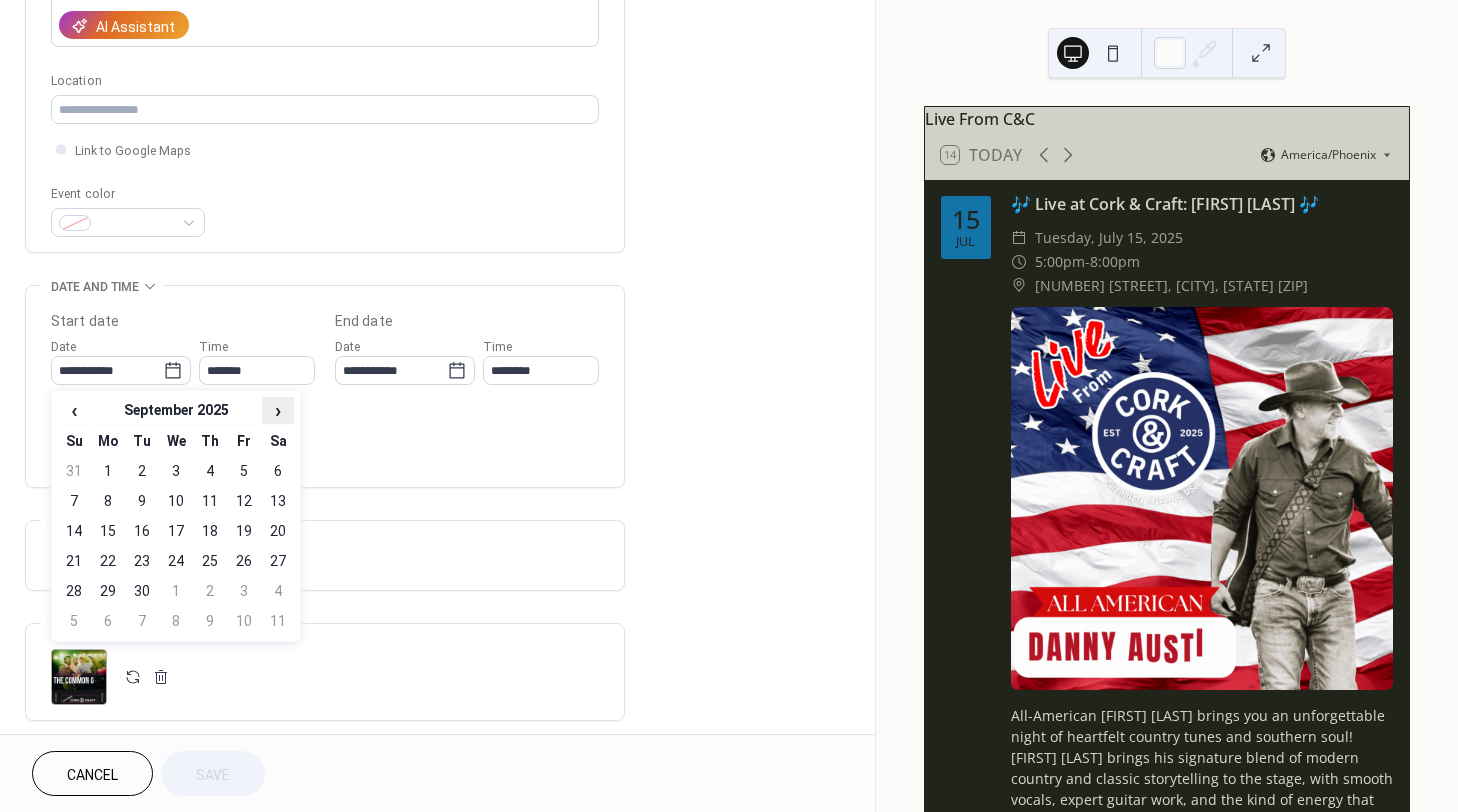 click on "›" at bounding box center [278, 410] 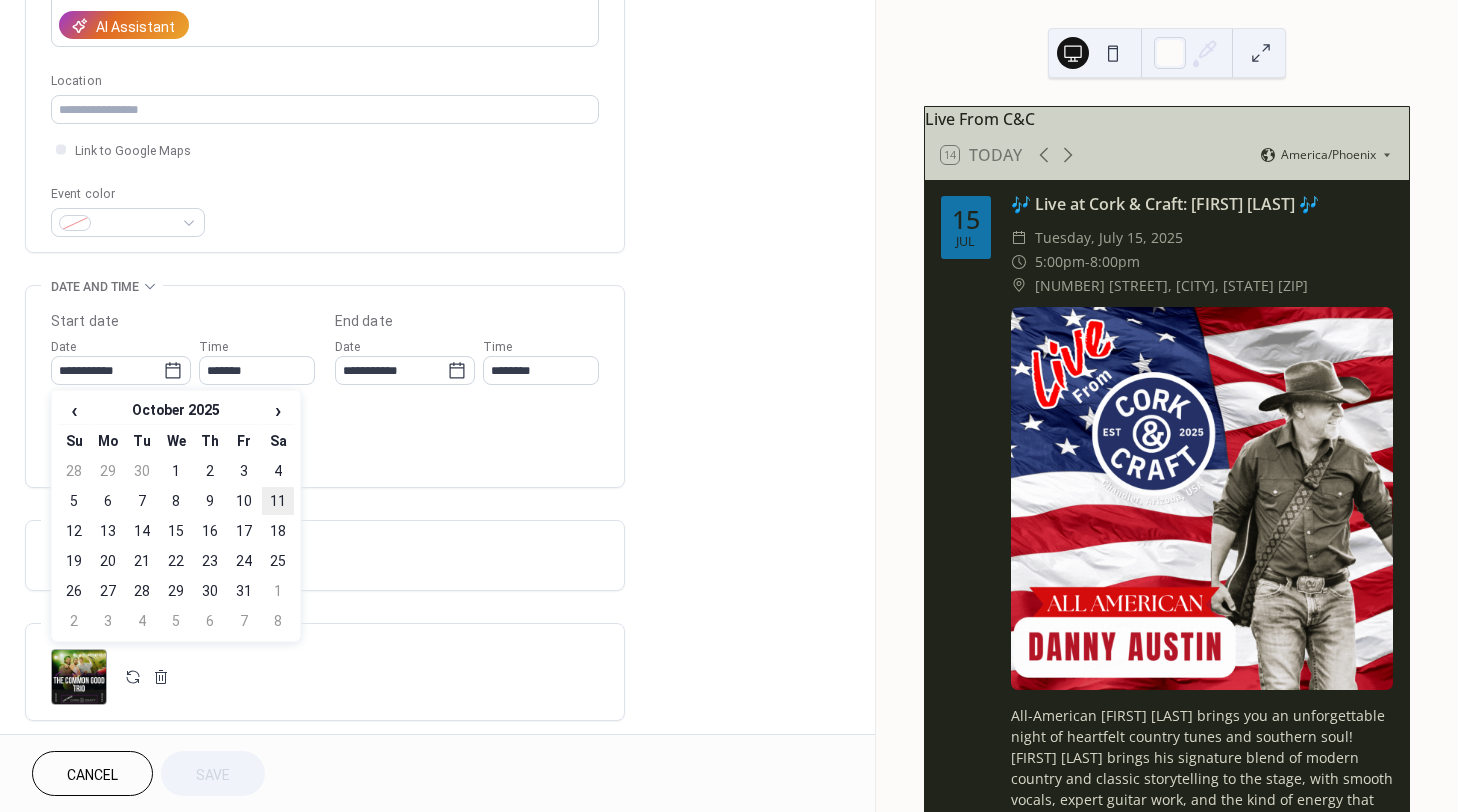 click on "11" at bounding box center [278, 501] 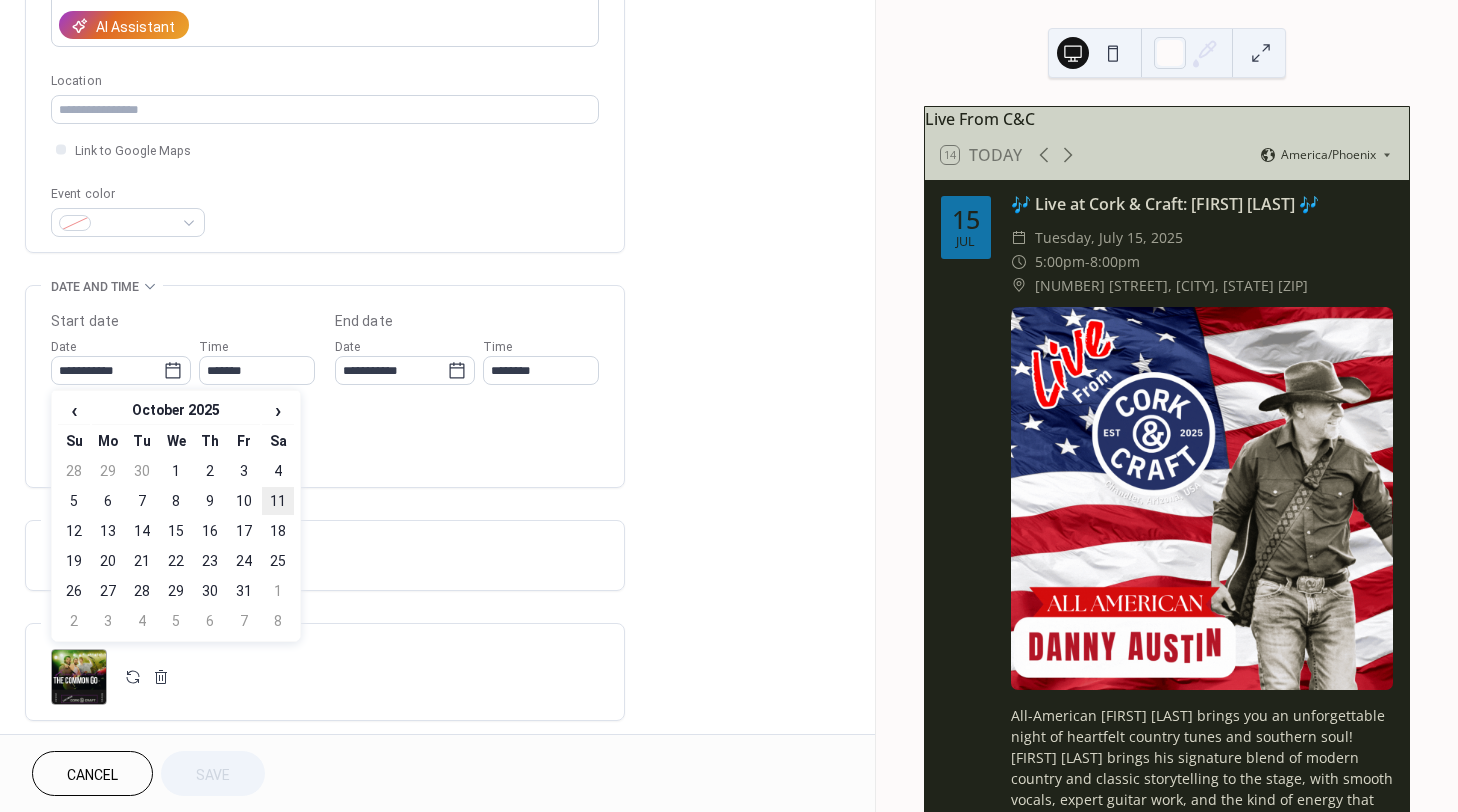 type on "**********" 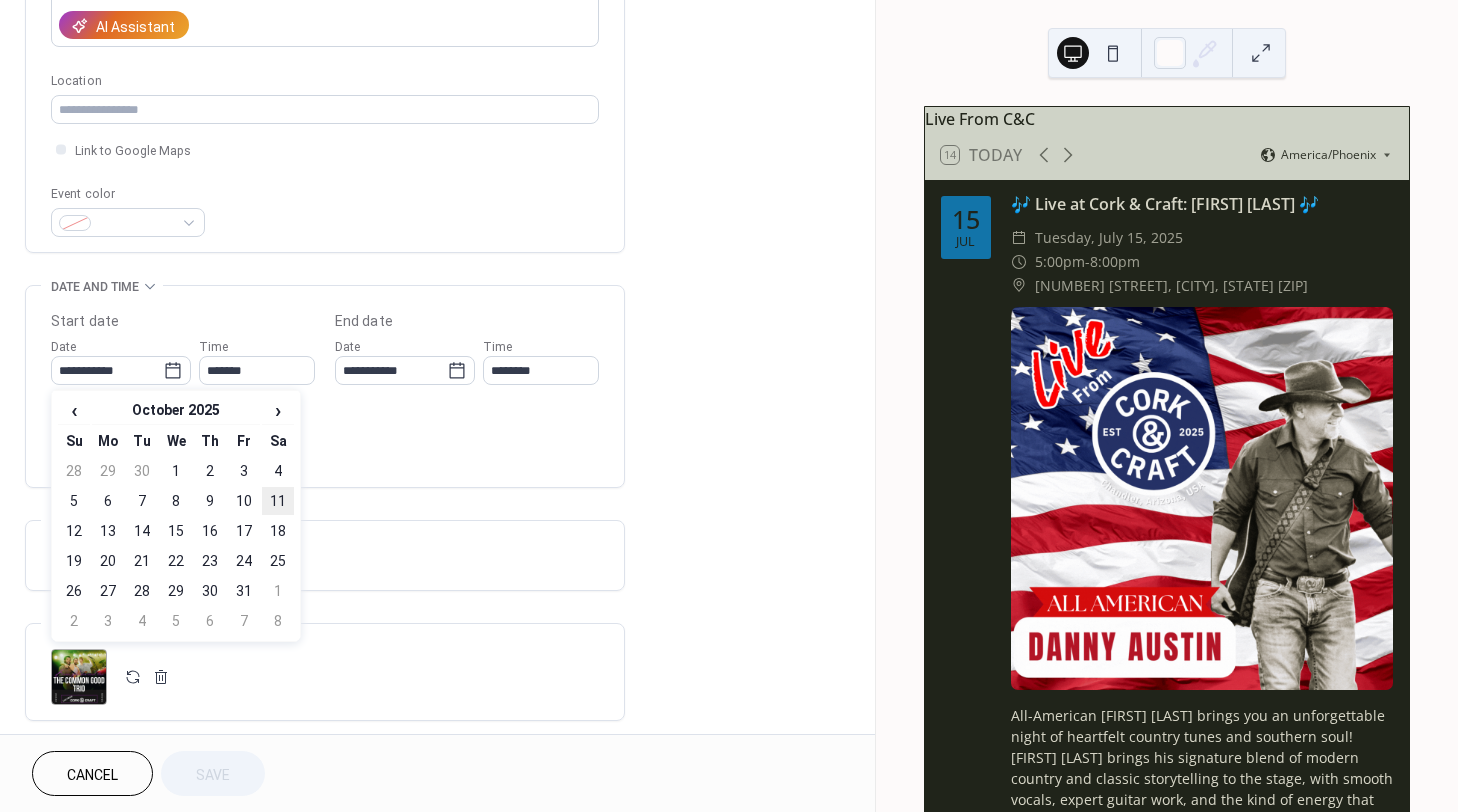 type on "**********" 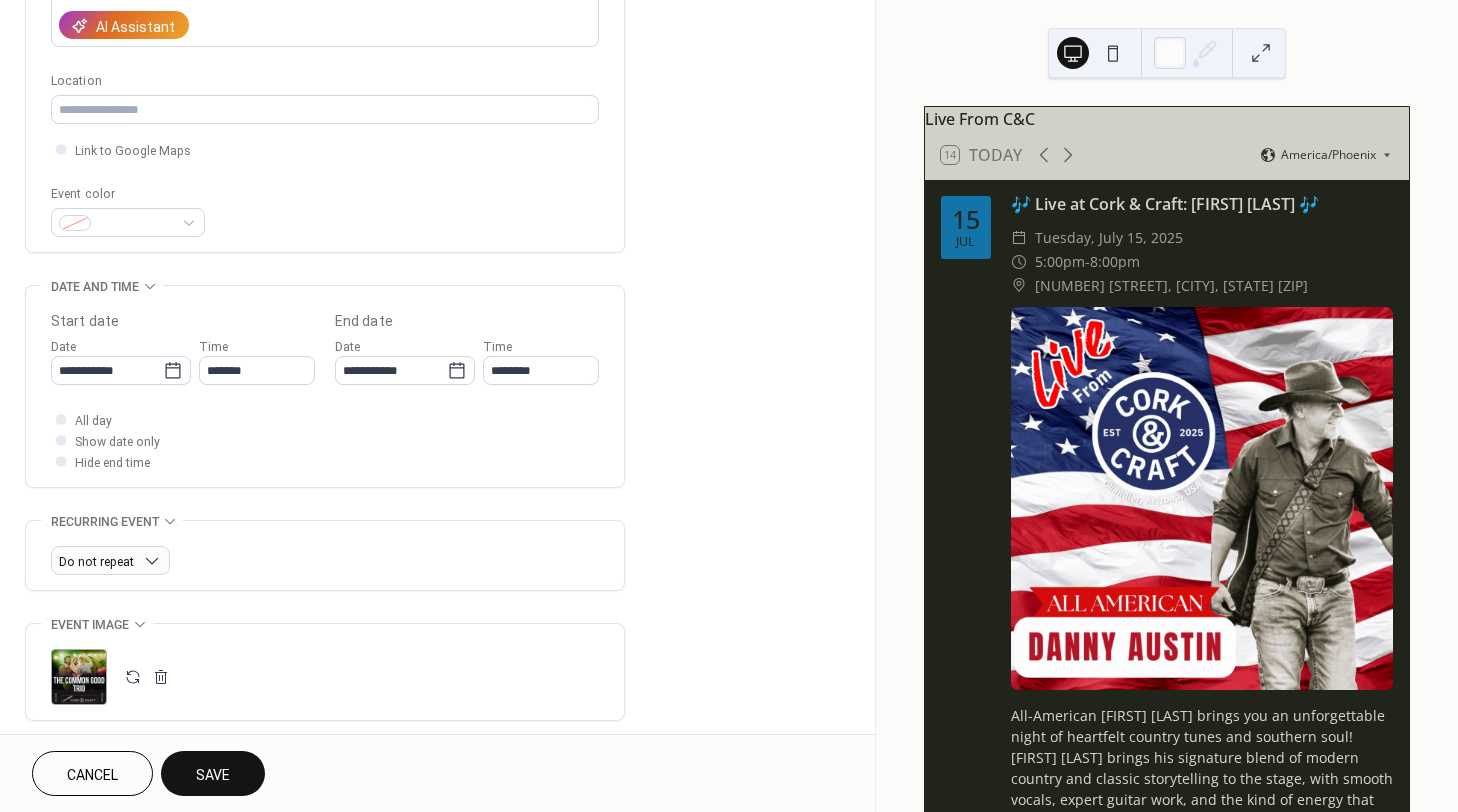 click on "Save" at bounding box center [213, 775] 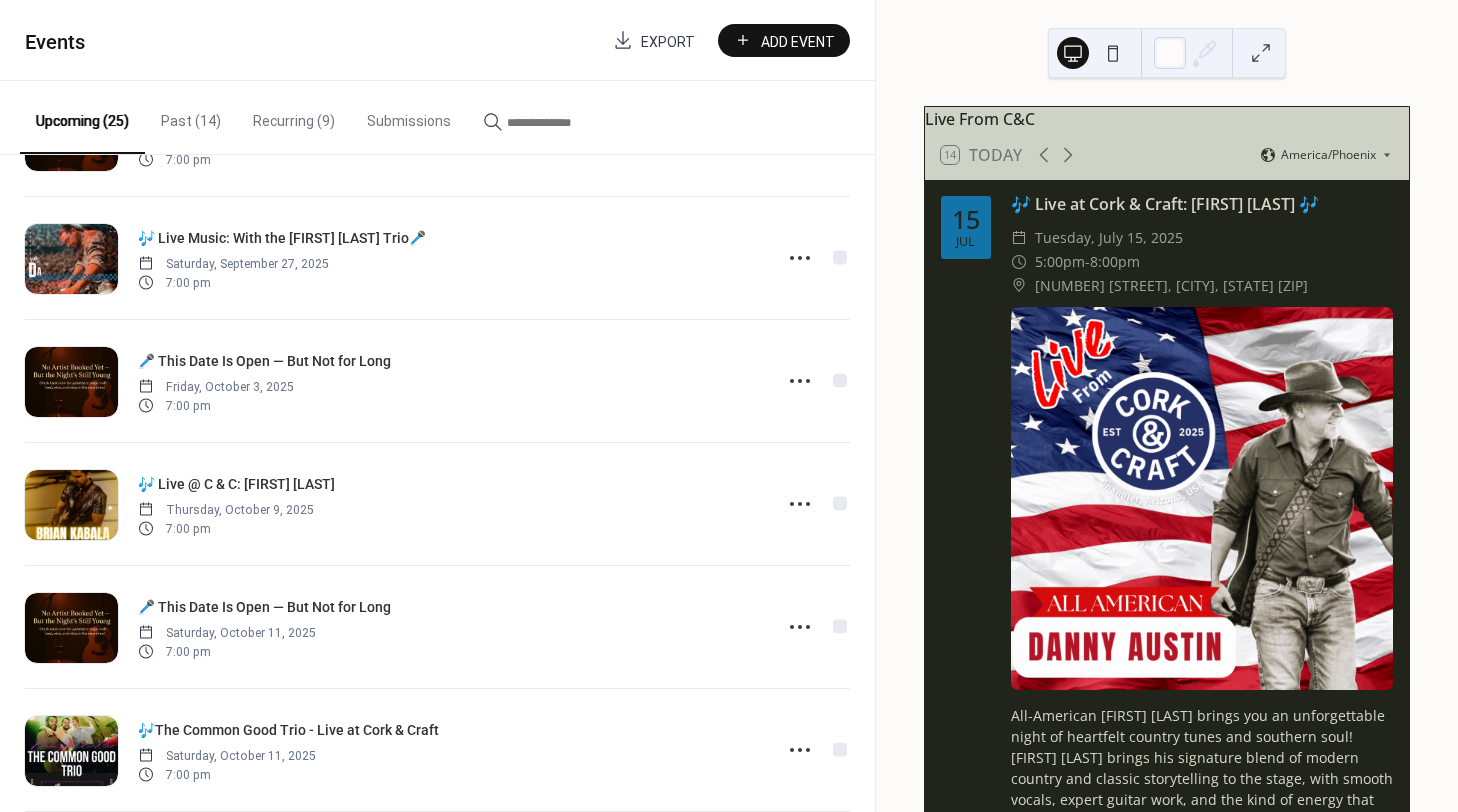 scroll, scrollTop: 2200, scrollLeft: 0, axis: vertical 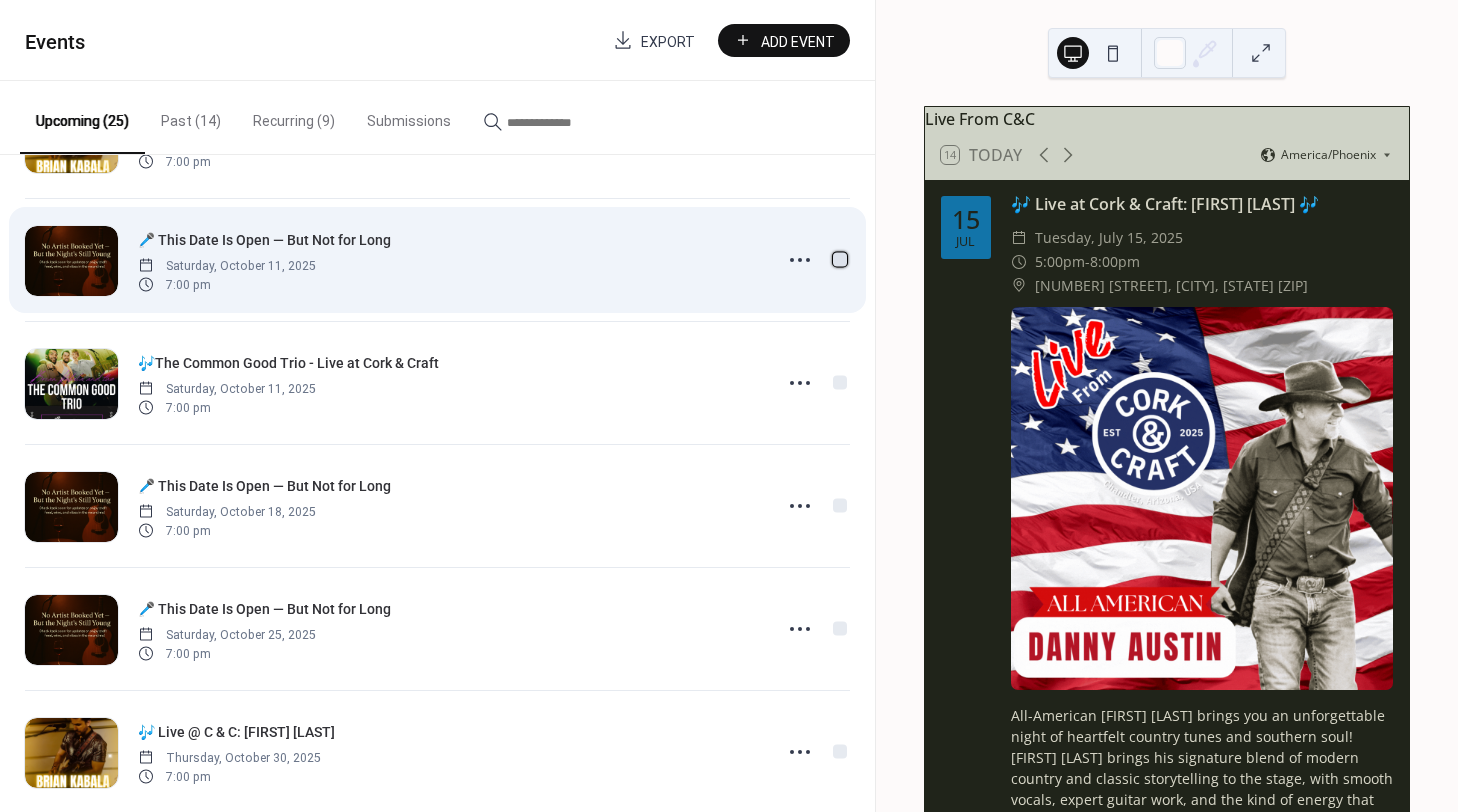 click at bounding box center (840, 259) 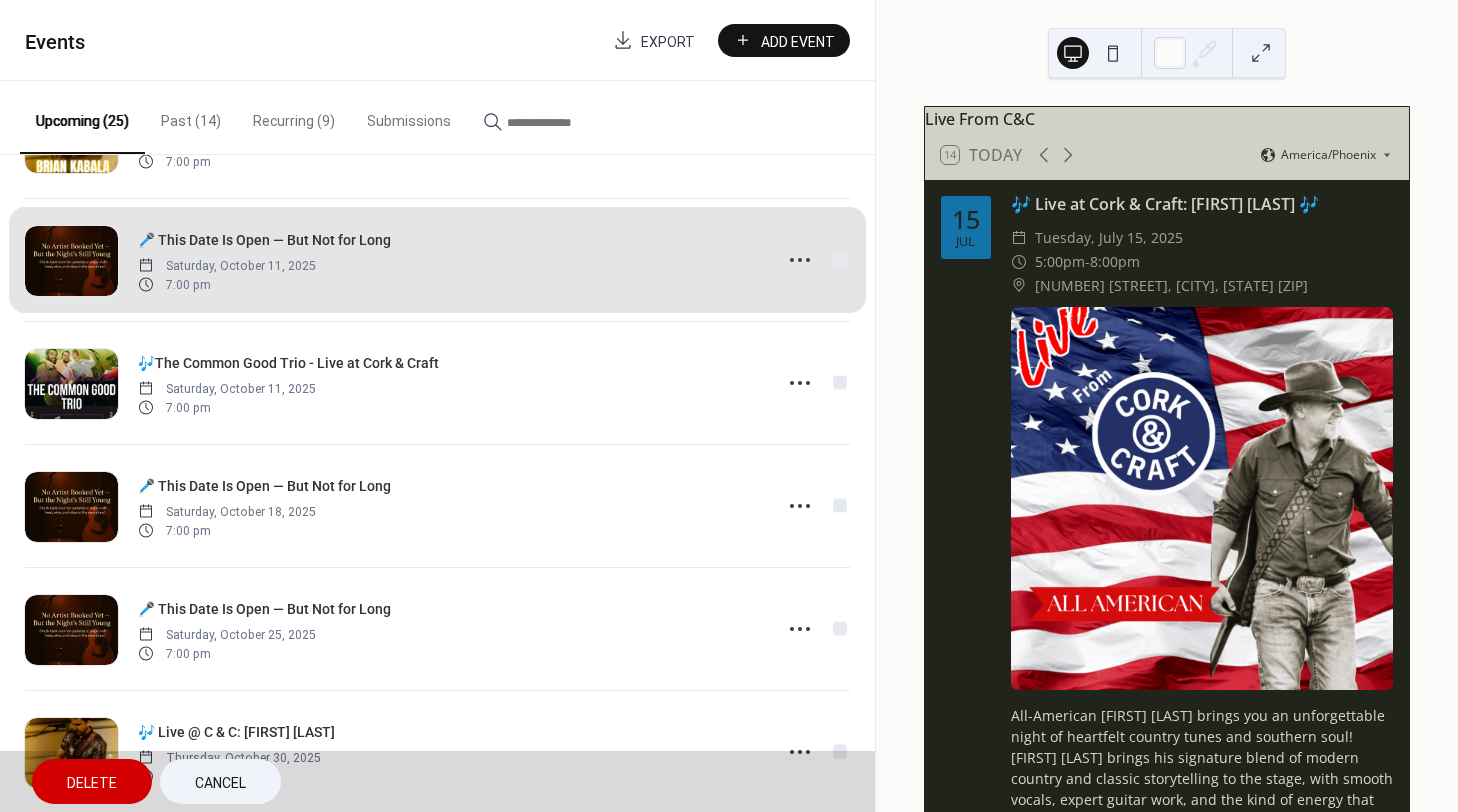 click on "Delete" at bounding box center [92, 783] 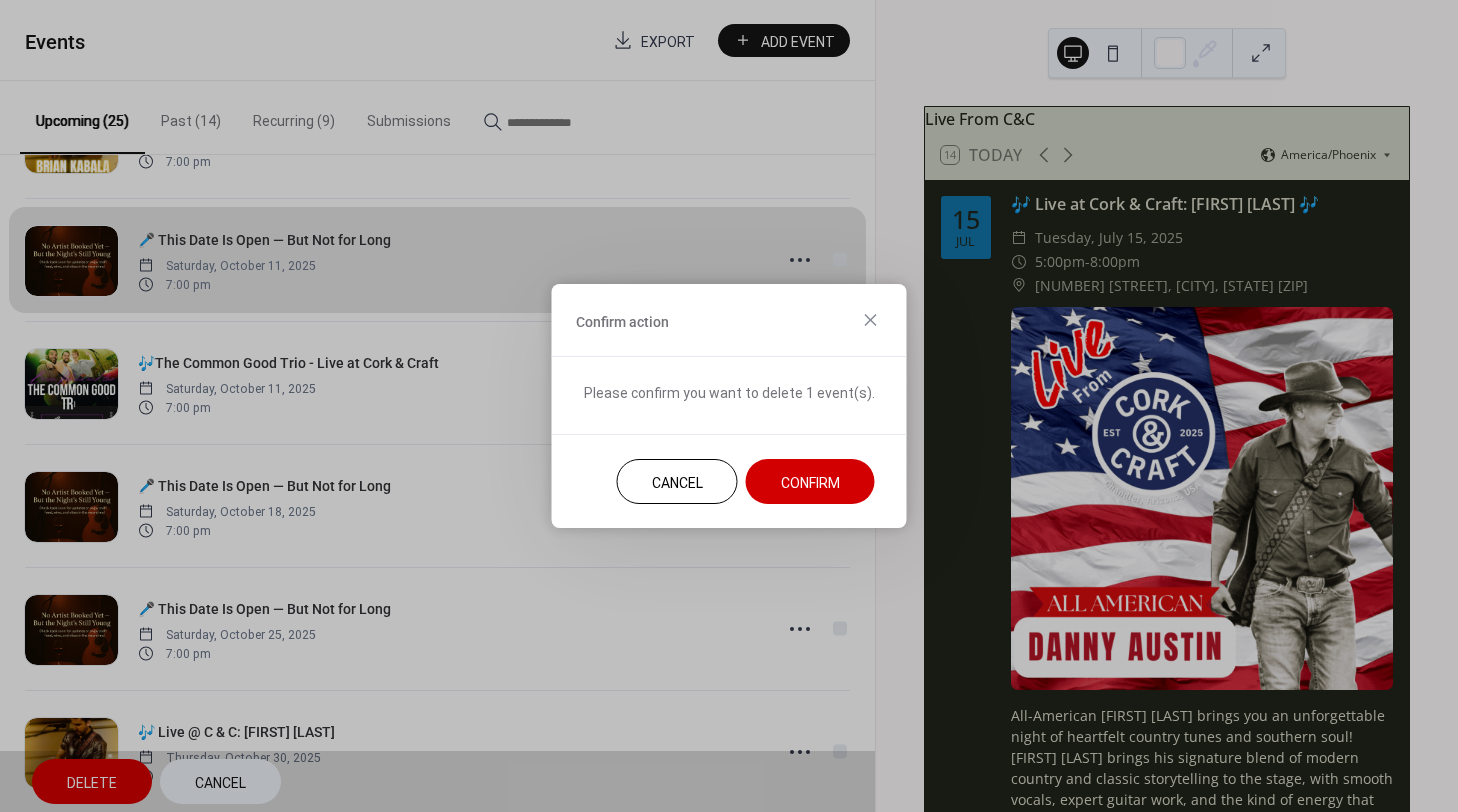 click on "Confirm" at bounding box center [810, 483] 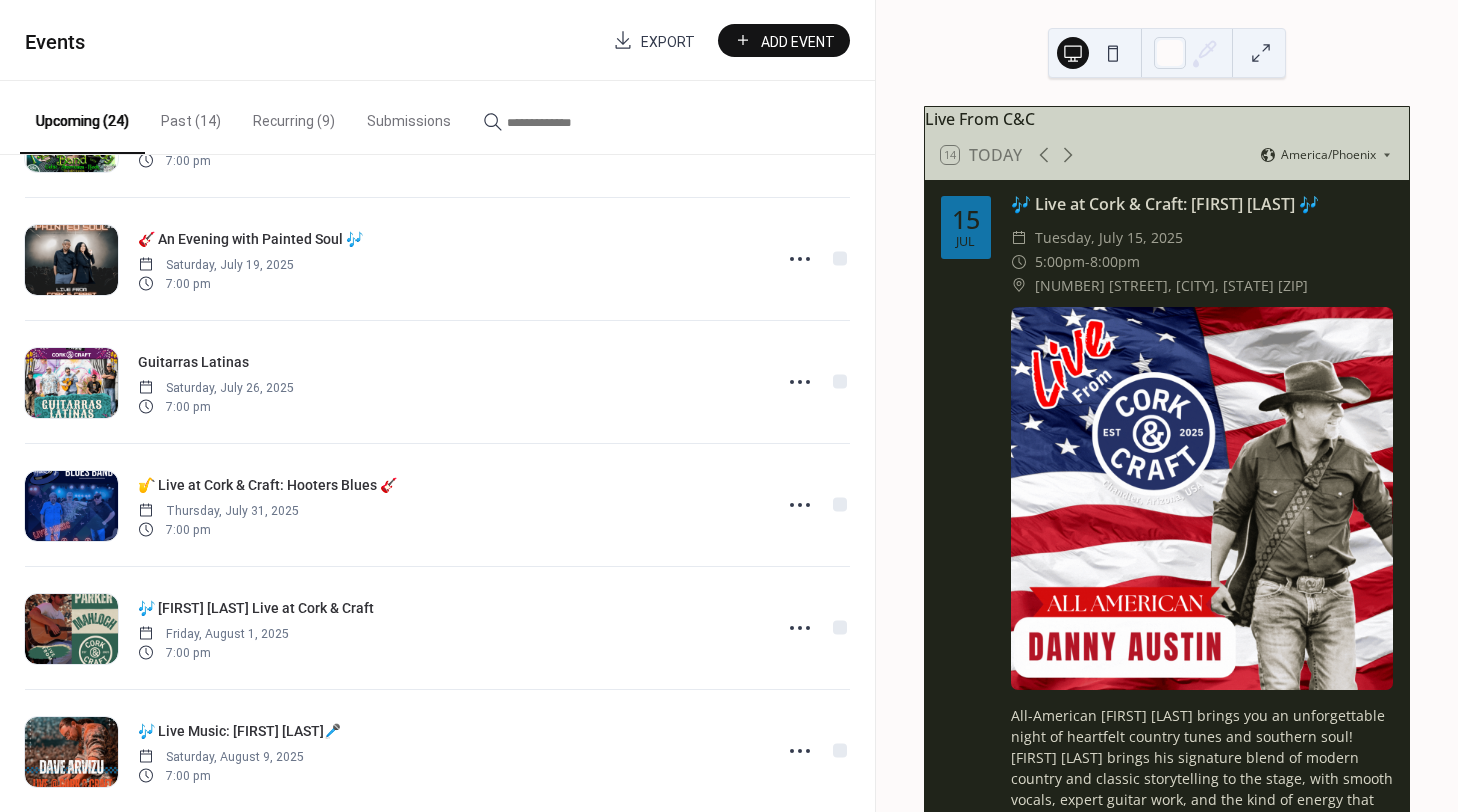 scroll, scrollTop: 0, scrollLeft: 0, axis: both 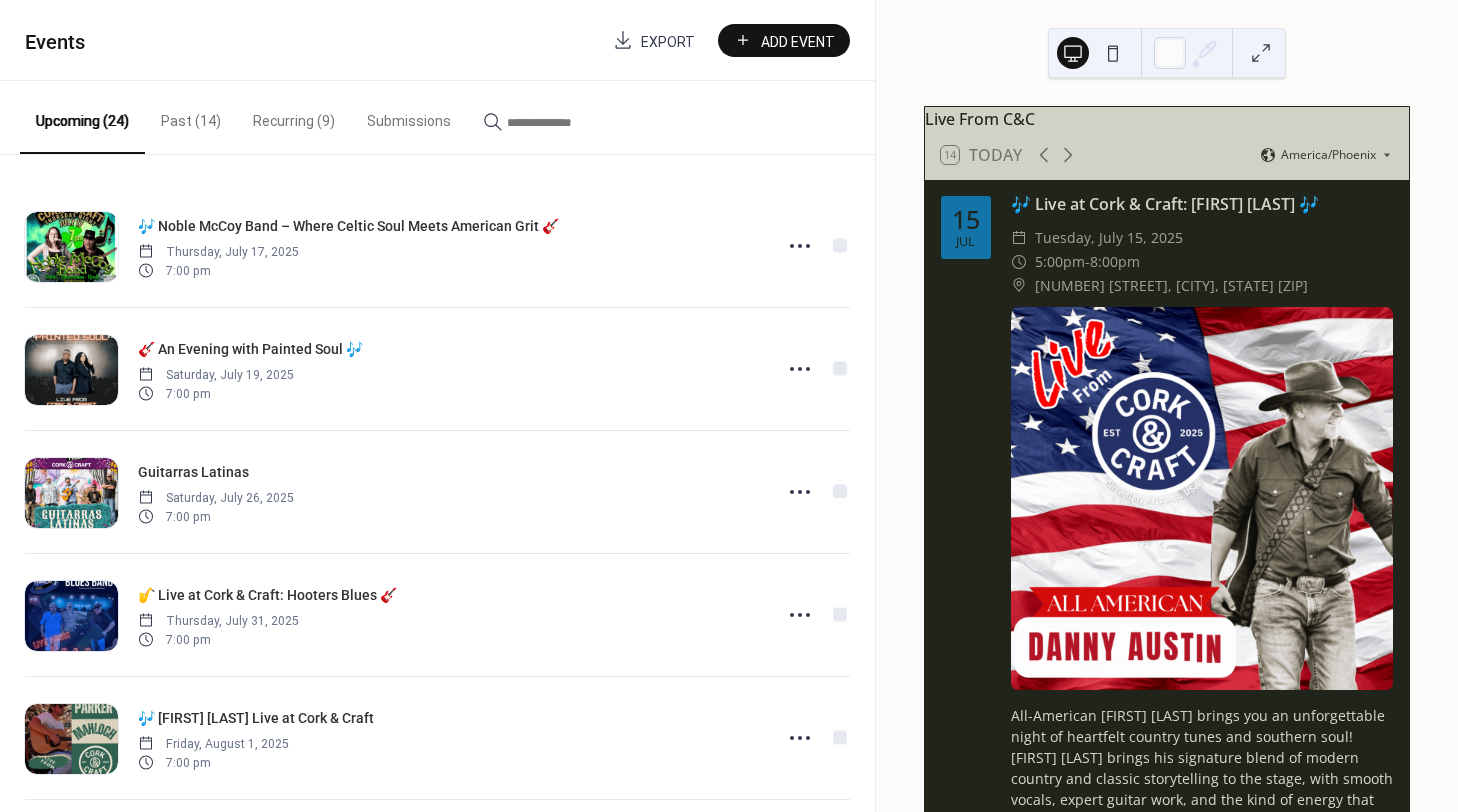 click on "Recurring (9)" at bounding box center (294, 116) 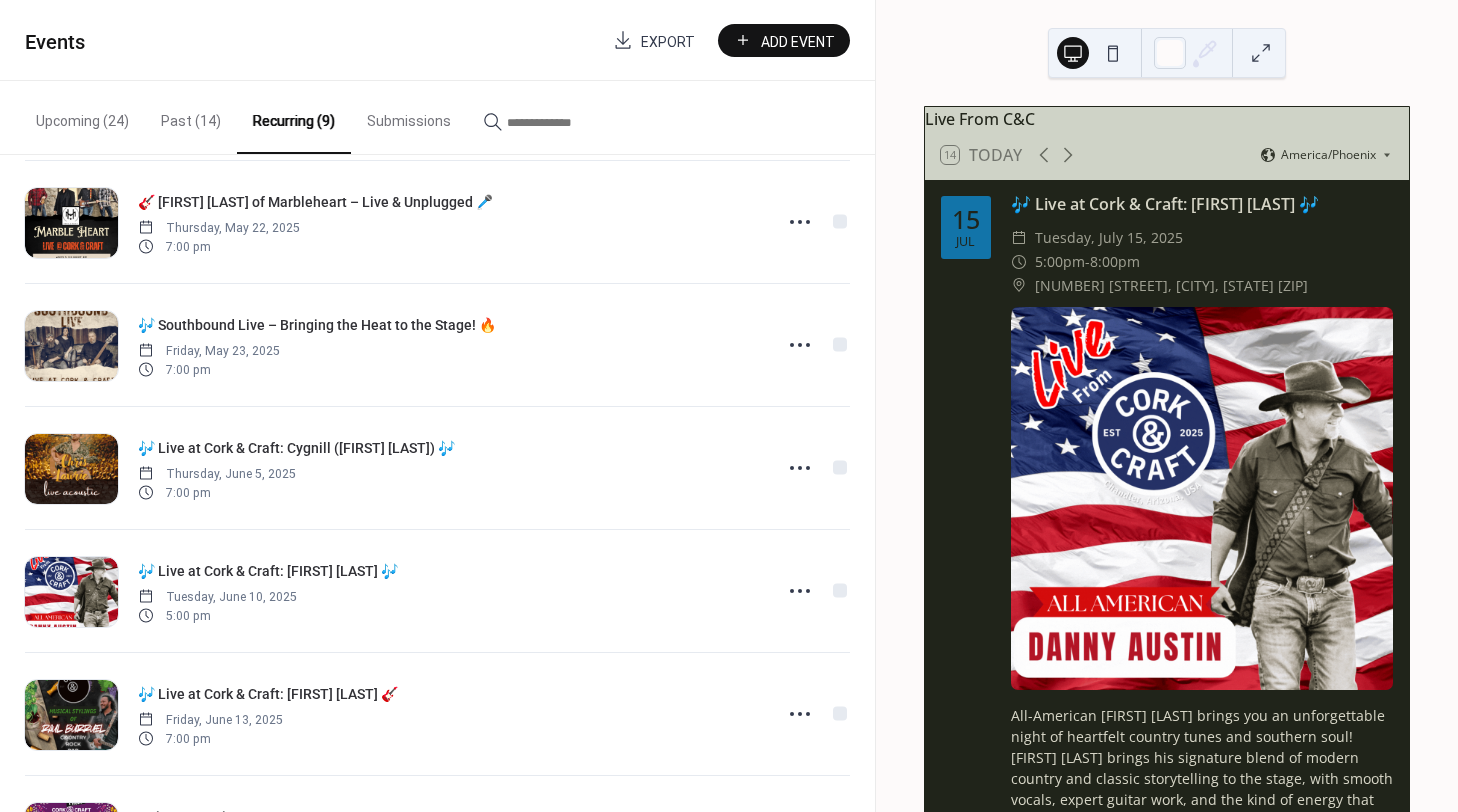 scroll, scrollTop: 509, scrollLeft: 0, axis: vertical 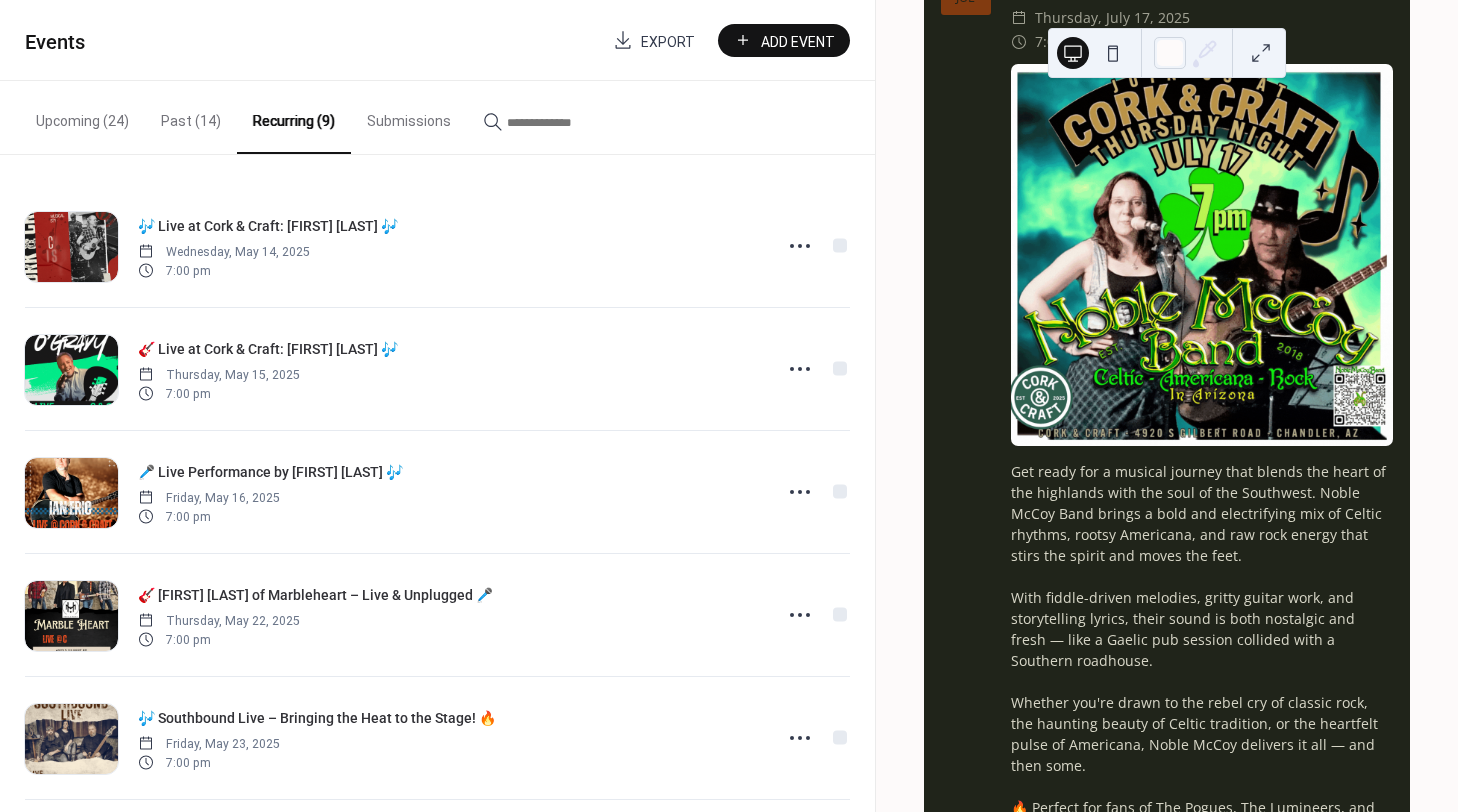 click on "Upcoming (24)" at bounding box center (82, 116) 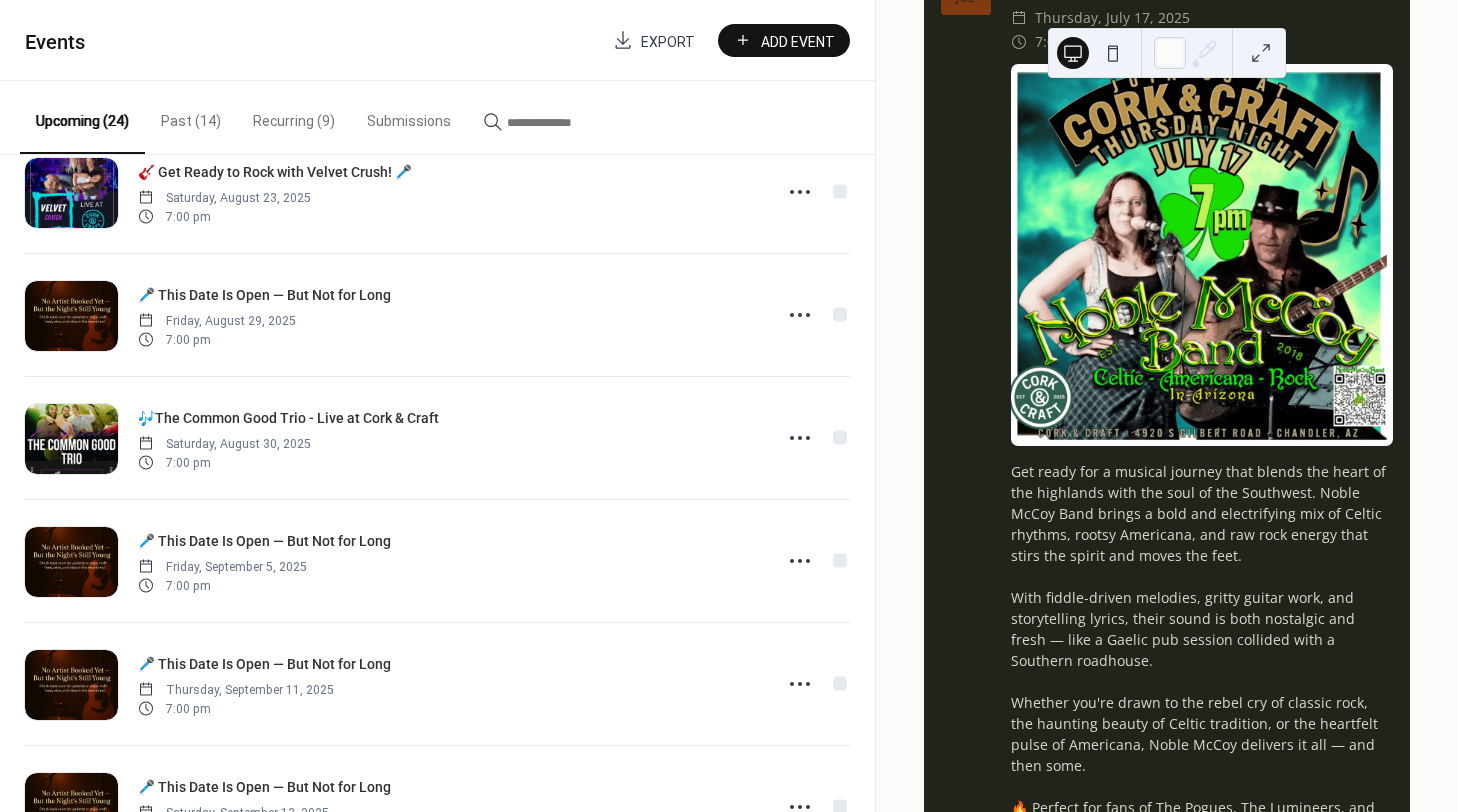 scroll, scrollTop: 1047, scrollLeft: 0, axis: vertical 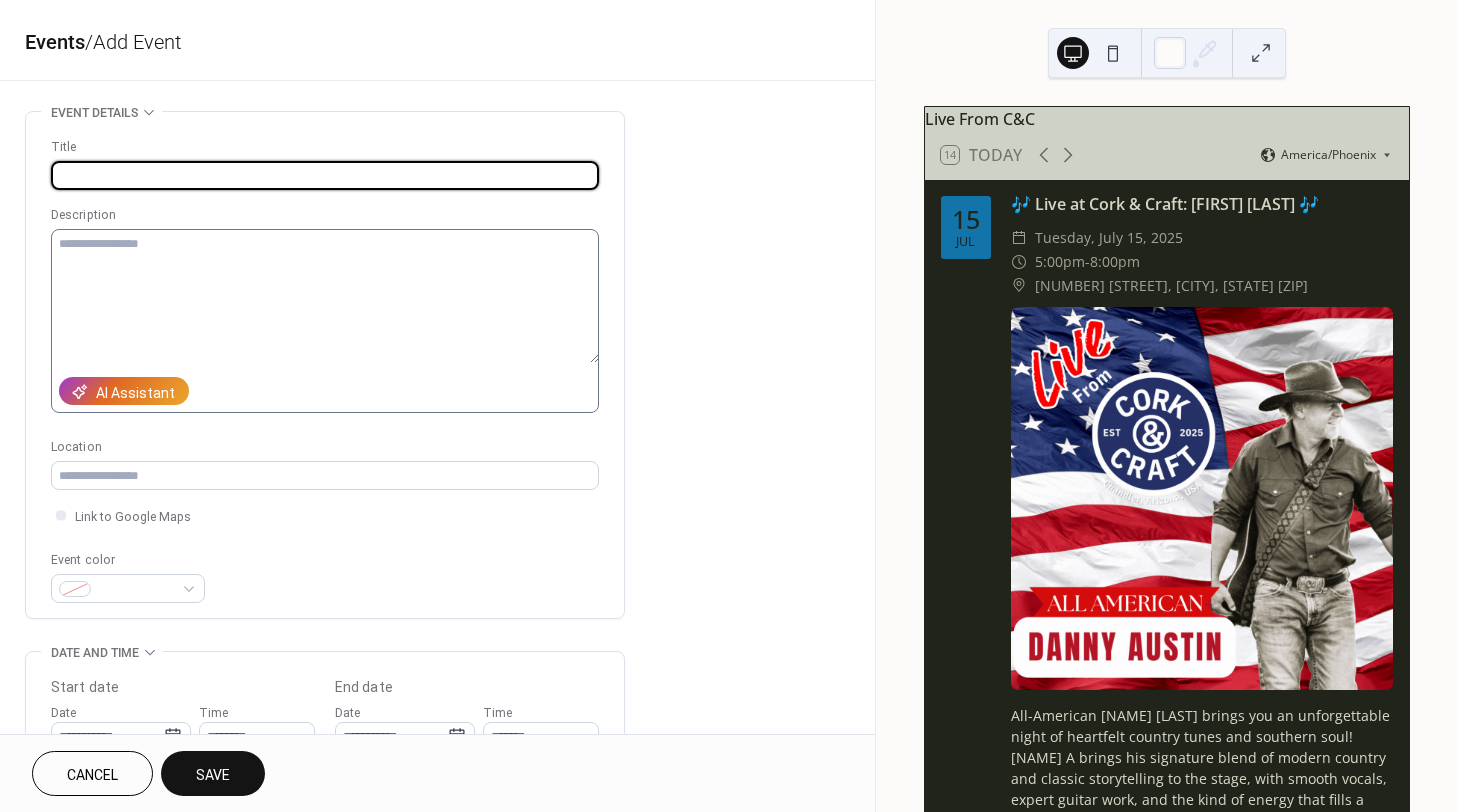 type on "**********" 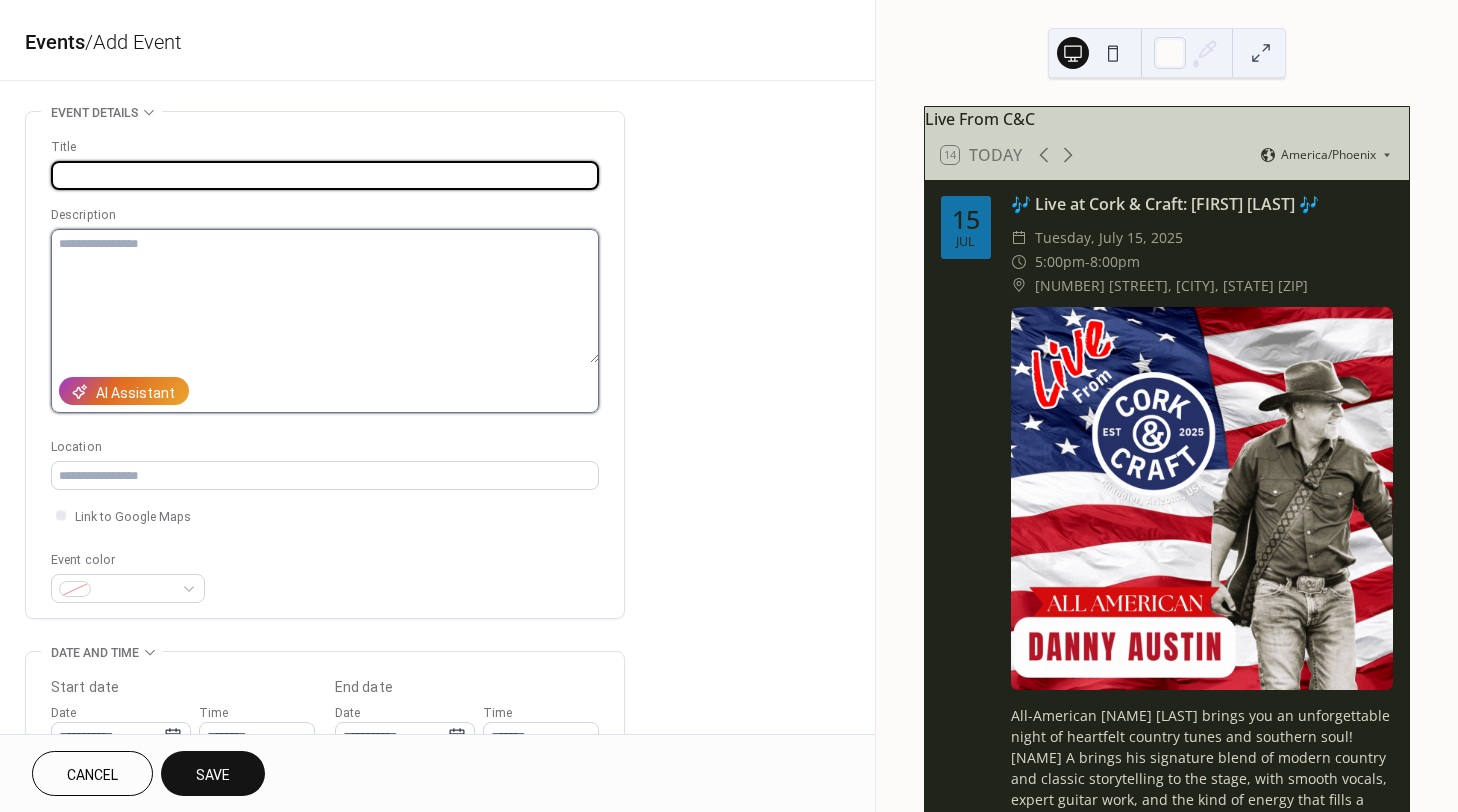 click at bounding box center (325, 296) 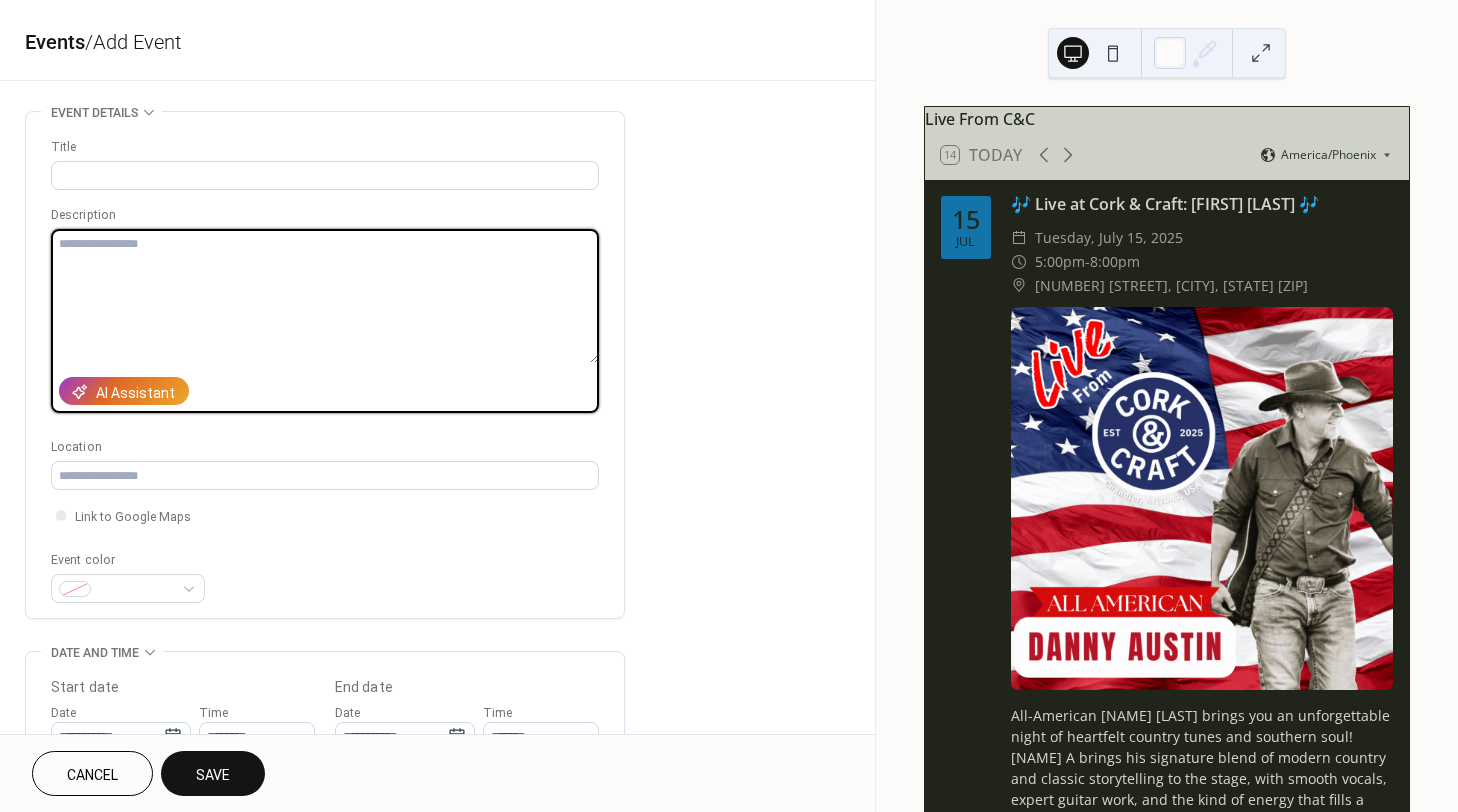 paste on "**********" 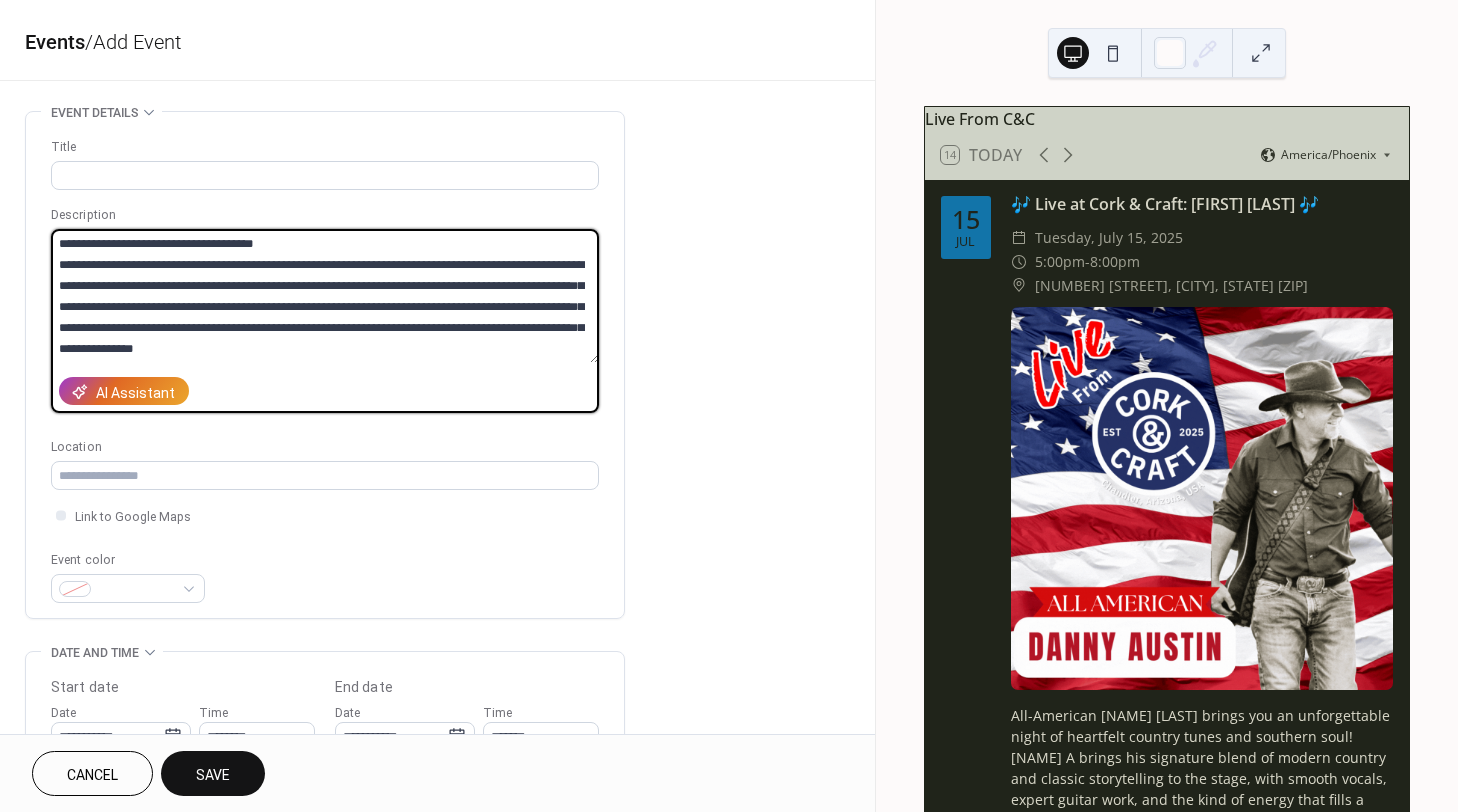 scroll, scrollTop: 0, scrollLeft: 0, axis: both 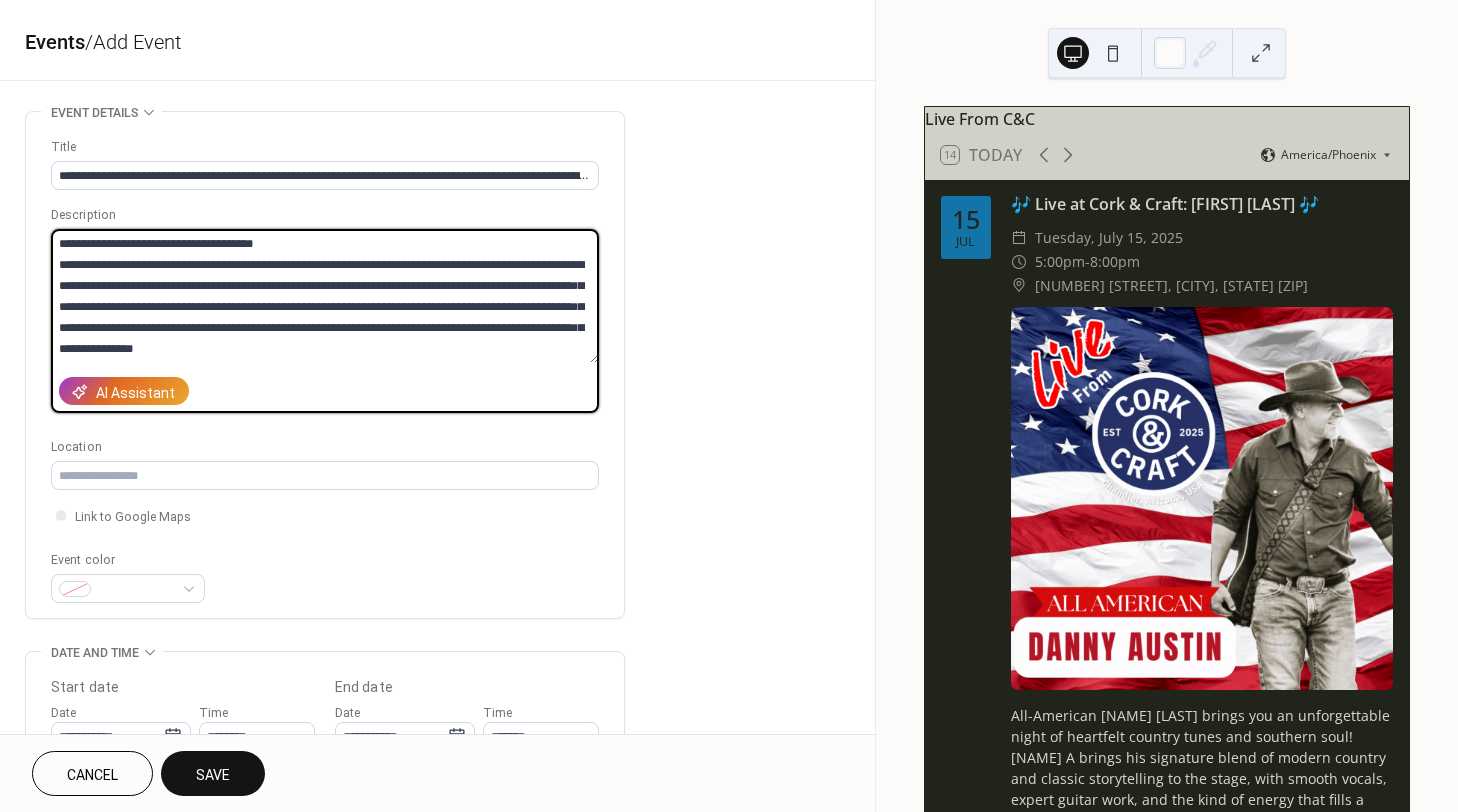 drag, startPoint x: 292, startPoint y: 246, endPoint x: 28, endPoint y: 235, distance: 264.22906 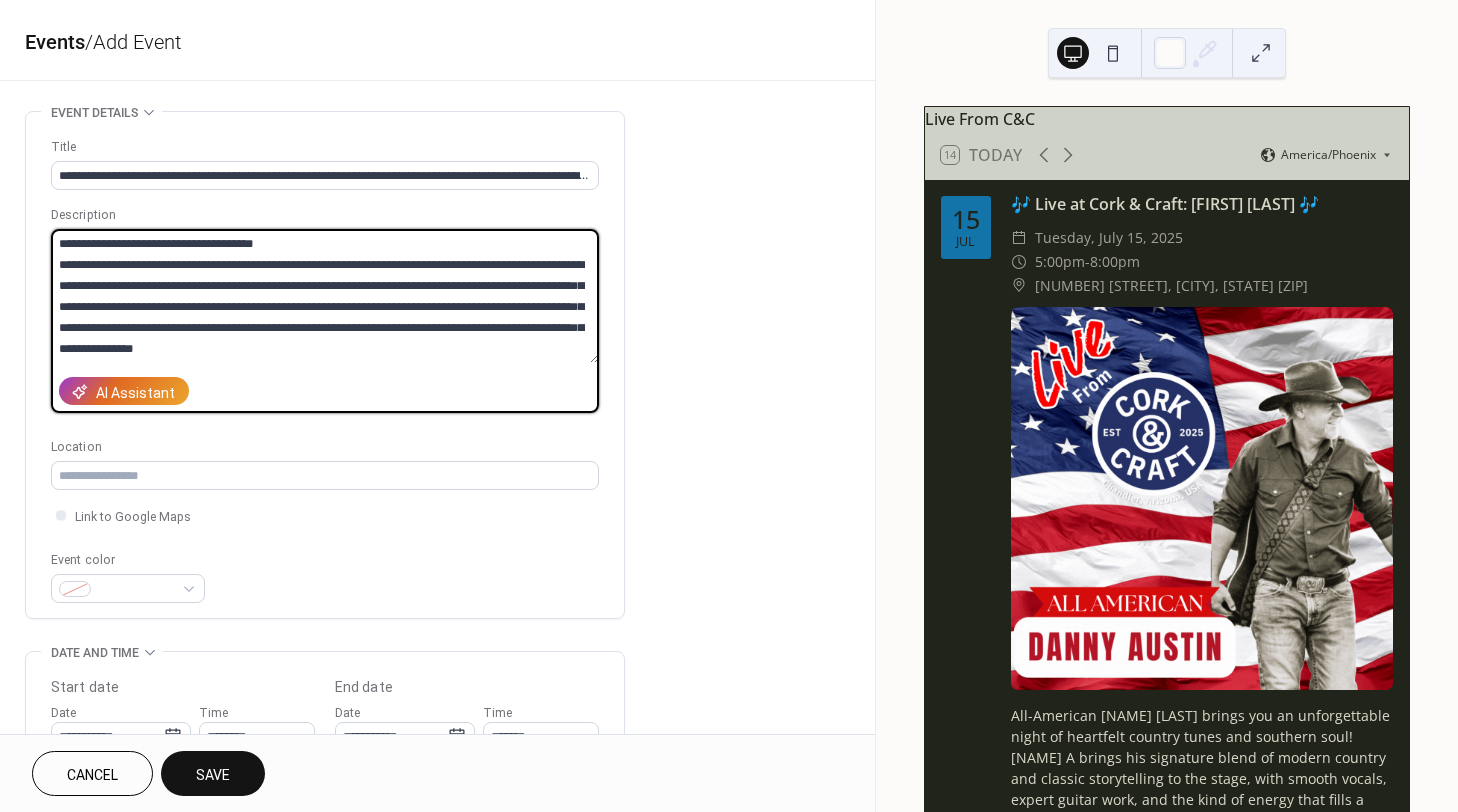click on "**********" at bounding box center (325, 365) 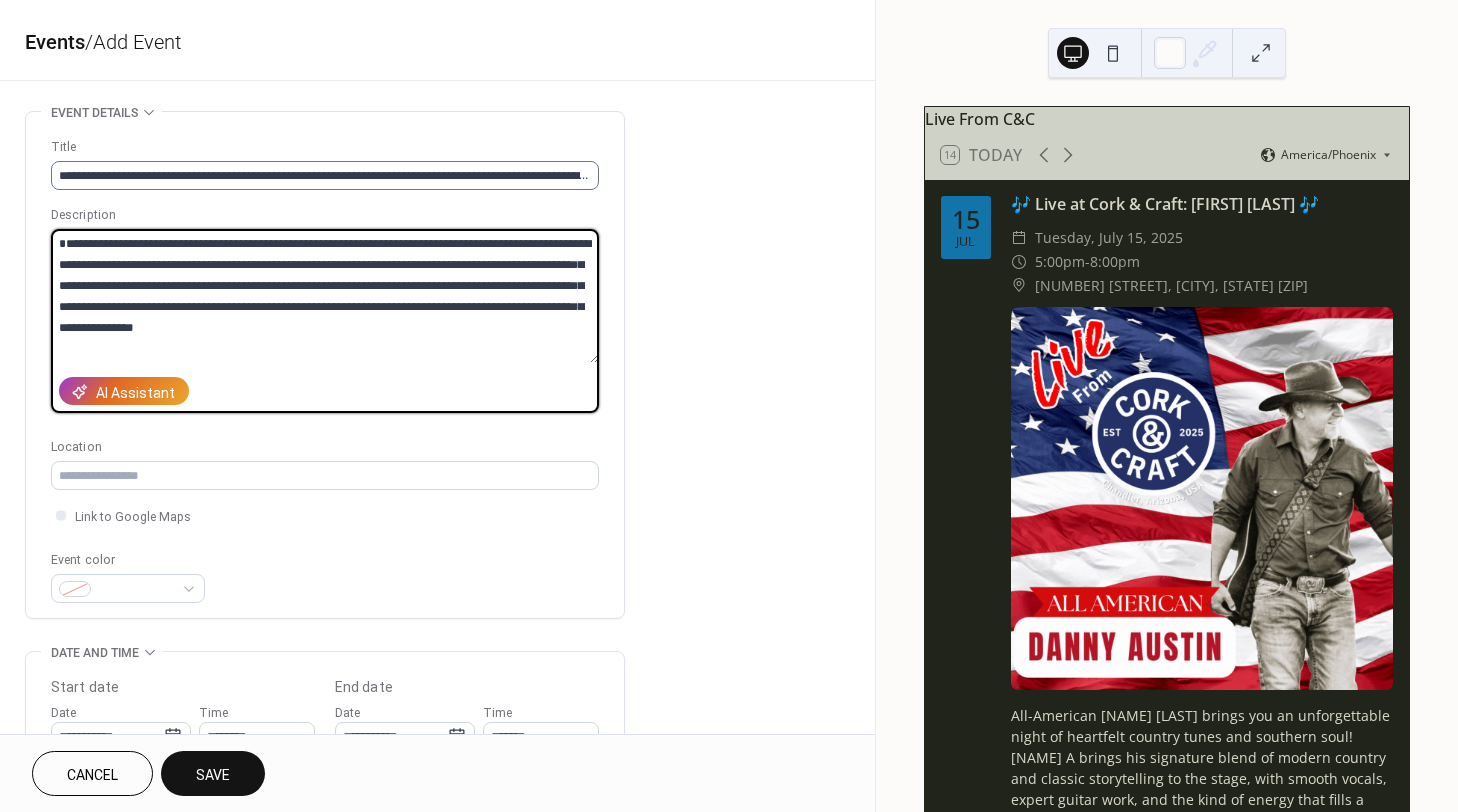 type on "**********" 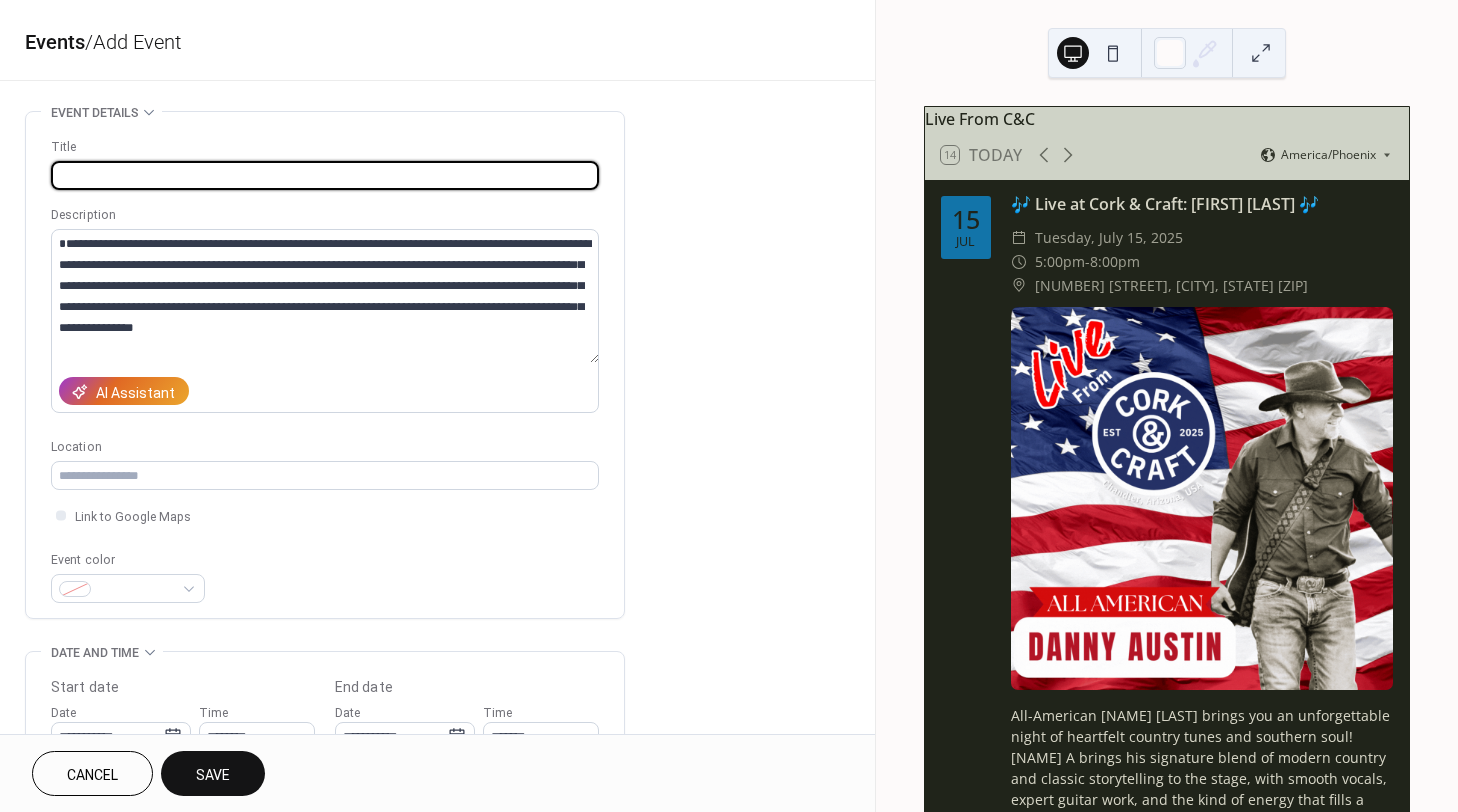 scroll, scrollTop: 0, scrollLeft: 1991, axis: horizontal 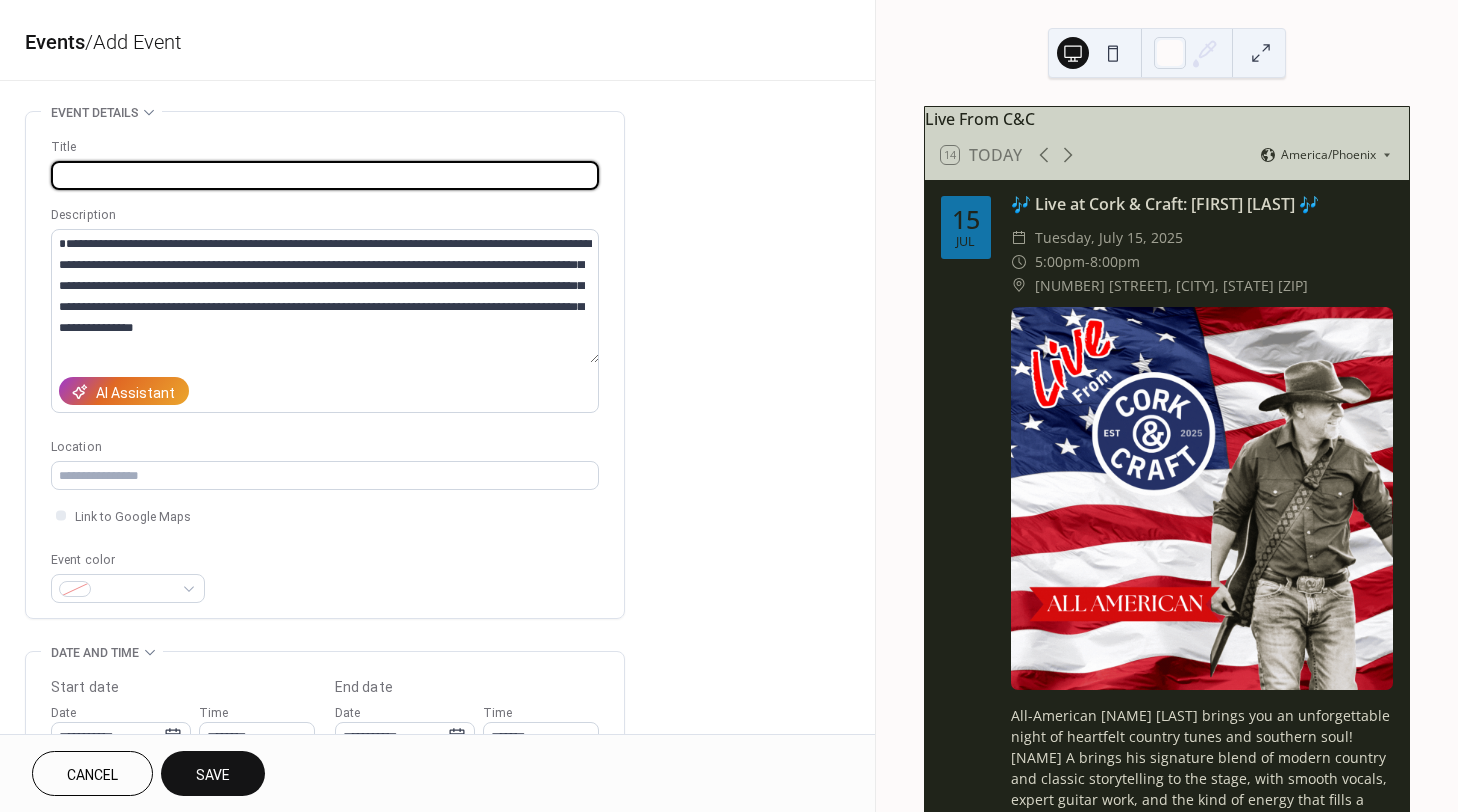 drag, startPoint x: 277, startPoint y: 176, endPoint x: 763, endPoint y: 171, distance: 486.02573 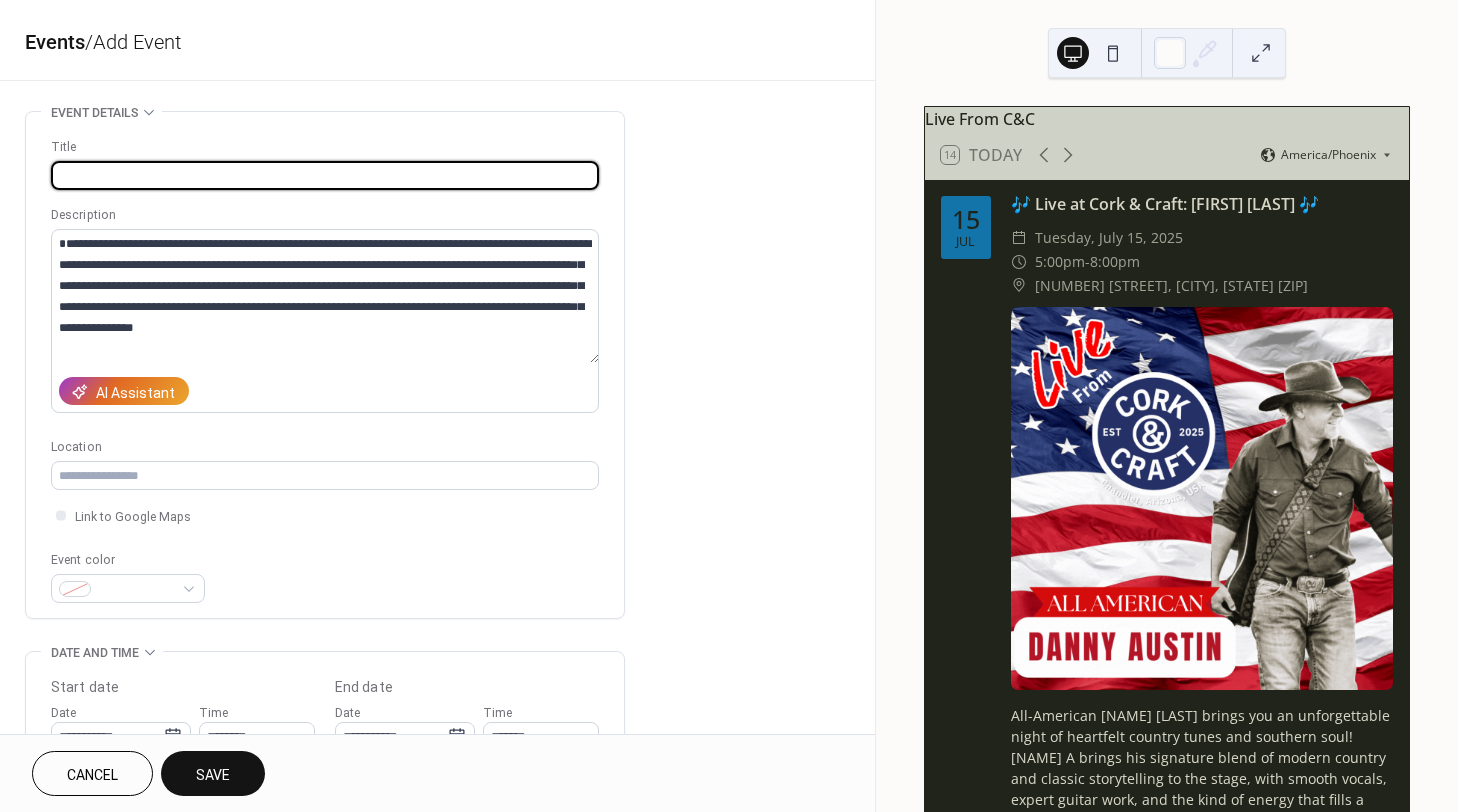 click on "**********" at bounding box center [437, 753] 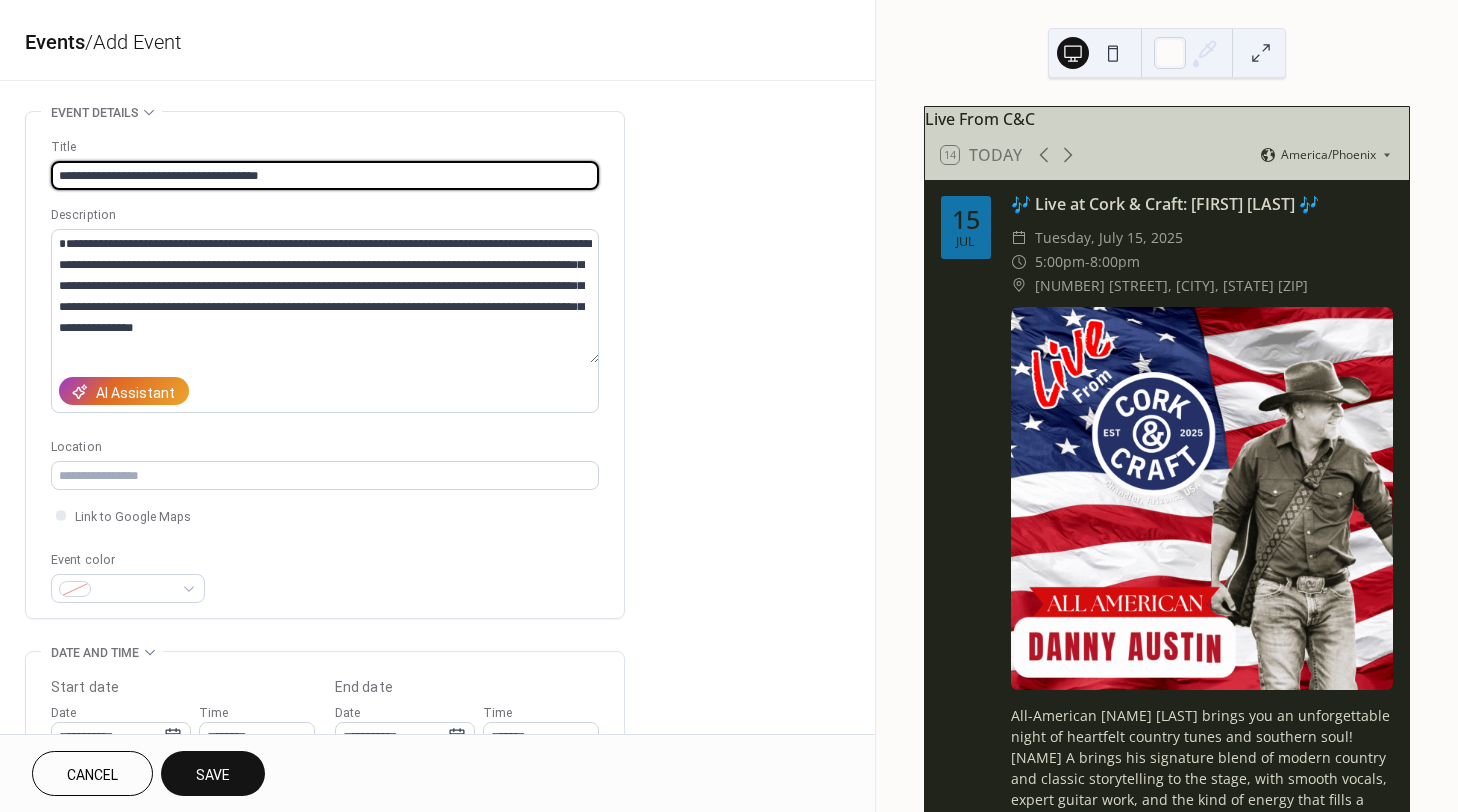 scroll, scrollTop: 0, scrollLeft: 0, axis: both 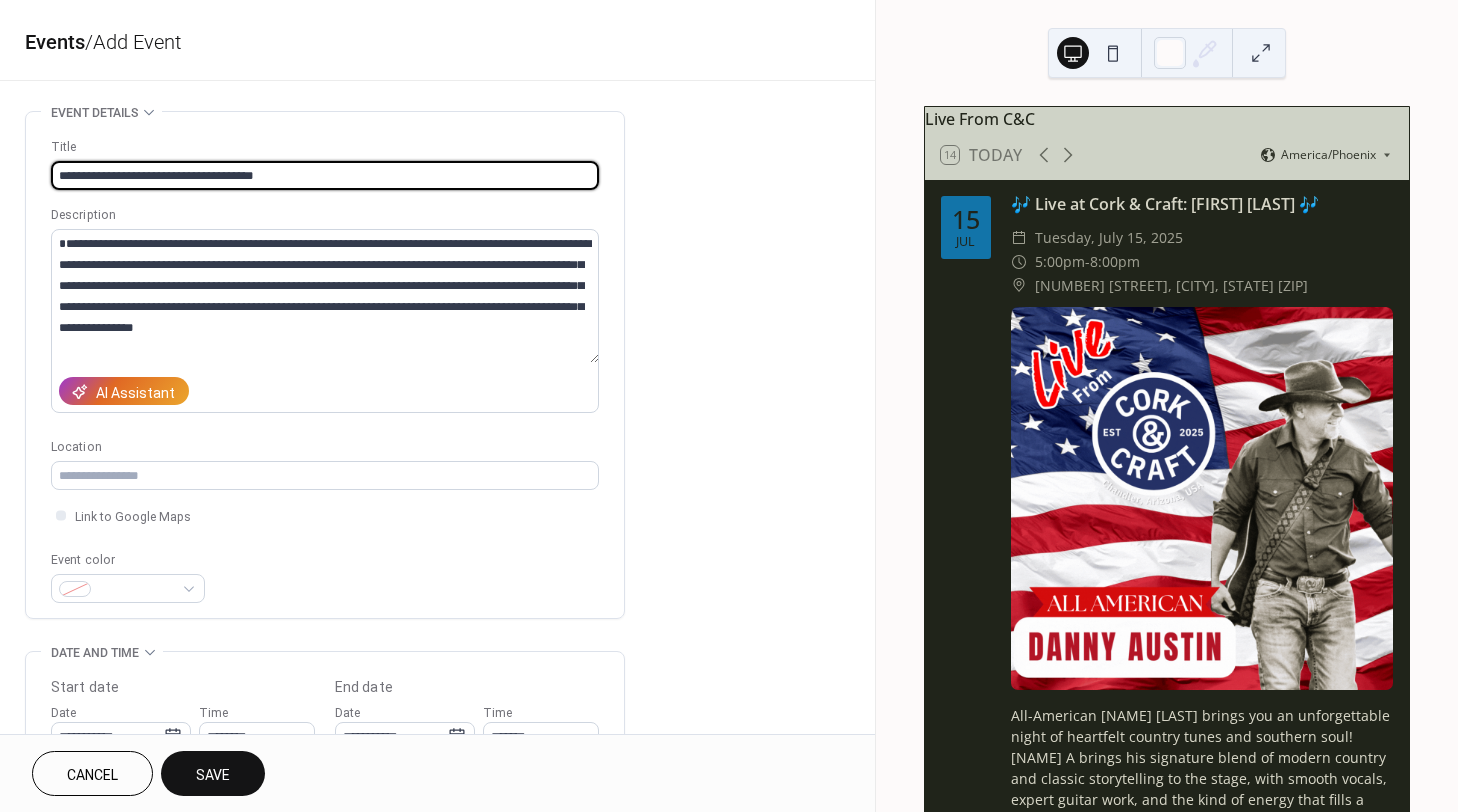 click on "**********" at bounding box center [325, 175] 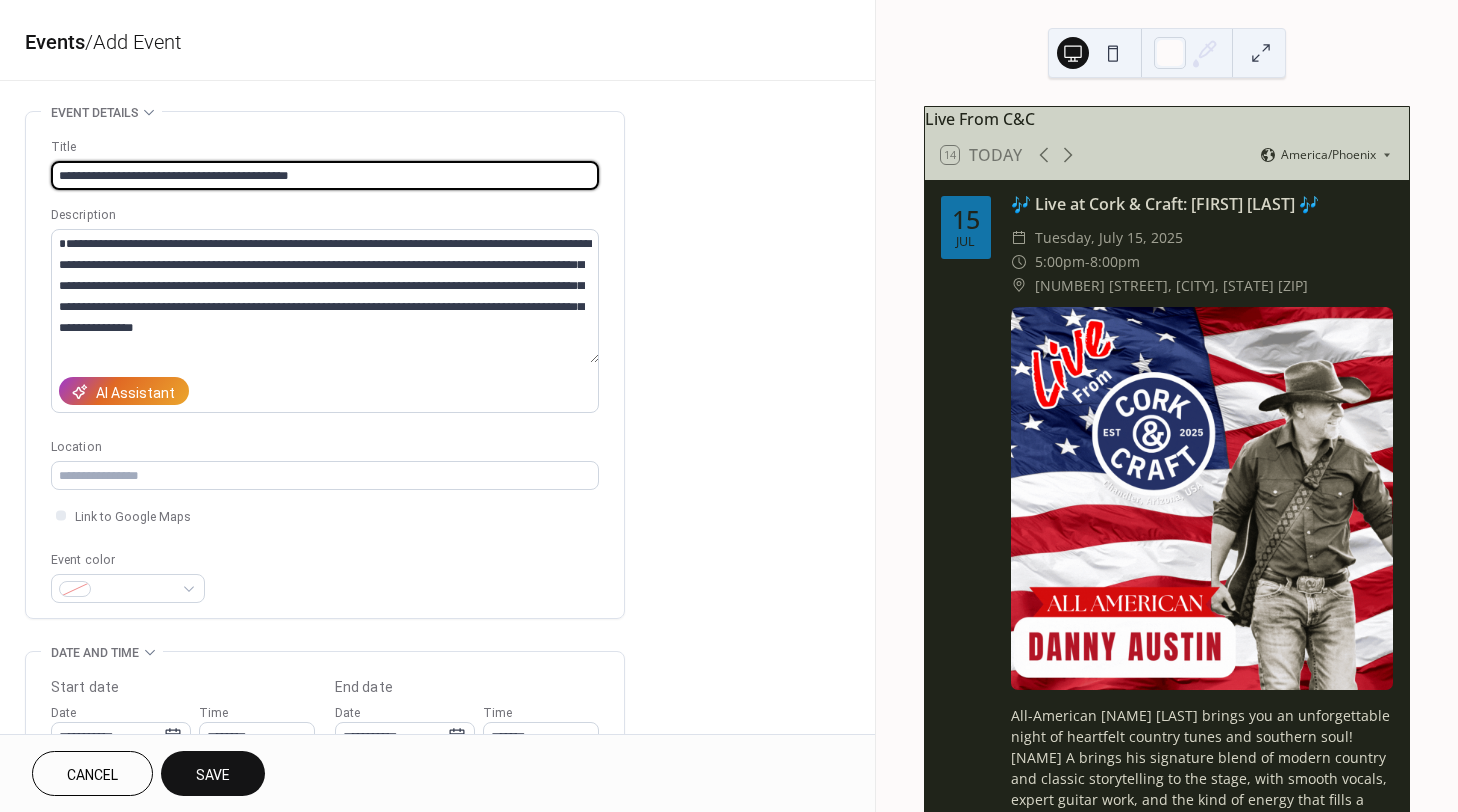 type on "**********" 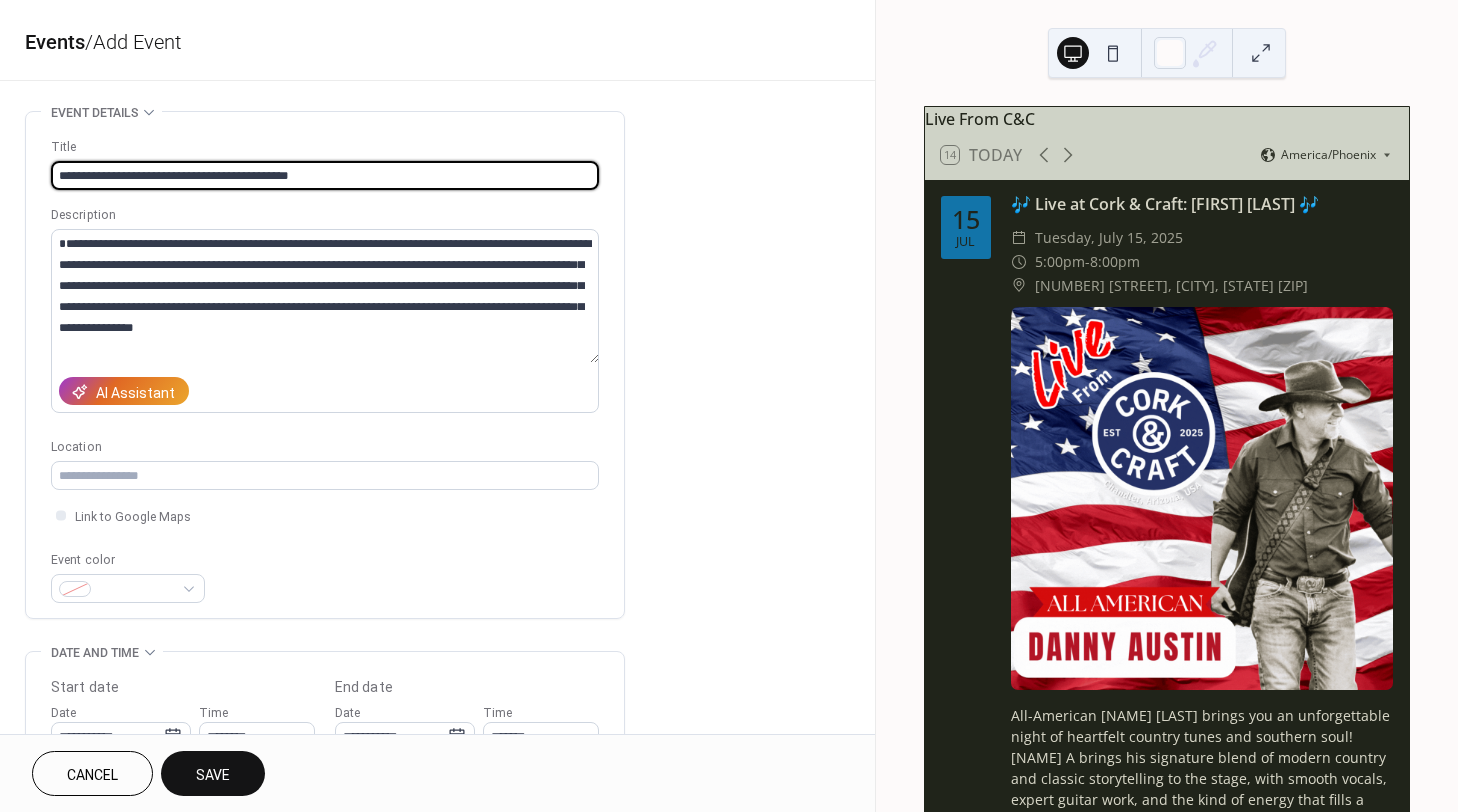 click on "Description" at bounding box center (323, 215) 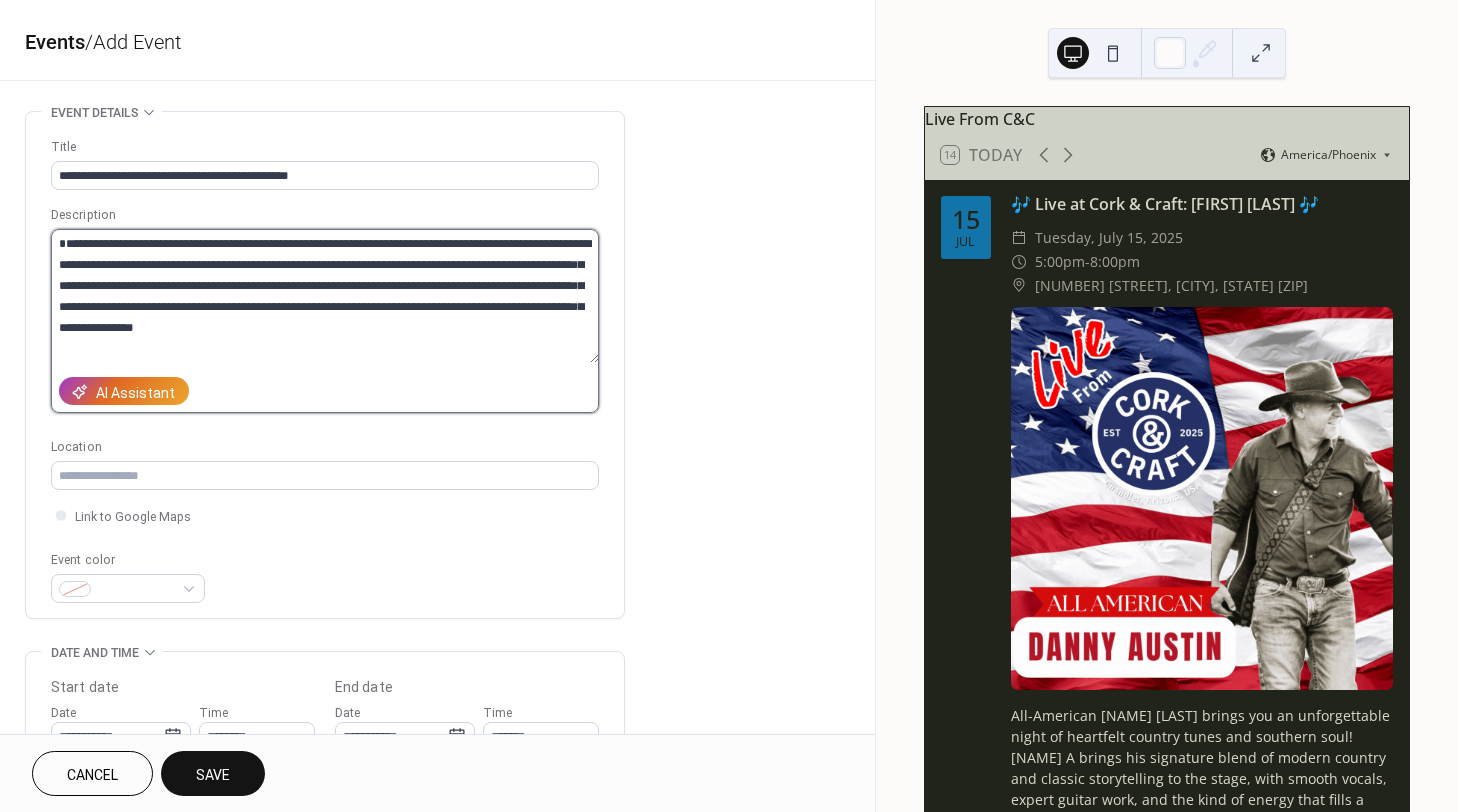 click on "**********" at bounding box center [325, 296] 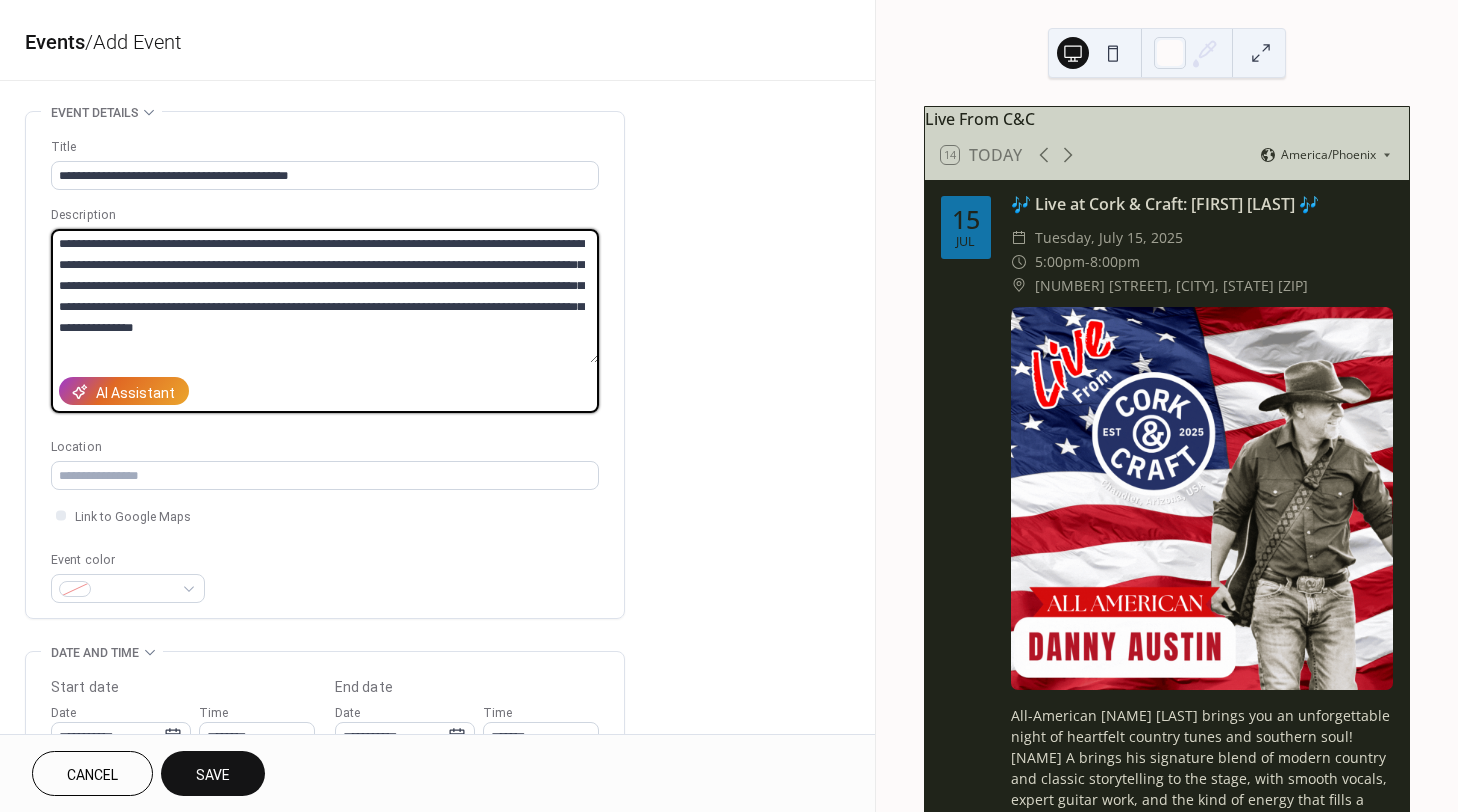 click on "**********" at bounding box center [325, 296] 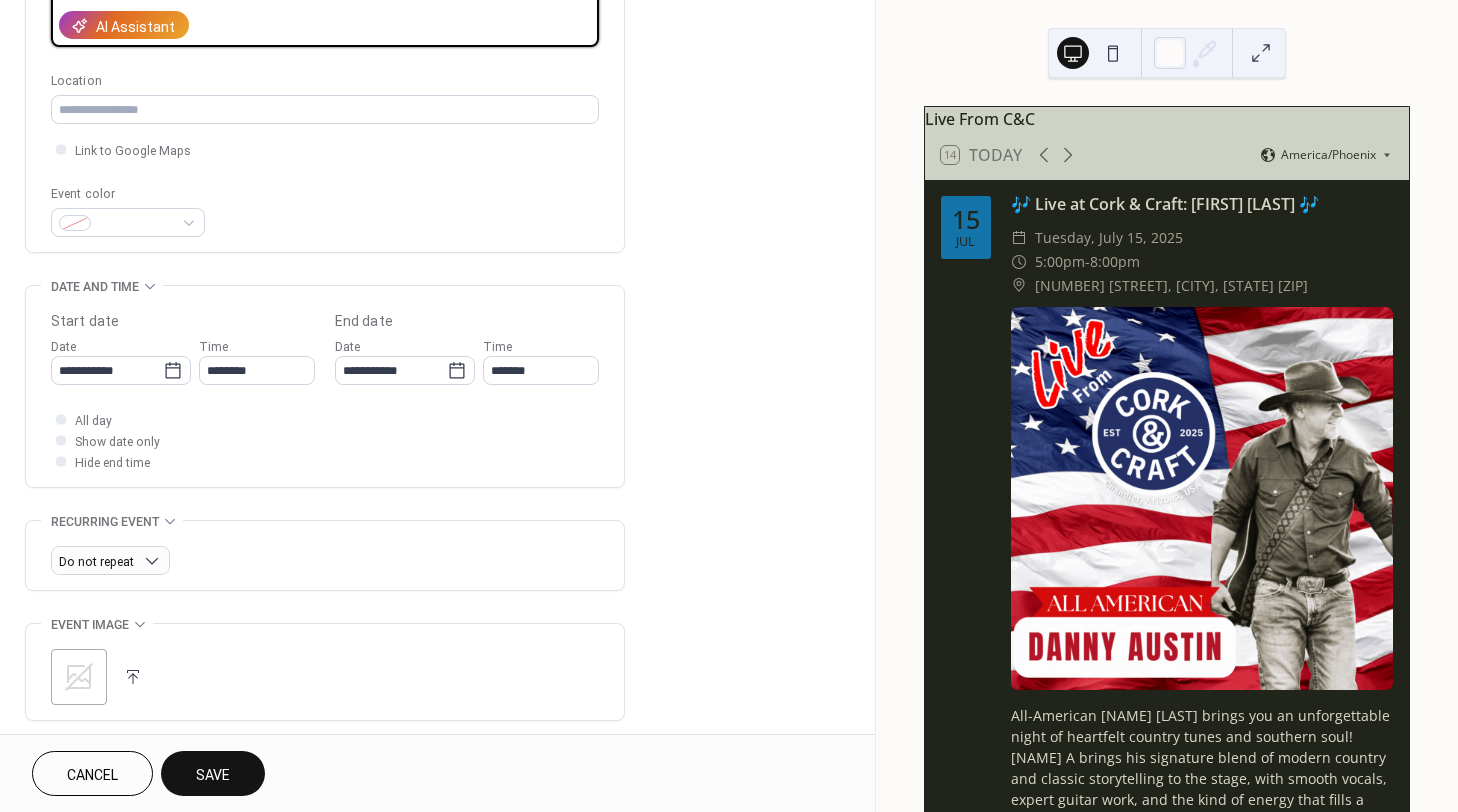scroll, scrollTop: 0, scrollLeft: 0, axis: both 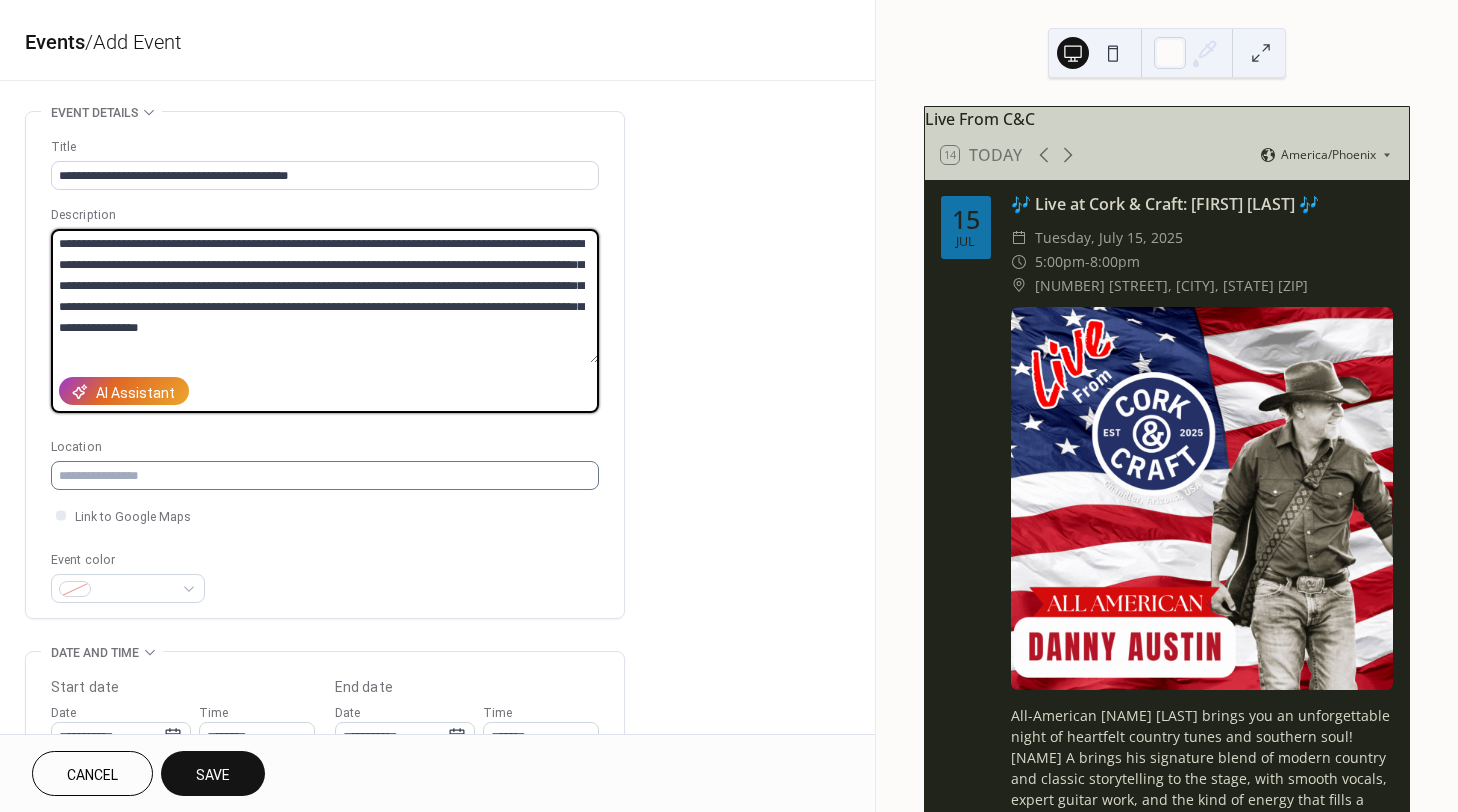 type on "**********" 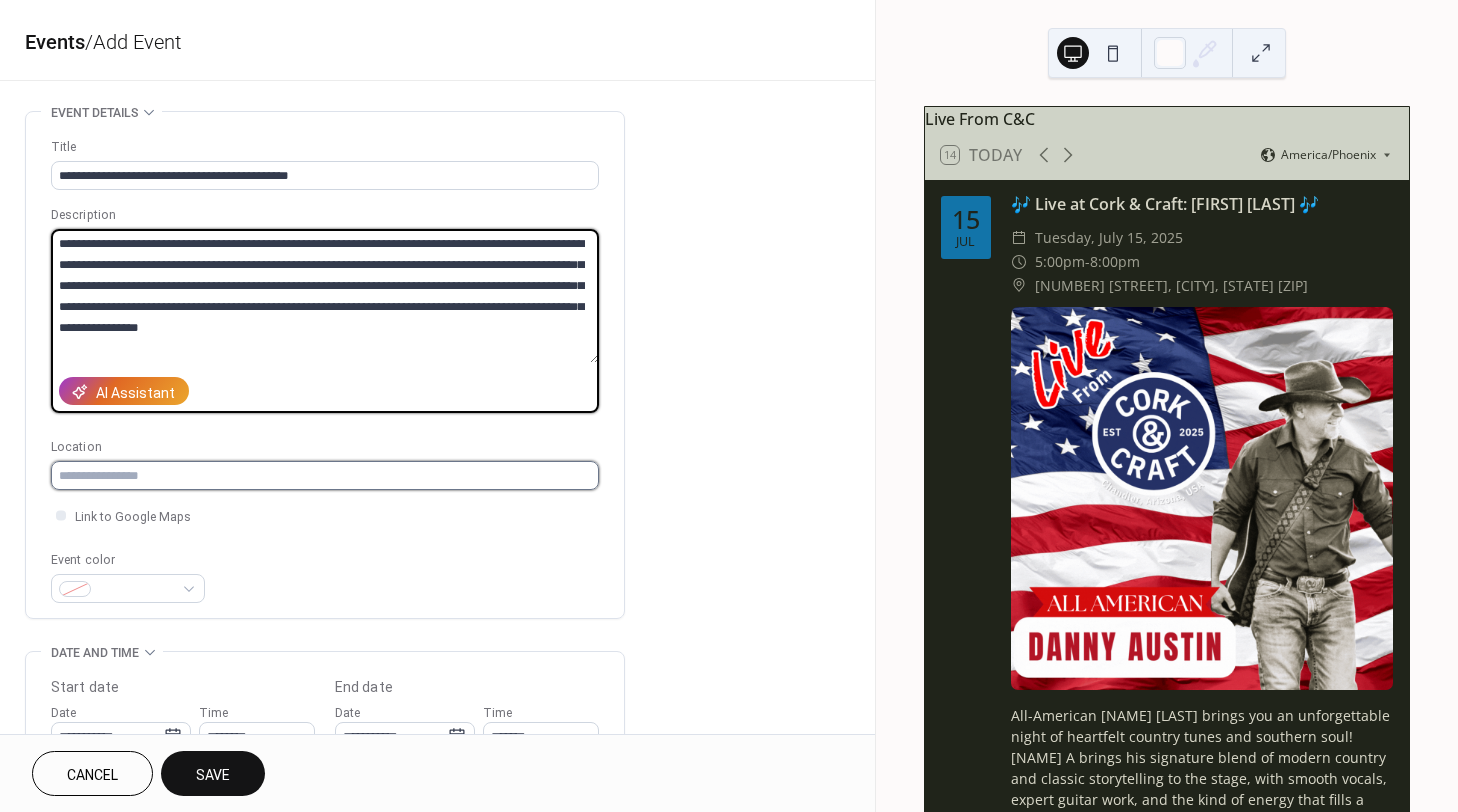 click at bounding box center [325, 475] 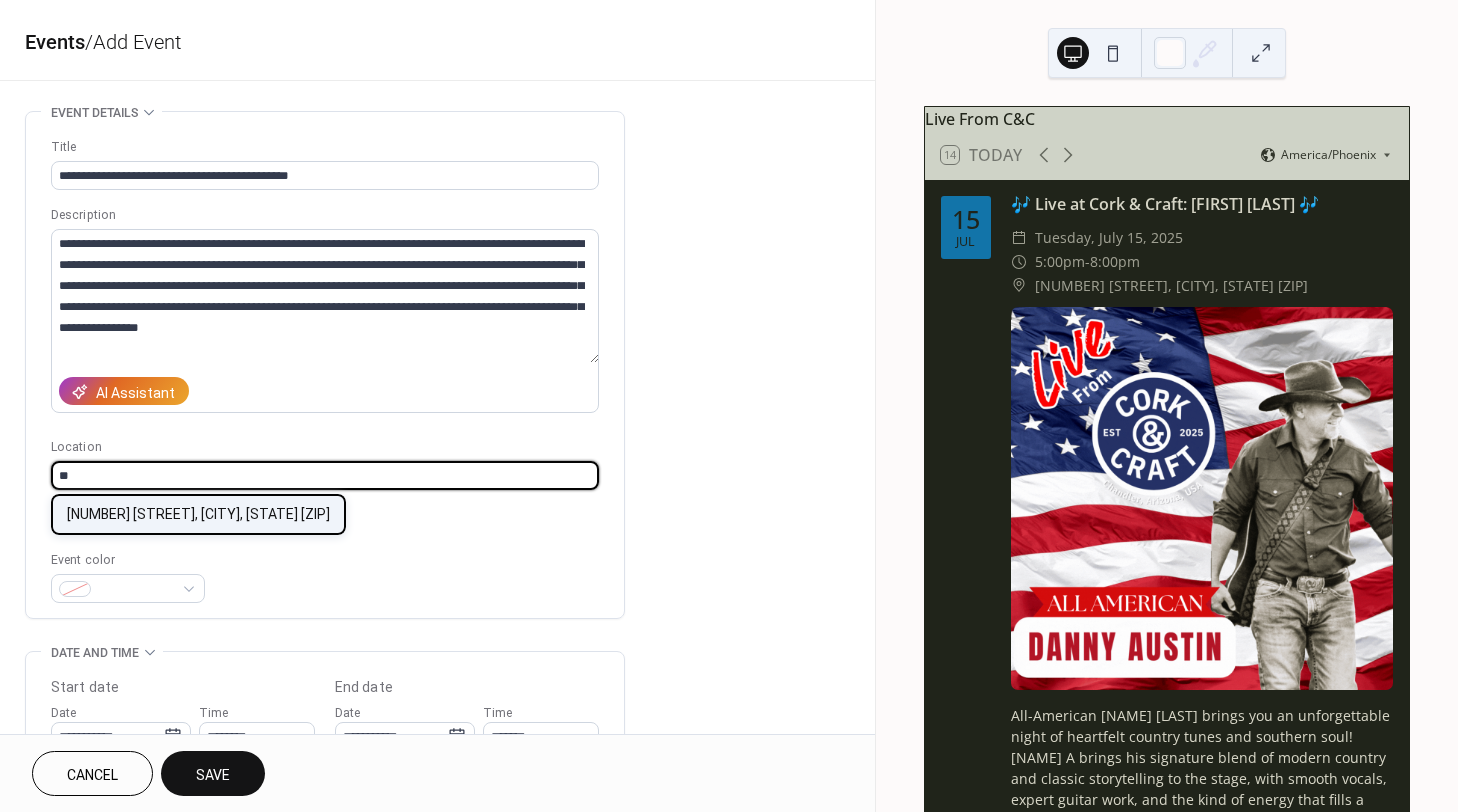click on "[NUMBER] [STREET], [CITY], [STATE] [ZIP]" at bounding box center (198, 514) 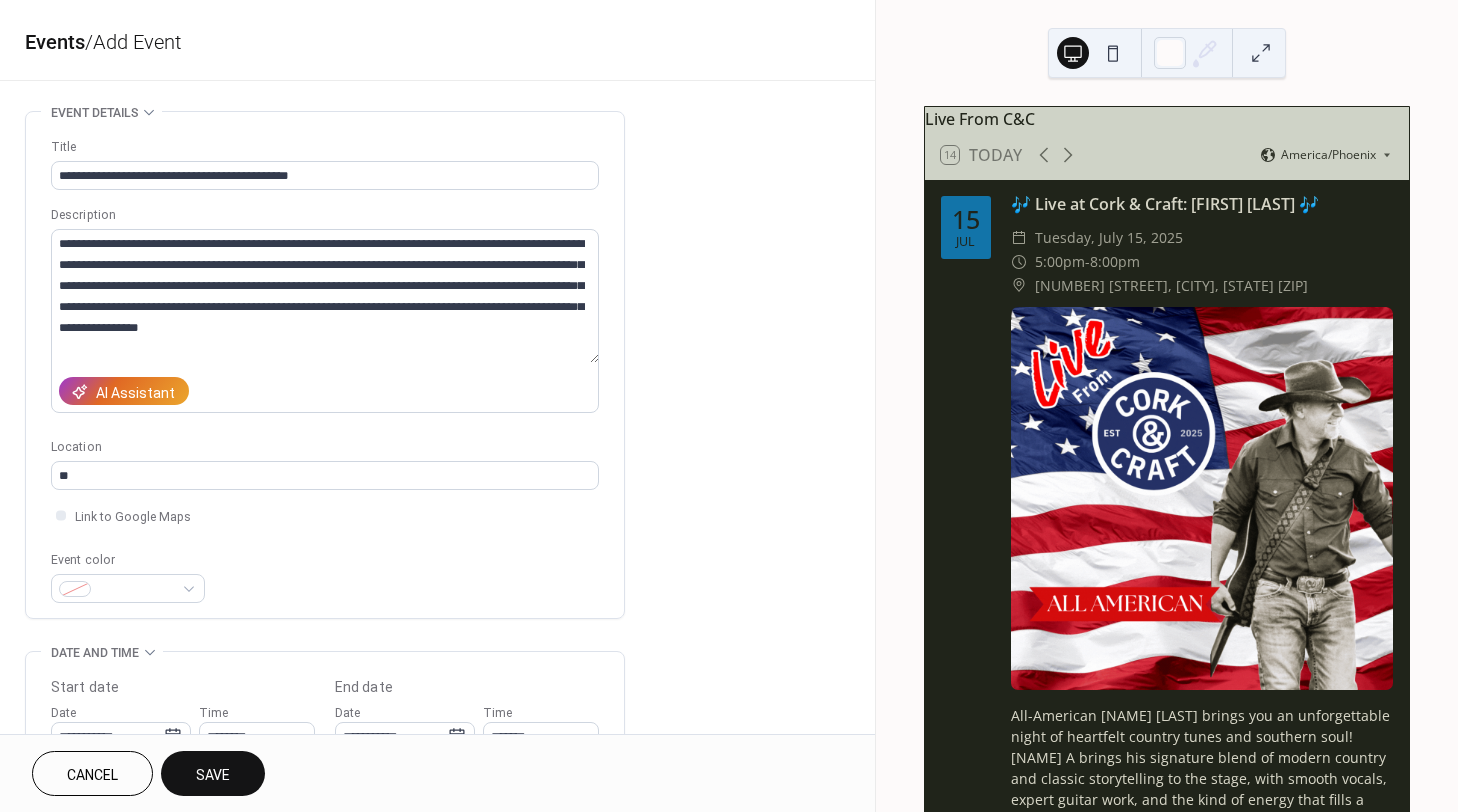 type on "**********" 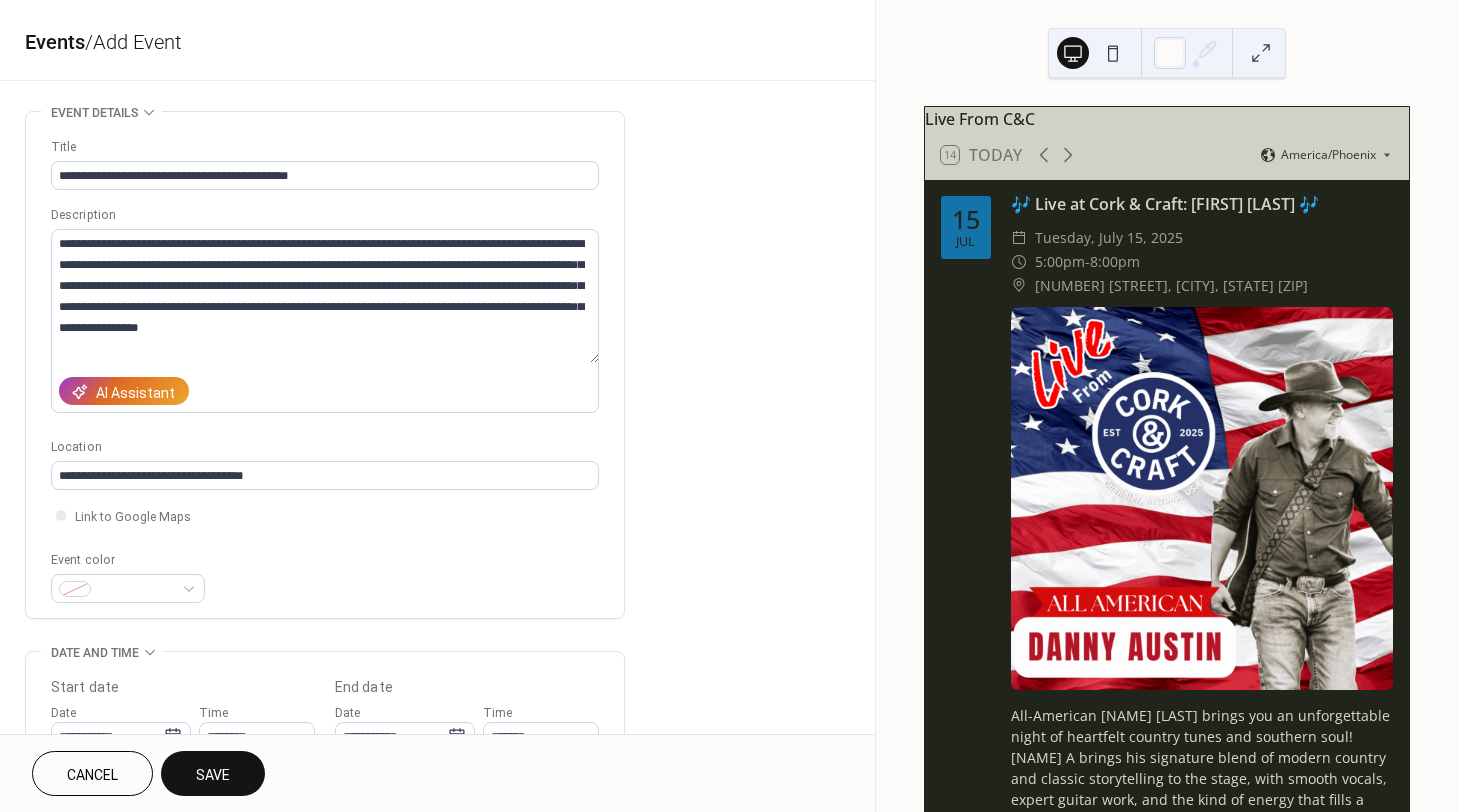 scroll, scrollTop: 366, scrollLeft: 0, axis: vertical 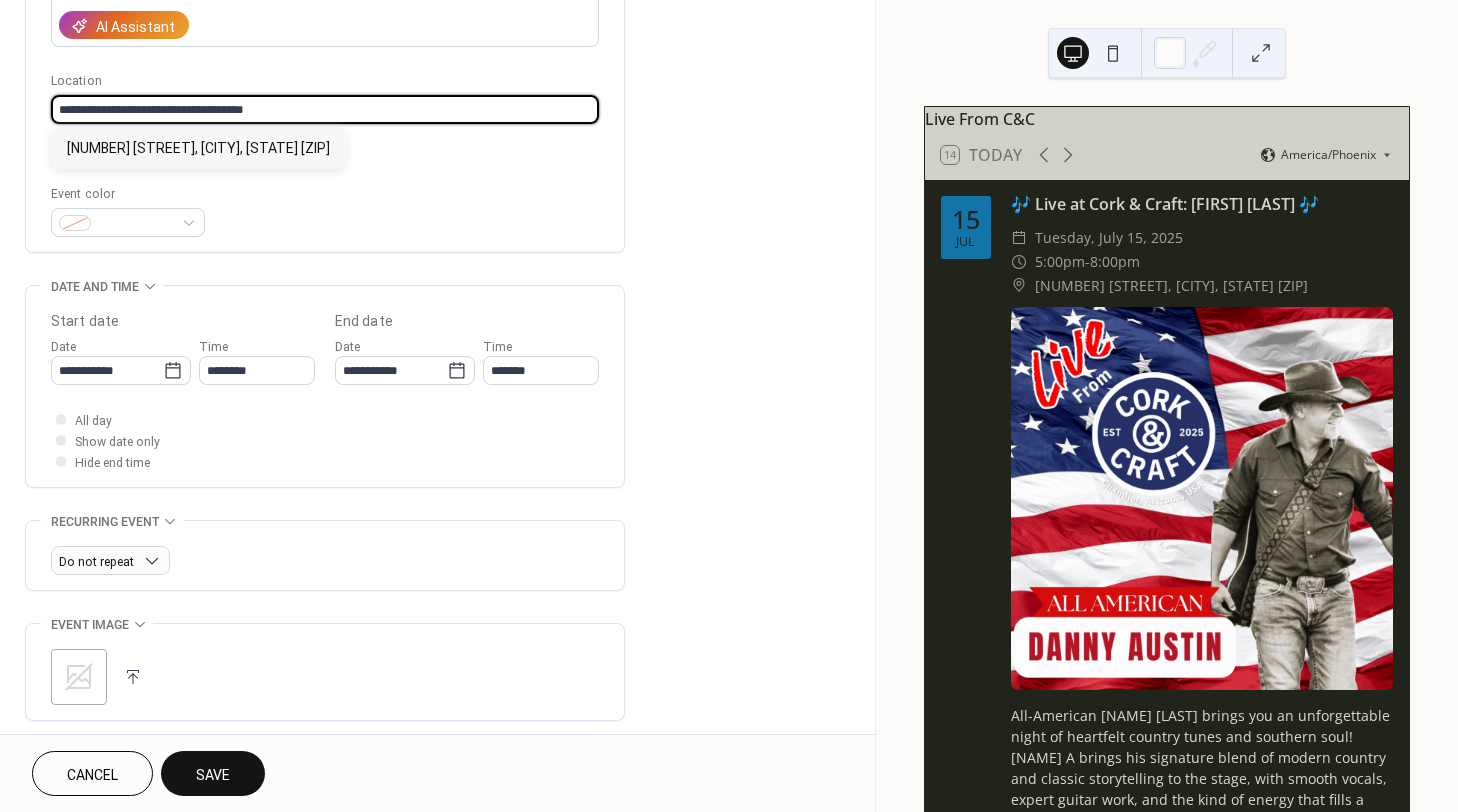 drag, startPoint x: 301, startPoint y: 110, endPoint x: 27, endPoint y: 110, distance: 274 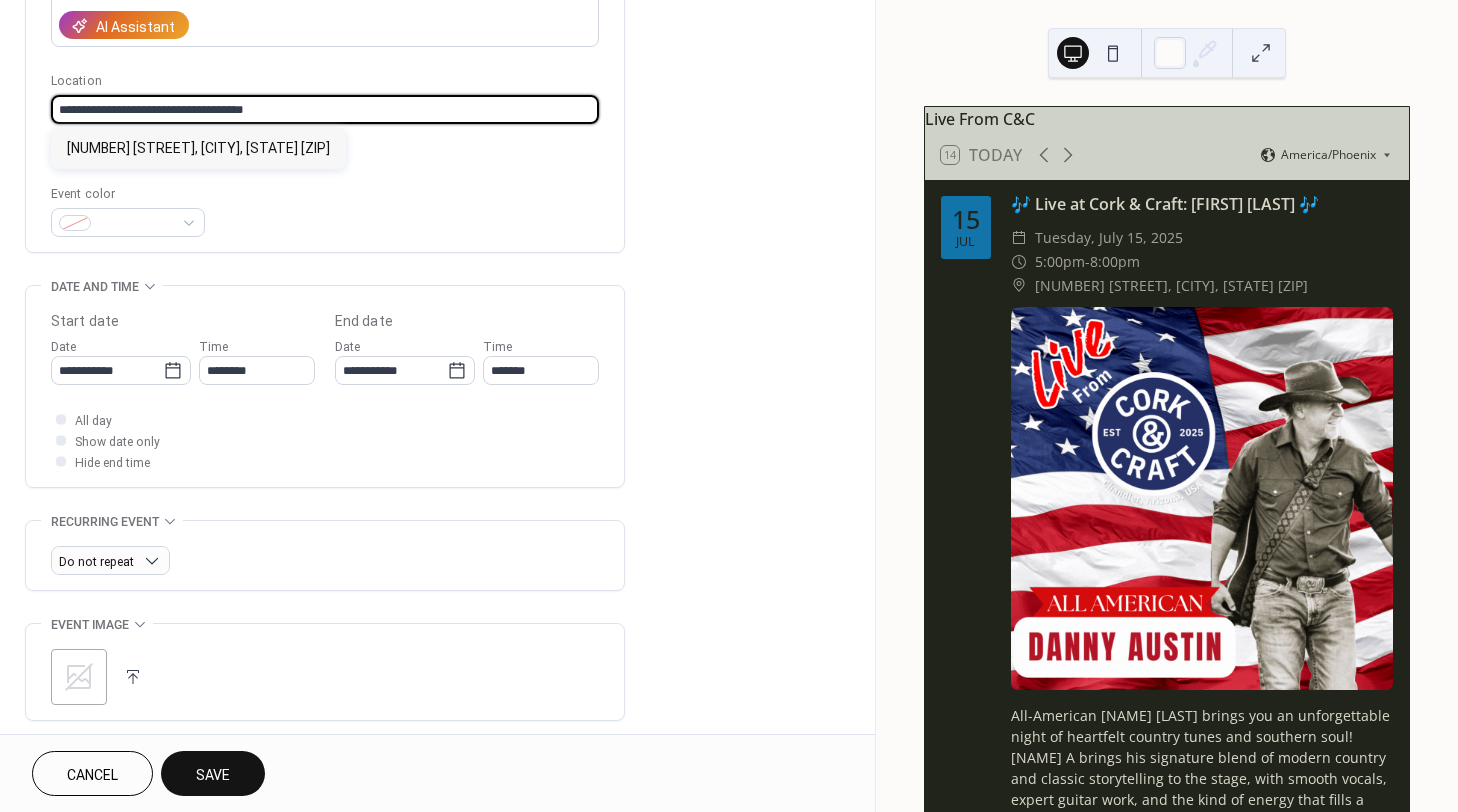 click on "**********" at bounding box center (325, -1) 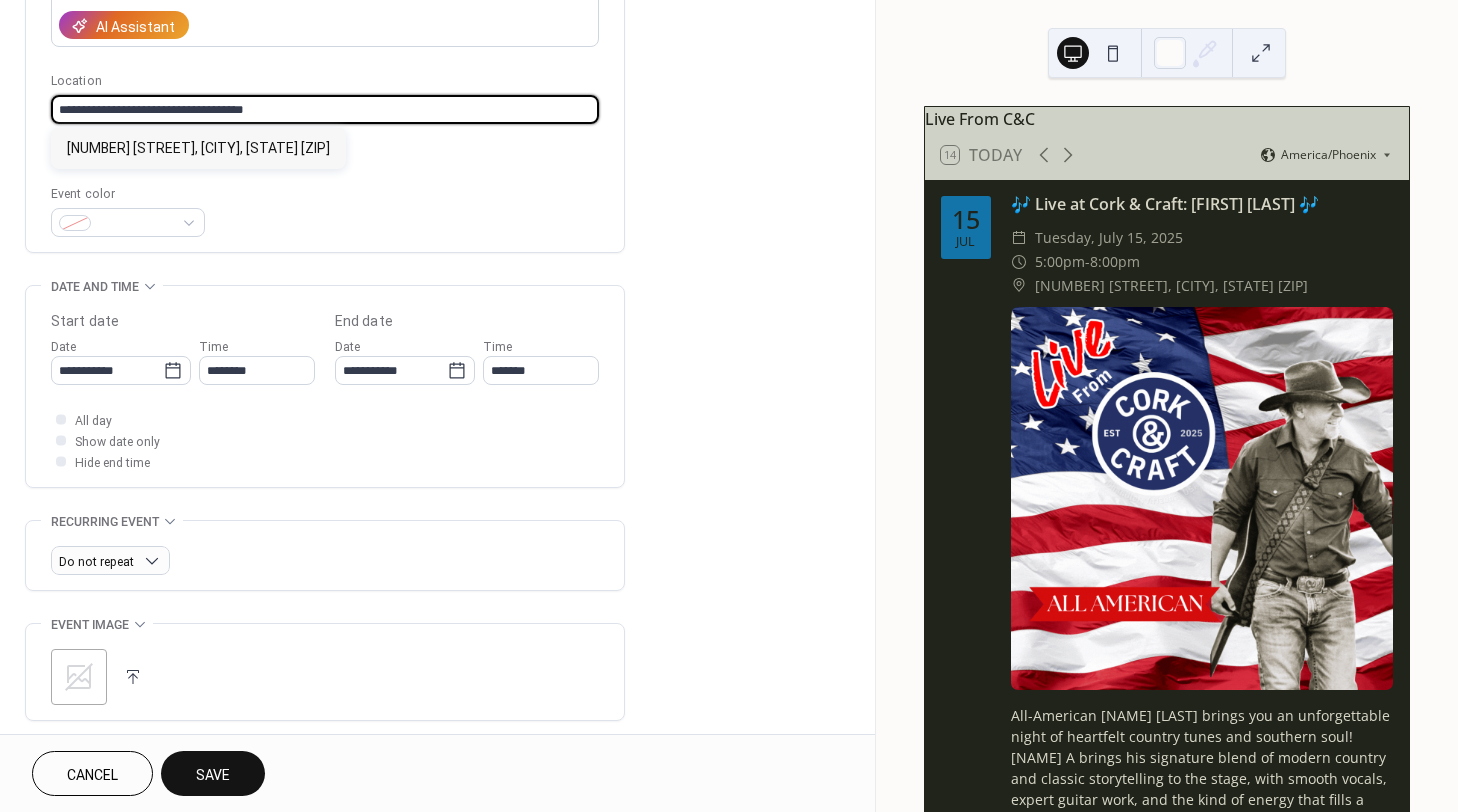 click on "**********" at bounding box center (325, 4) 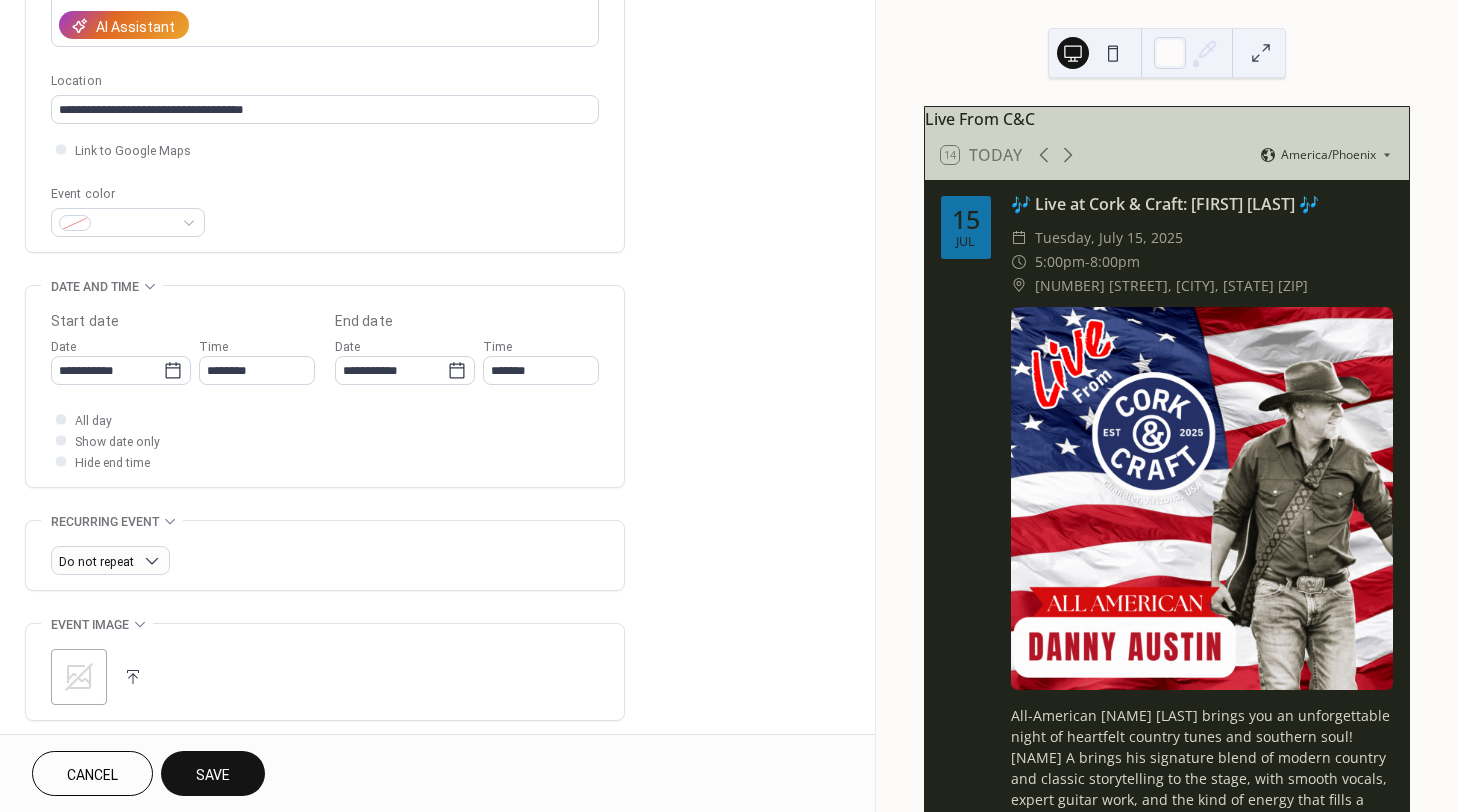 click on "Link to Google Maps" at bounding box center [325, 149] 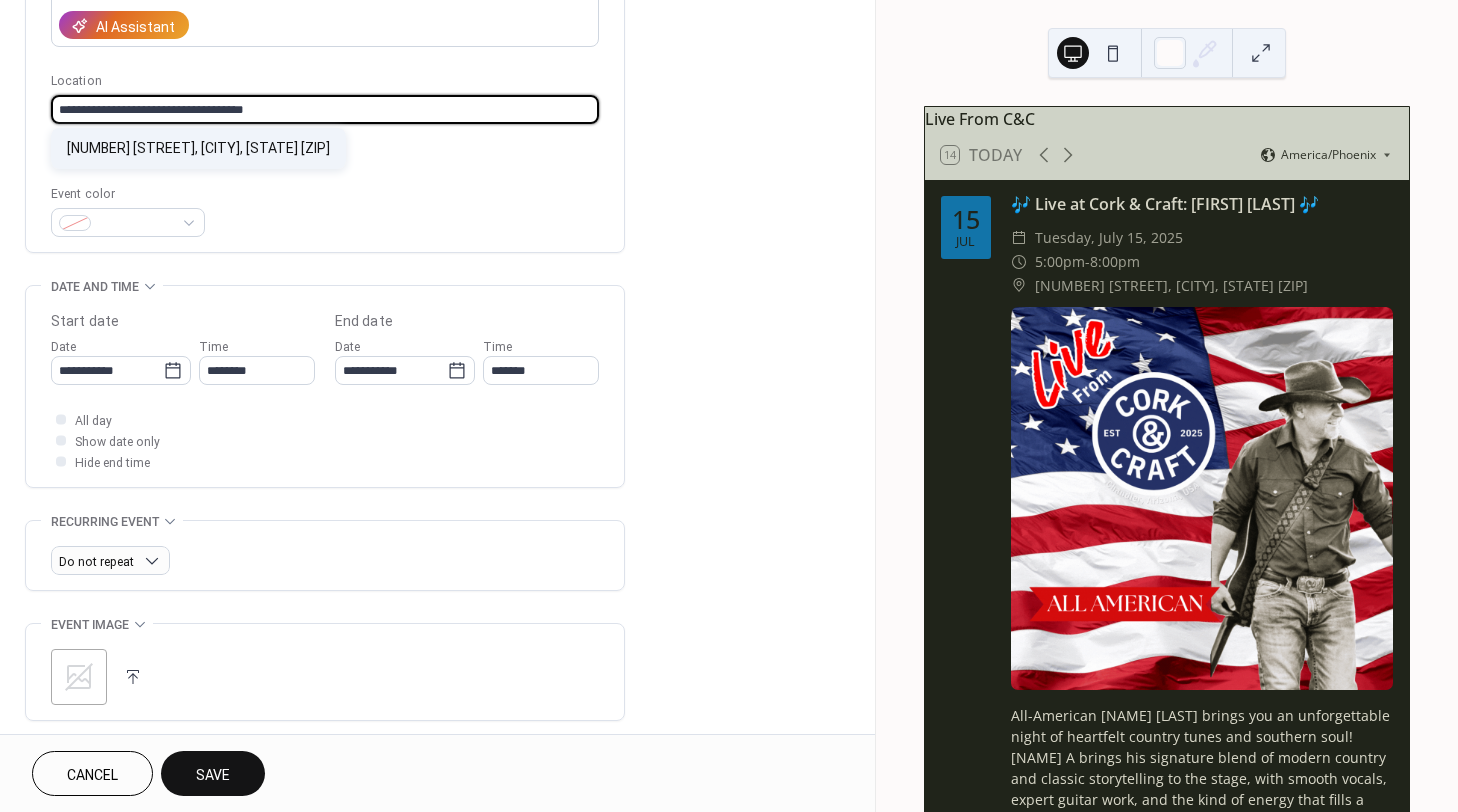 drag, startPoint x: 316, startPoint y: 103, endPoint x: 241, endPoint y: 147, distance: 86.95401 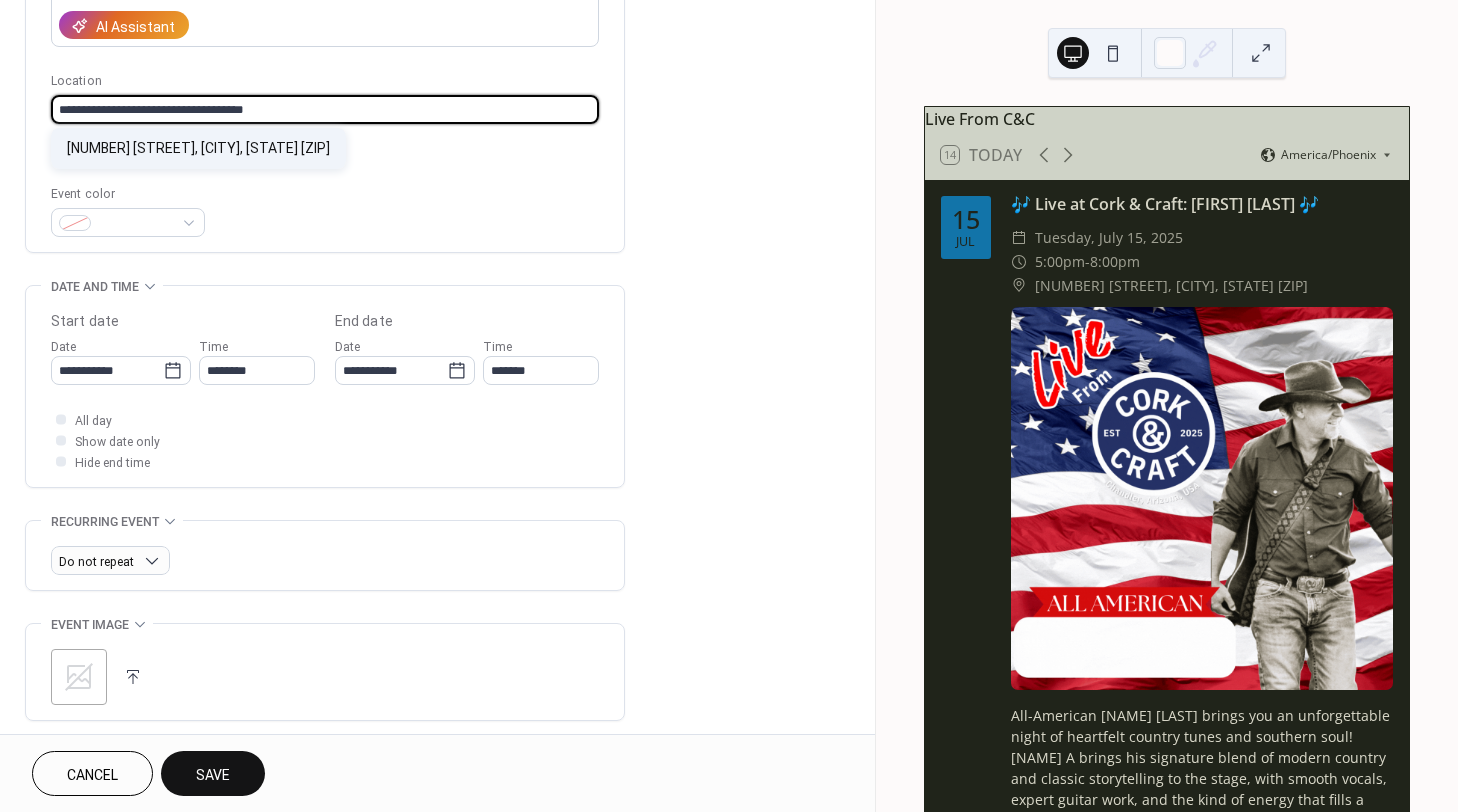 click on "**********" at bounding box center (325, 109) 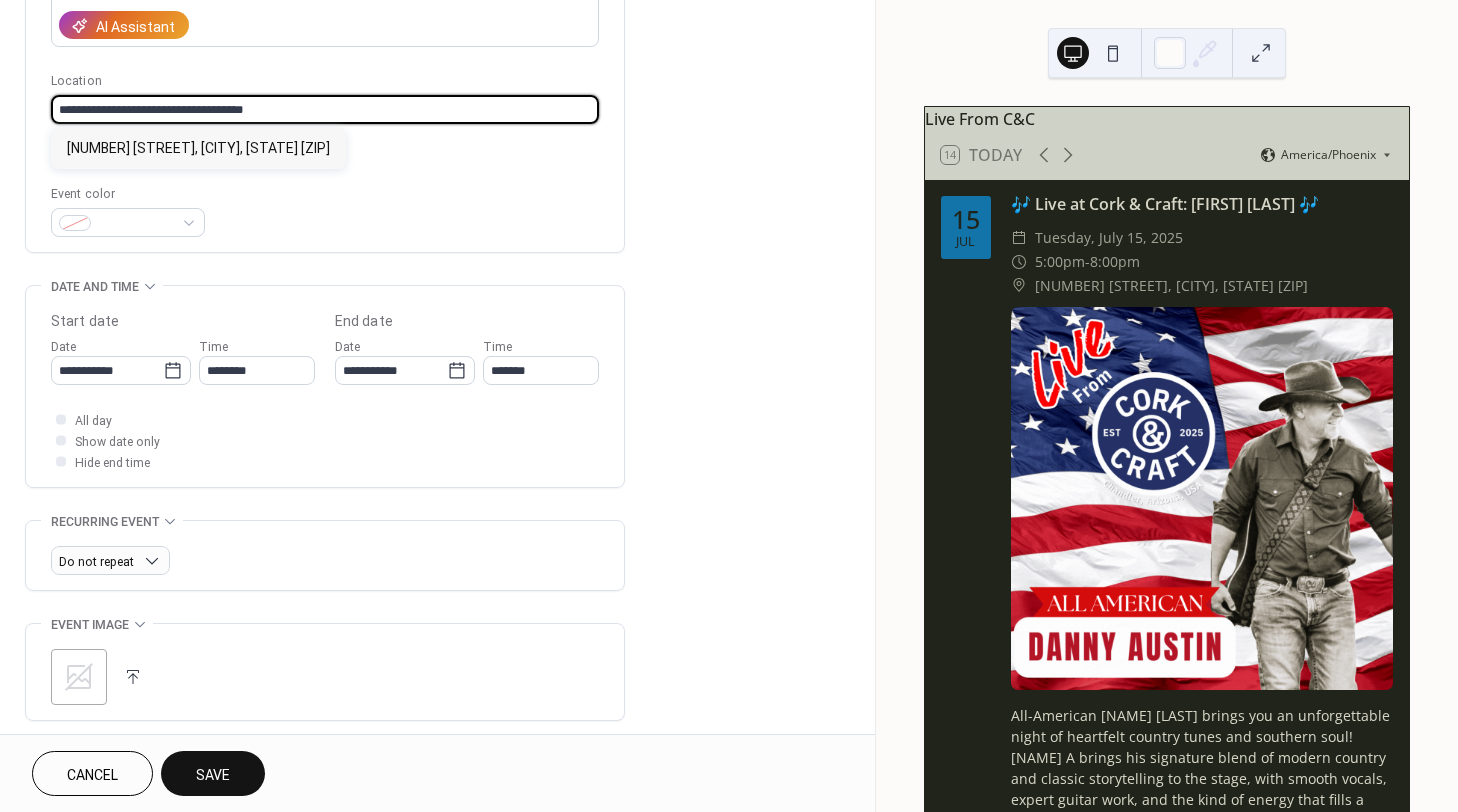 click on "Event color" at bounding box center [325, 210] 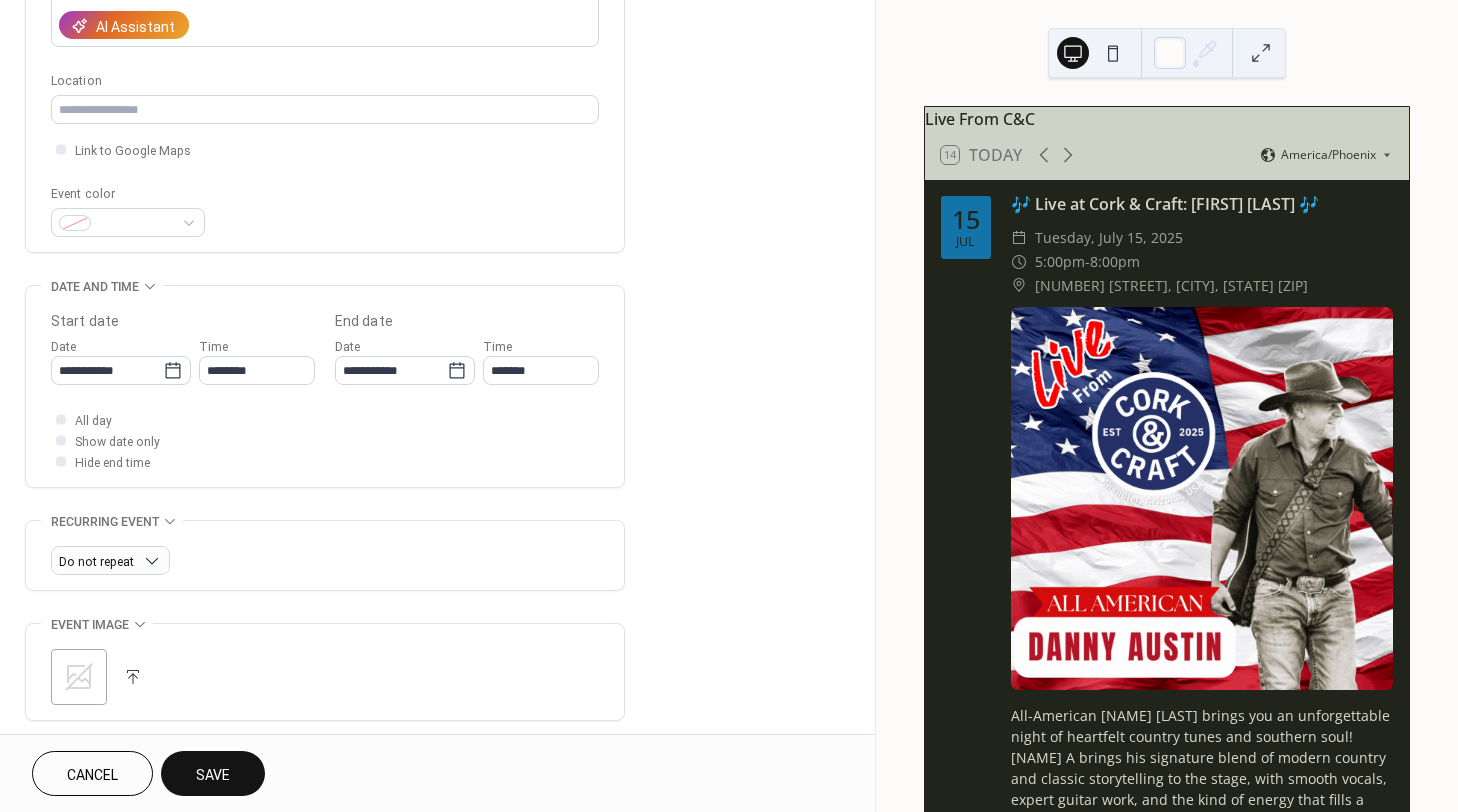 click on "Link to Google Maps" at bounding box center (325, 149) 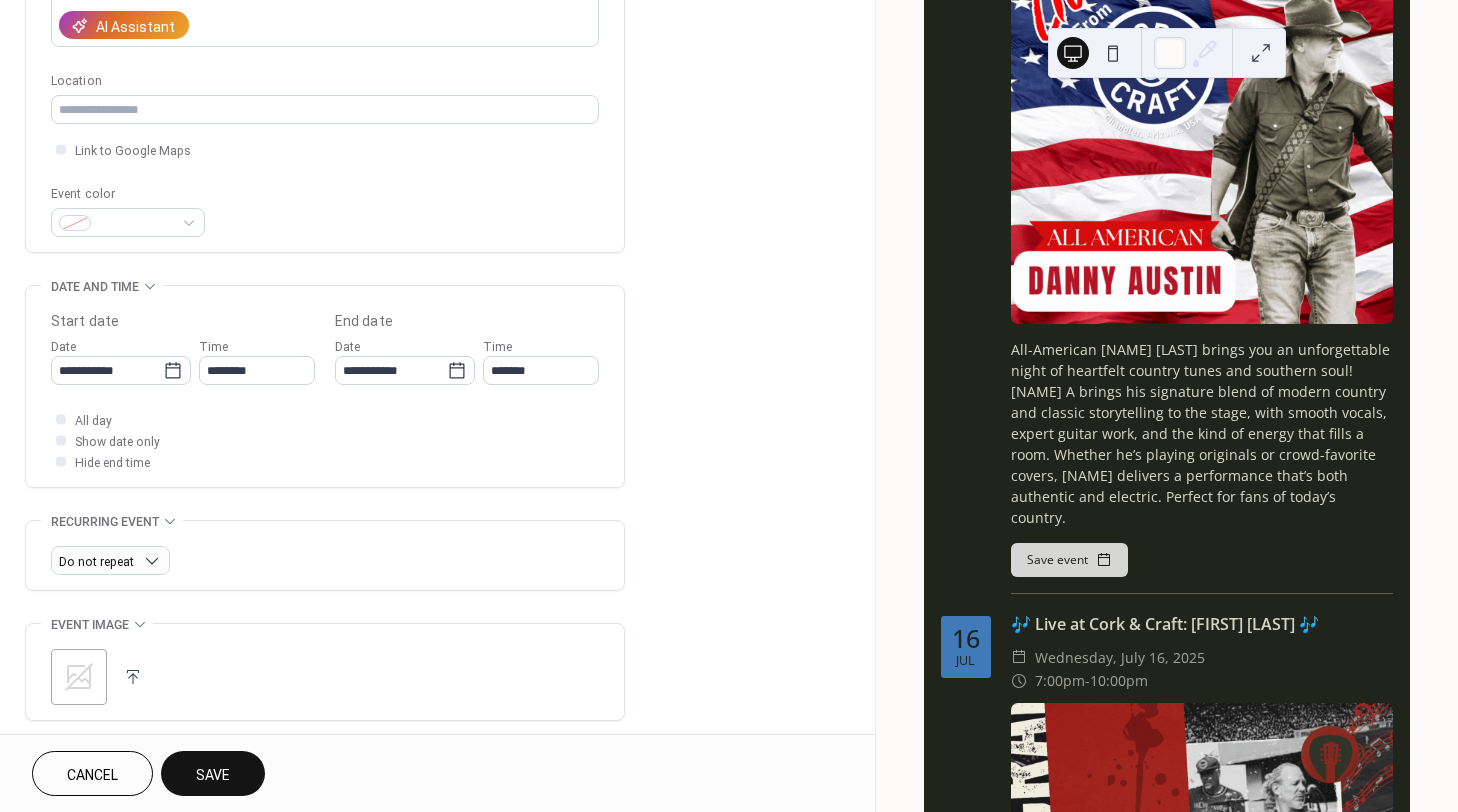 scroll, scrollTop: 0, scrollLeft: 0, axis: both 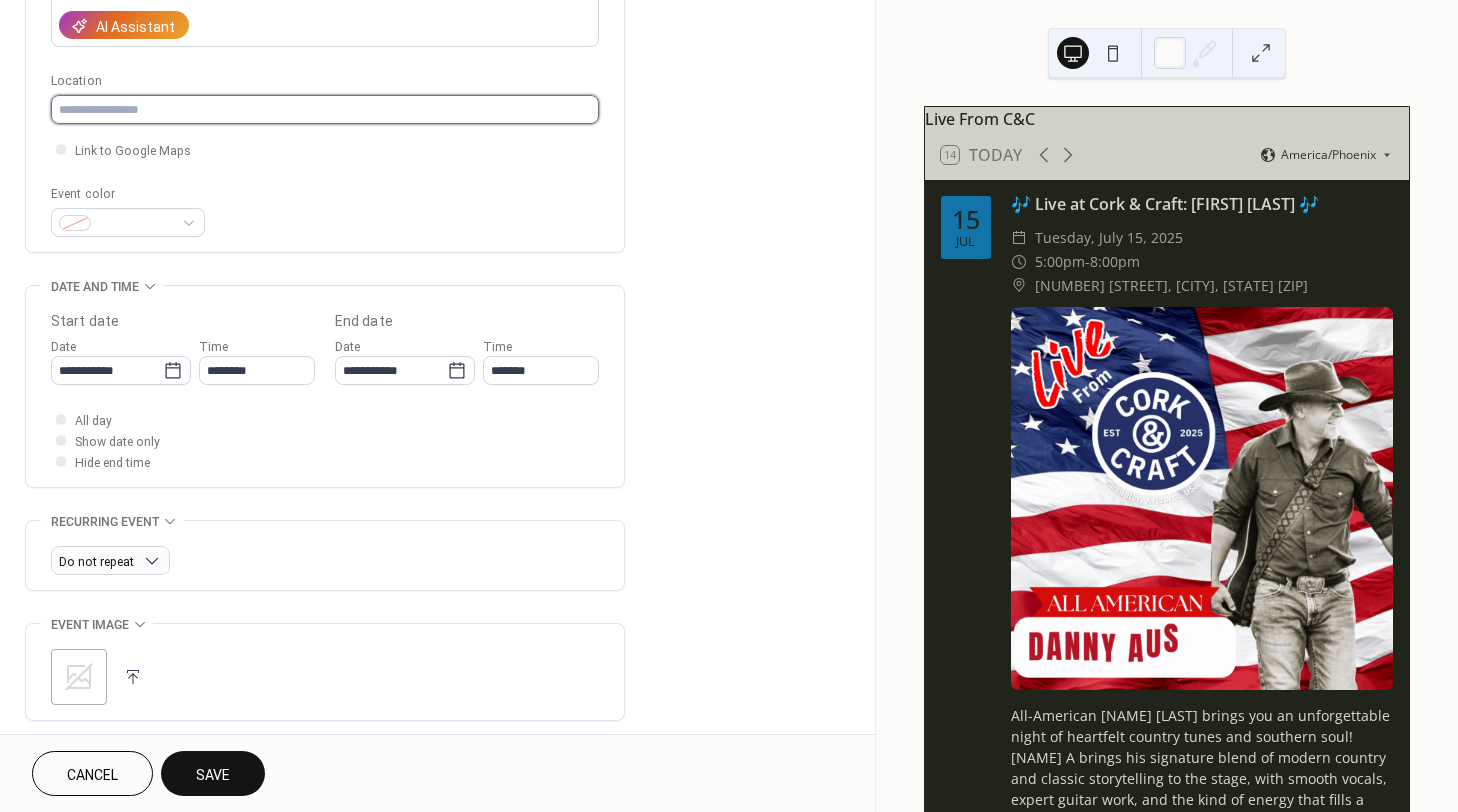 click at bounding box center [325, 109] 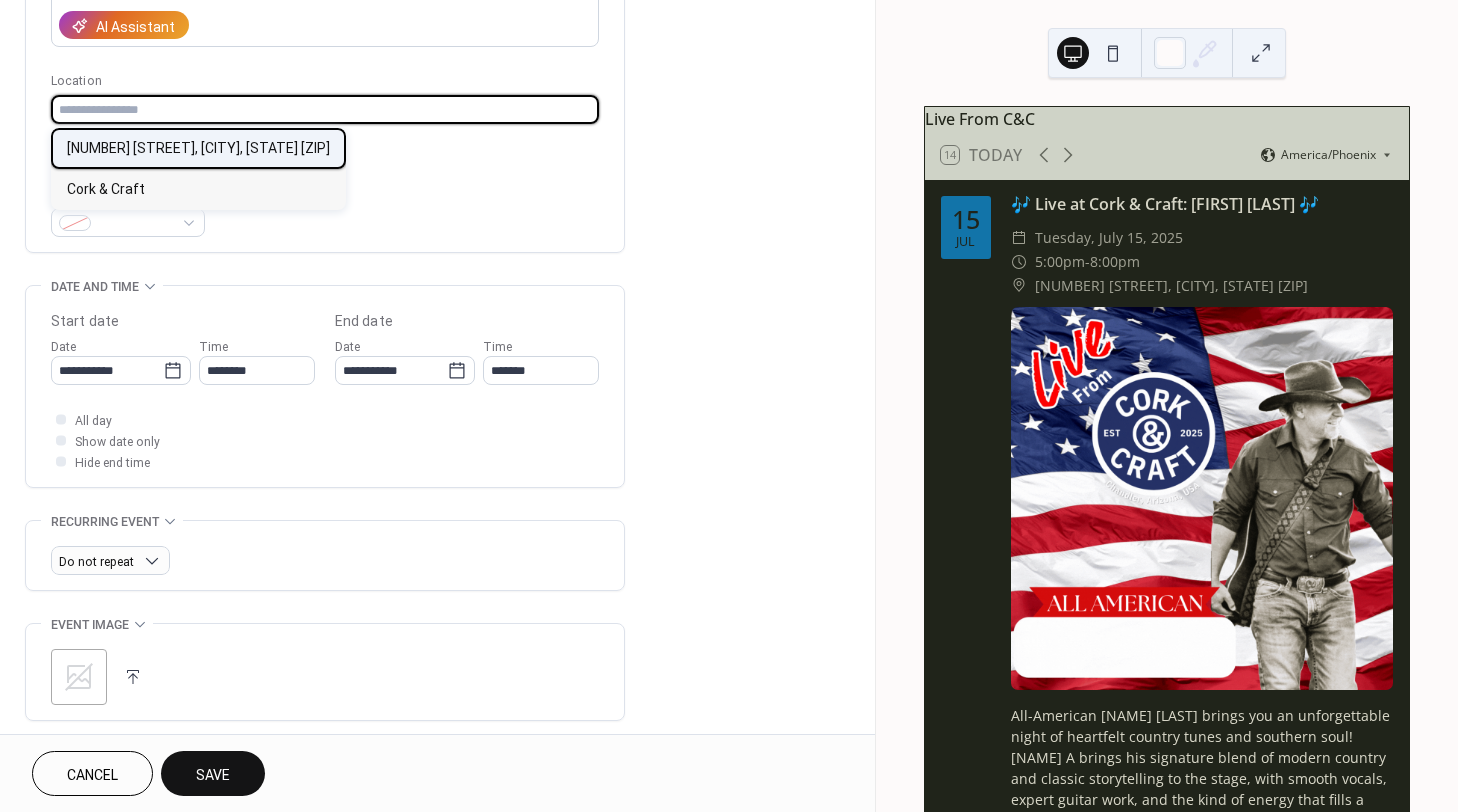 click on "[NUMBER] [STREET], [CITY], [STATE] [ZIP]" at bounding box center (198, 147) 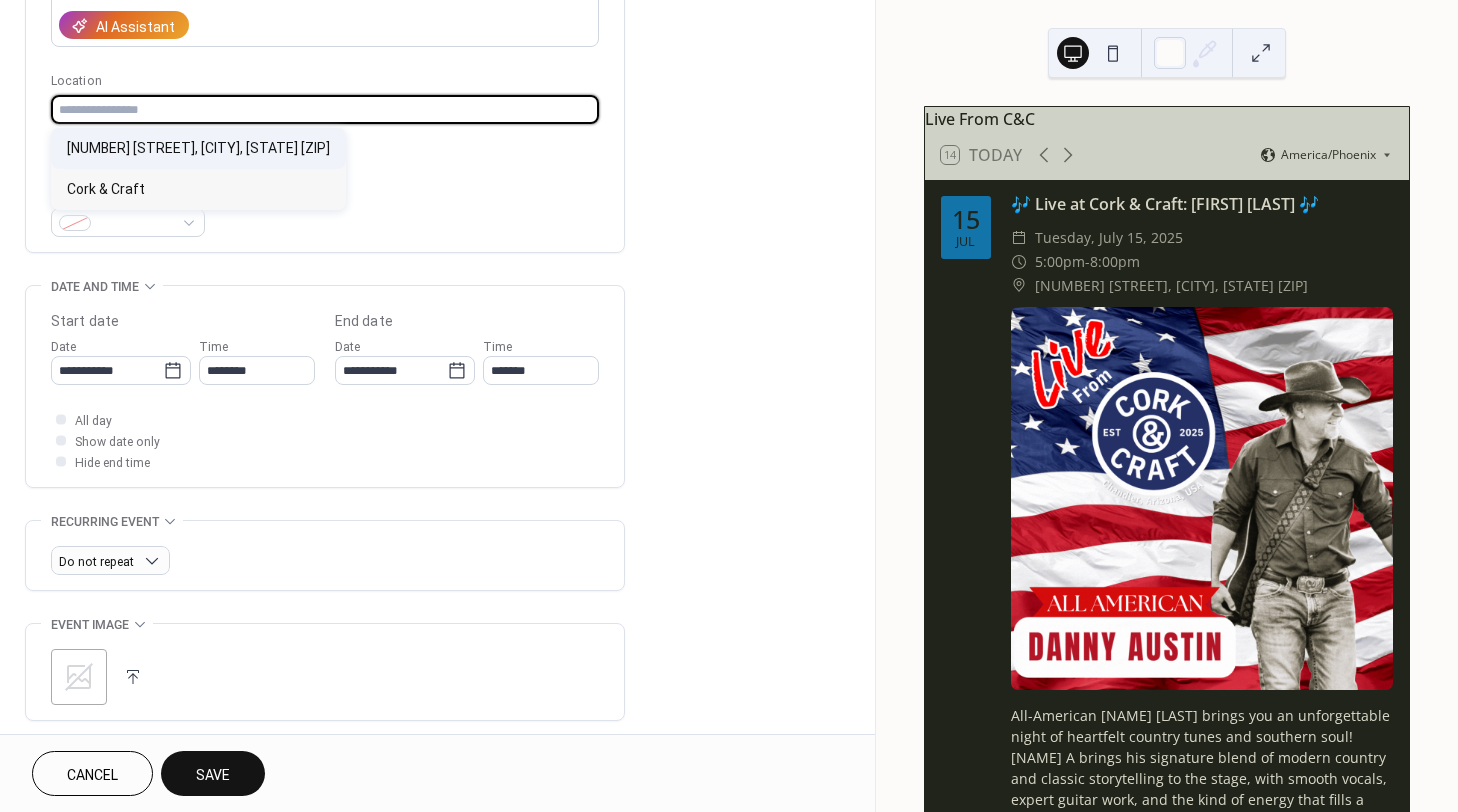 type on "**********" 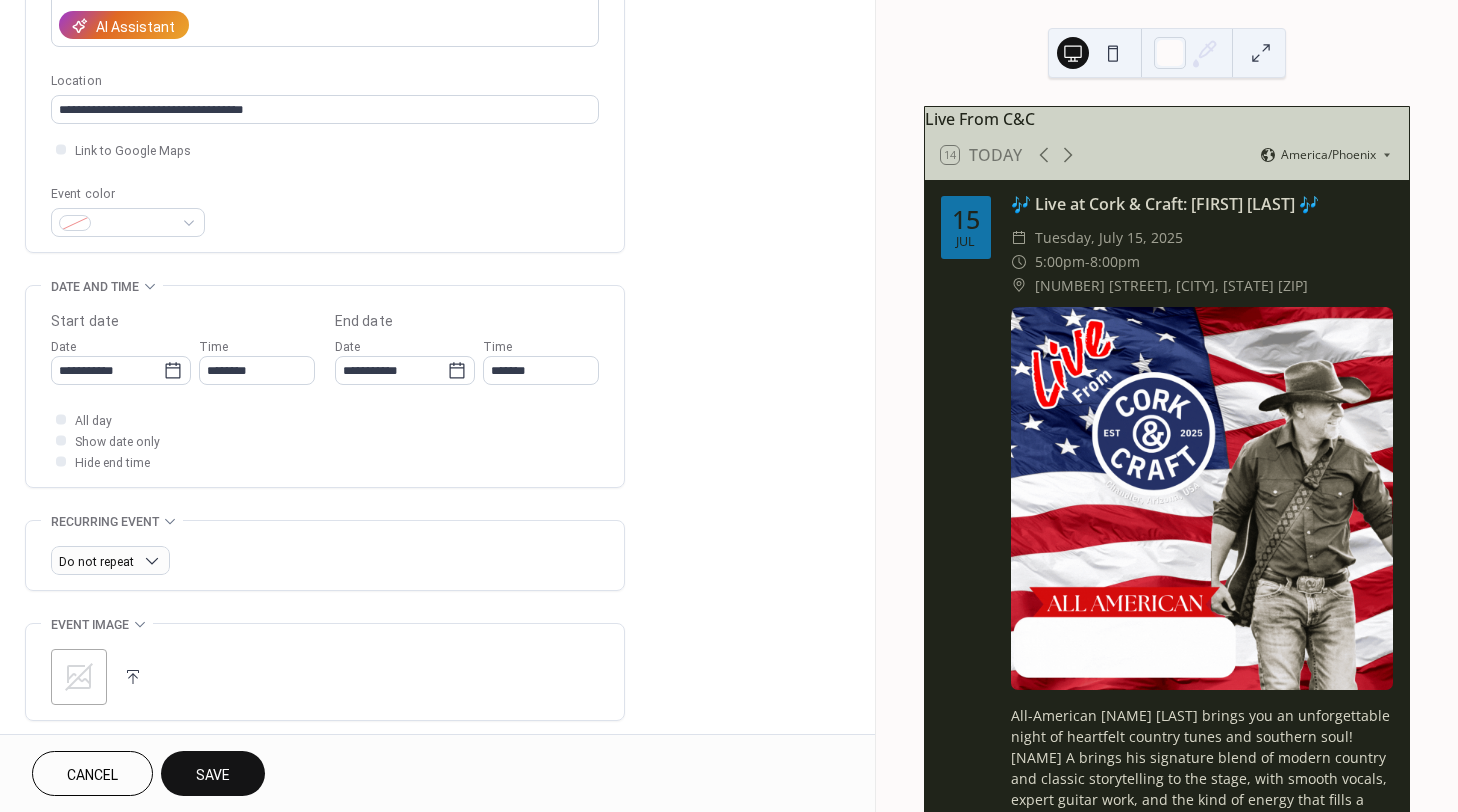 click on "Event color" at bounding box center [325, 210] 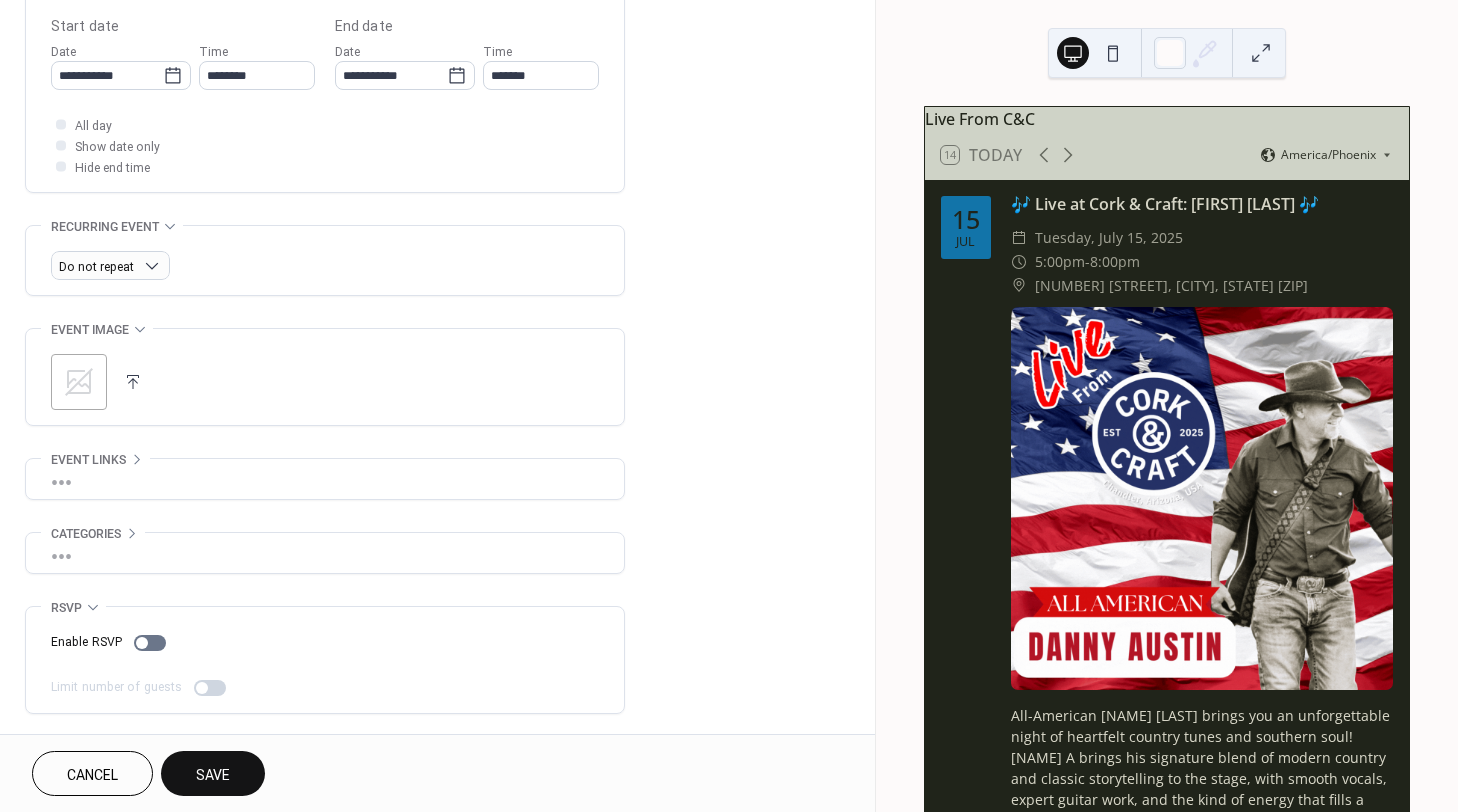 scroll, scrollTop: 295, scrollLeft: 0, axis: vertical 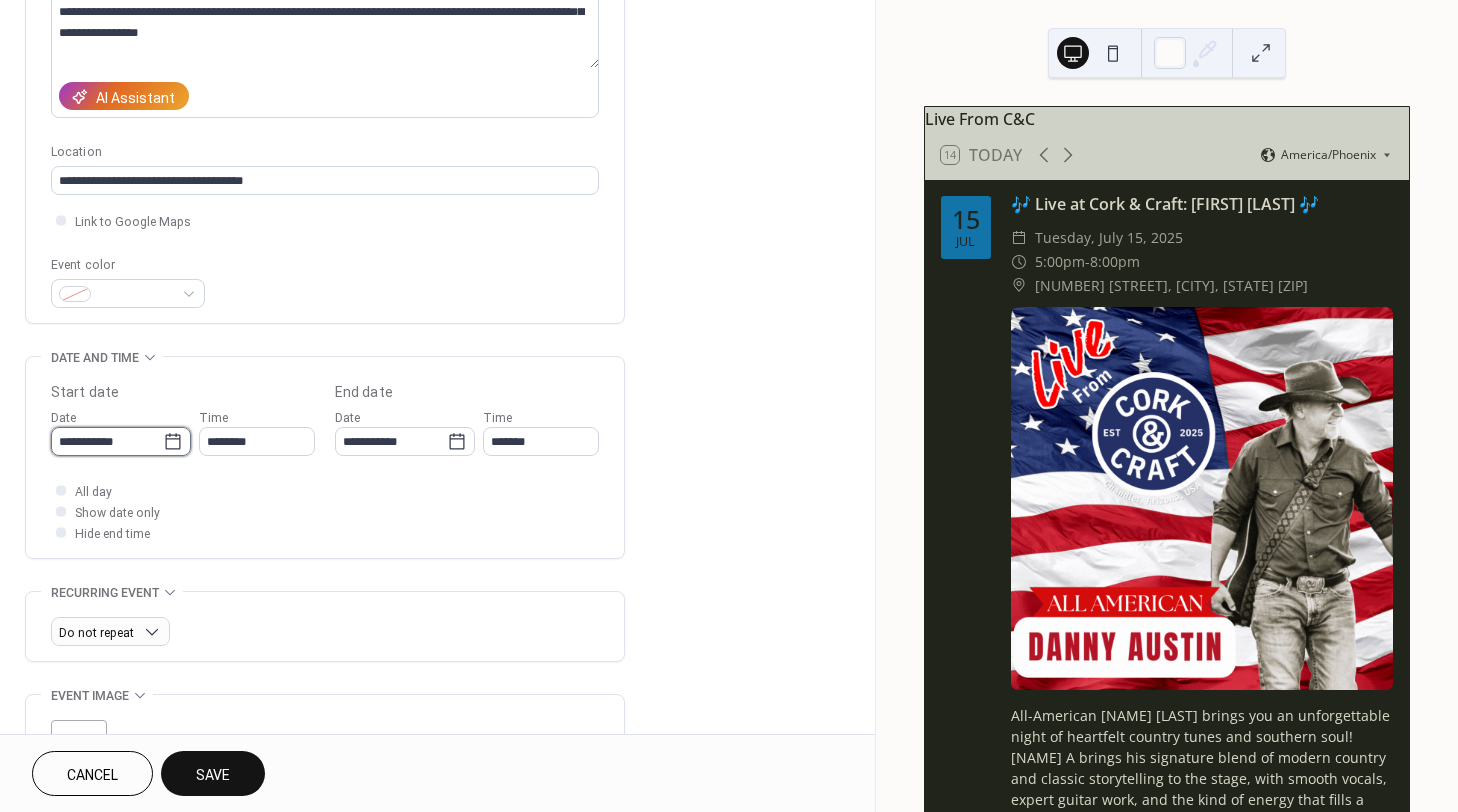 click on "**********" at bounding box center (107, 441) 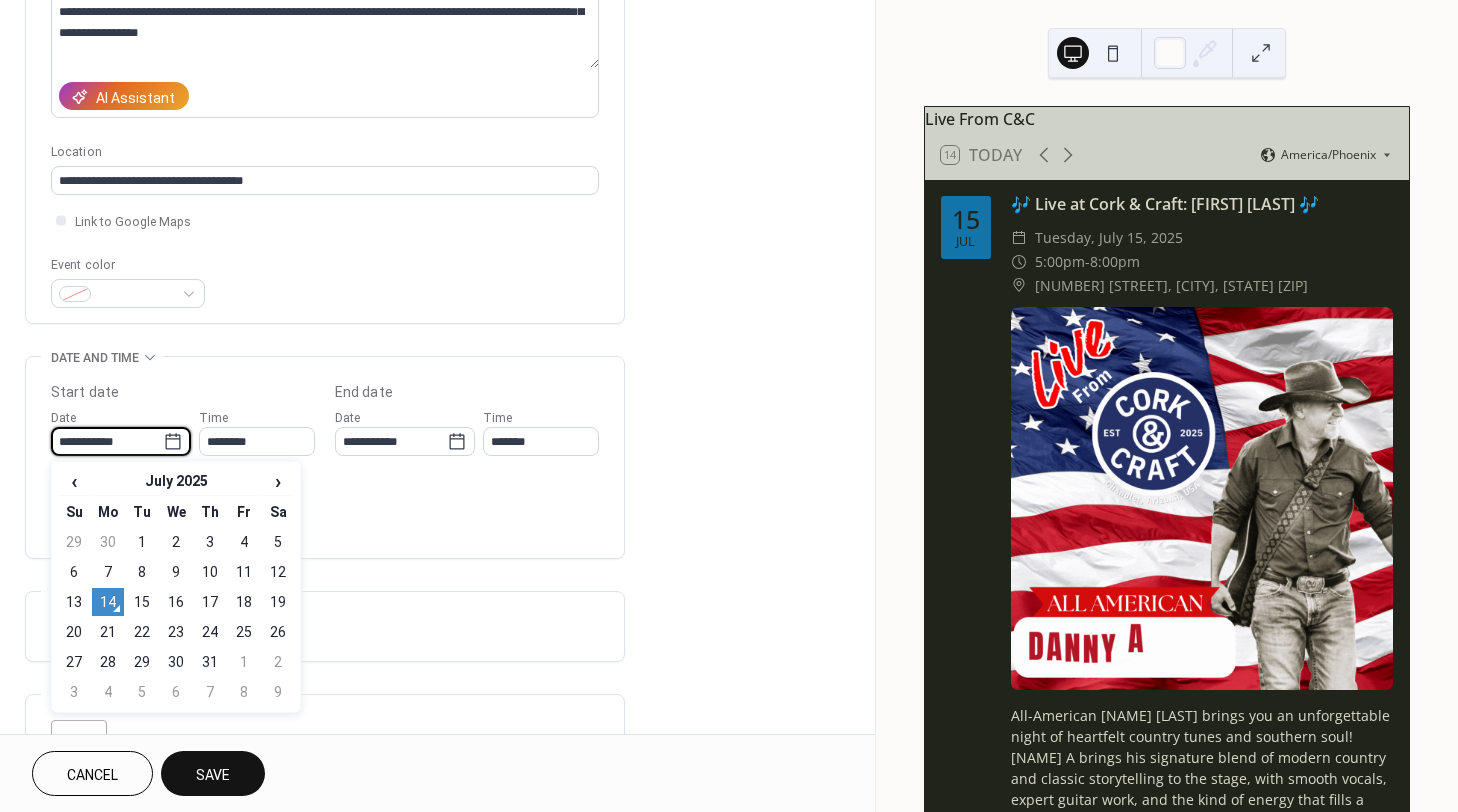 click 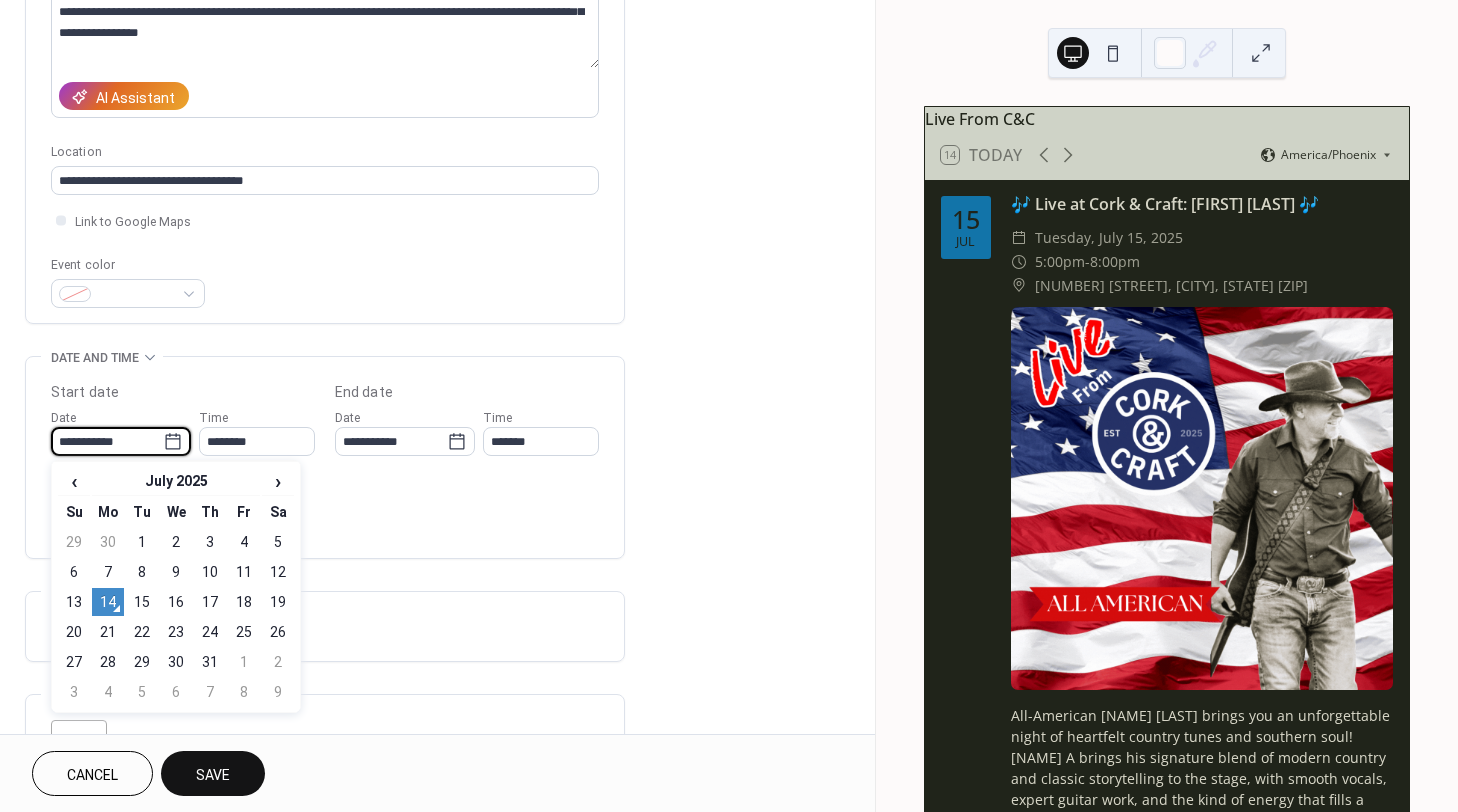 click on "**********" at bounding box center (107, 441) 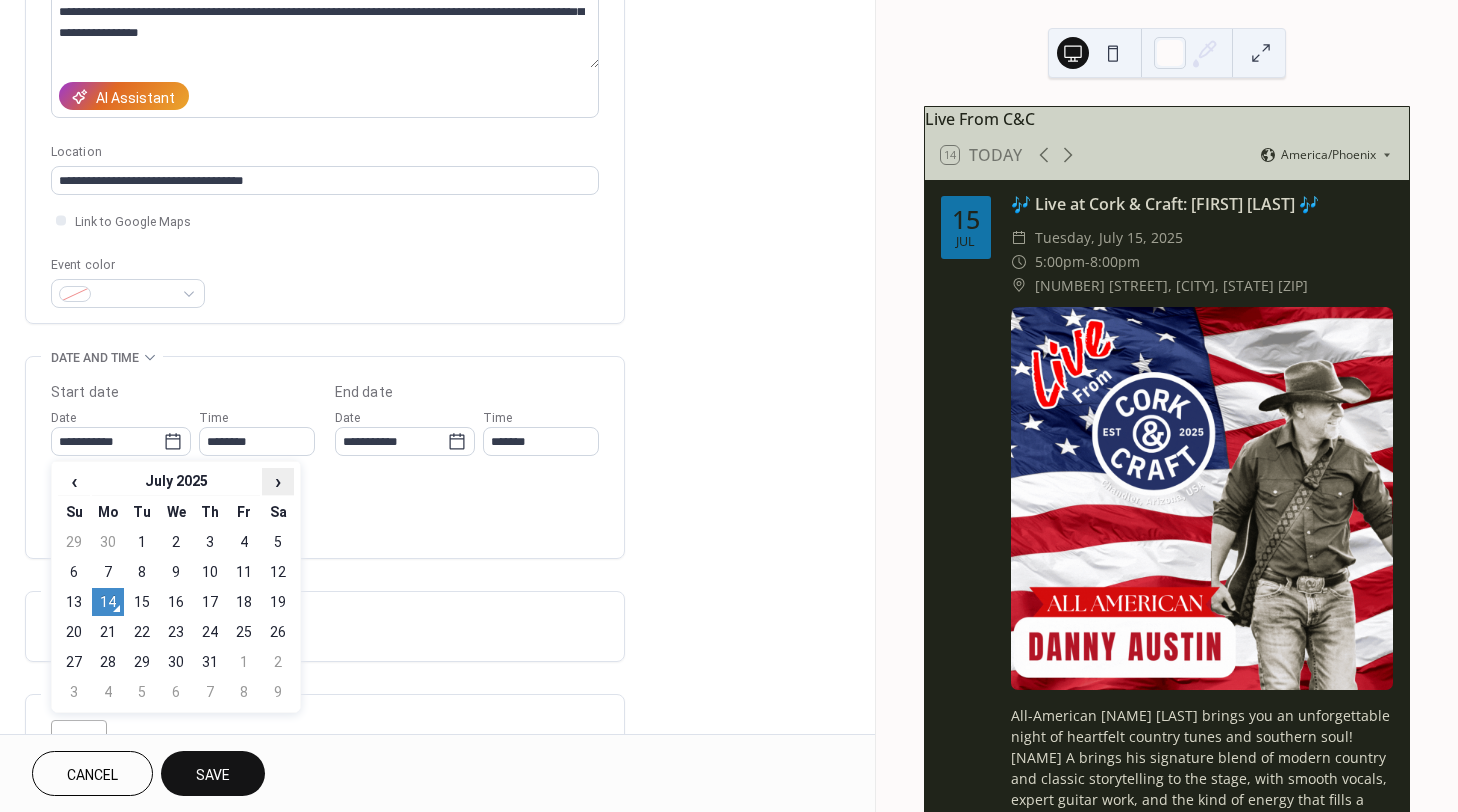 click on "›" at bounding box center (278, 481) 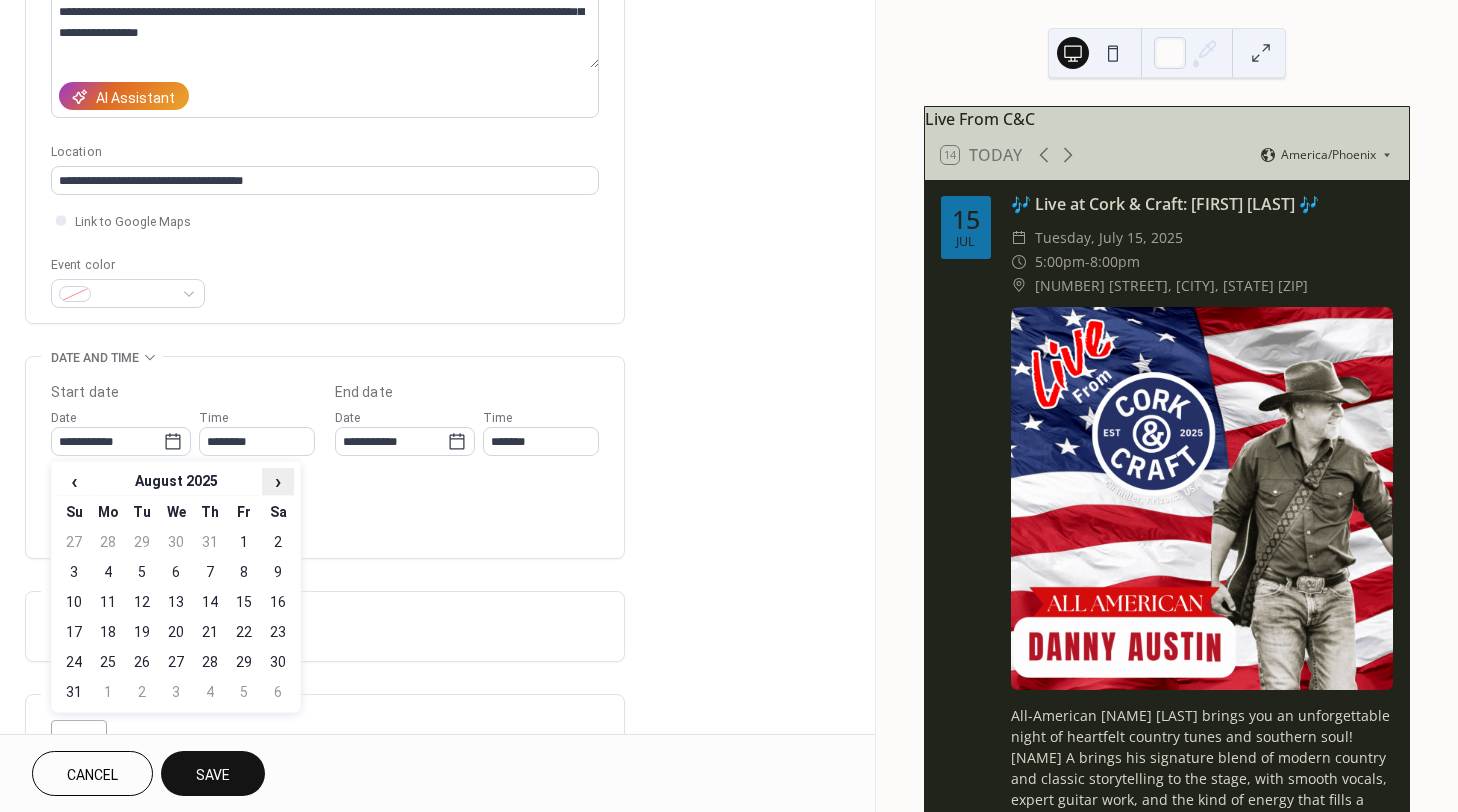 click on "›" at bounding box center [278, 481] 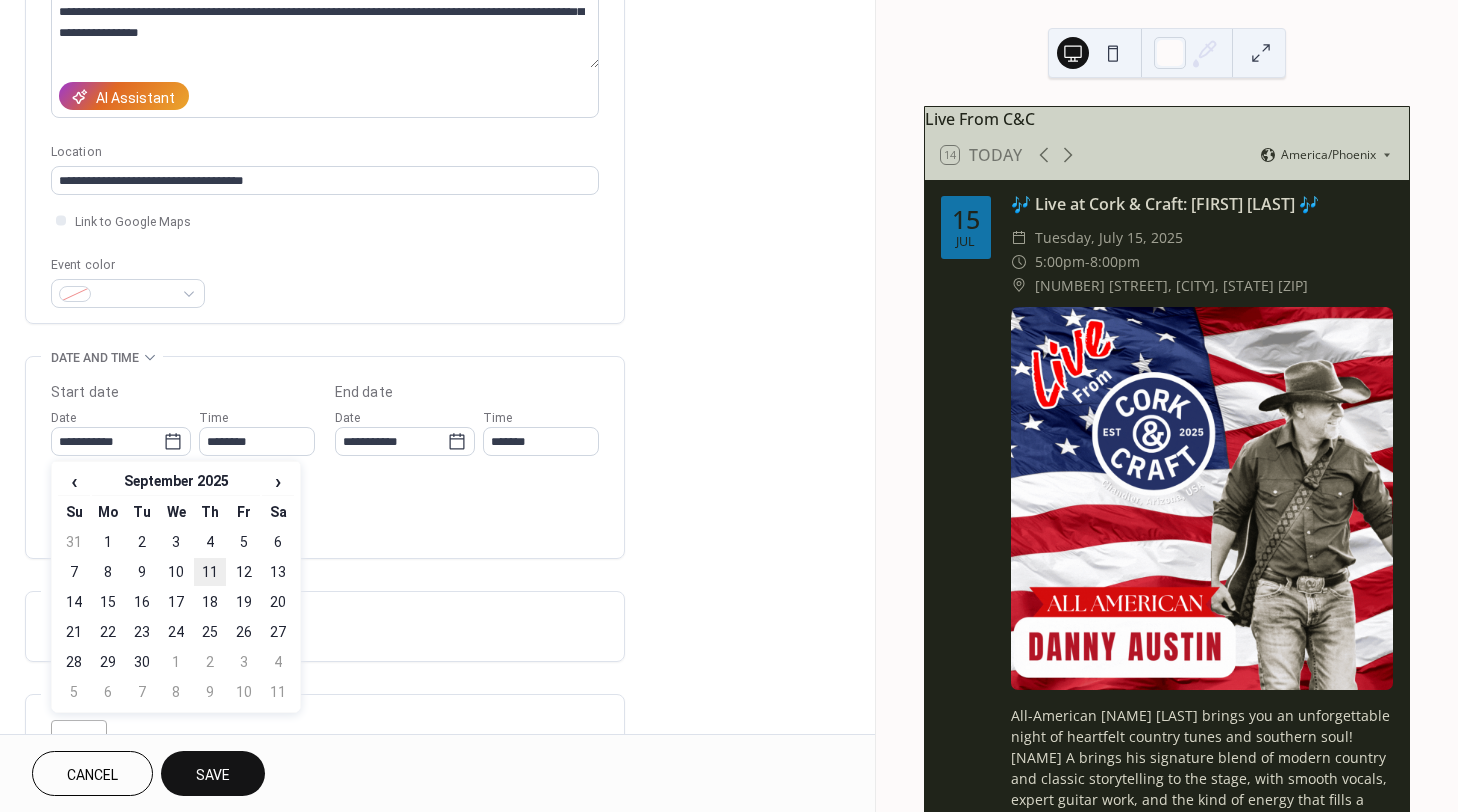 click on "11" at bounding box center [210, 572] 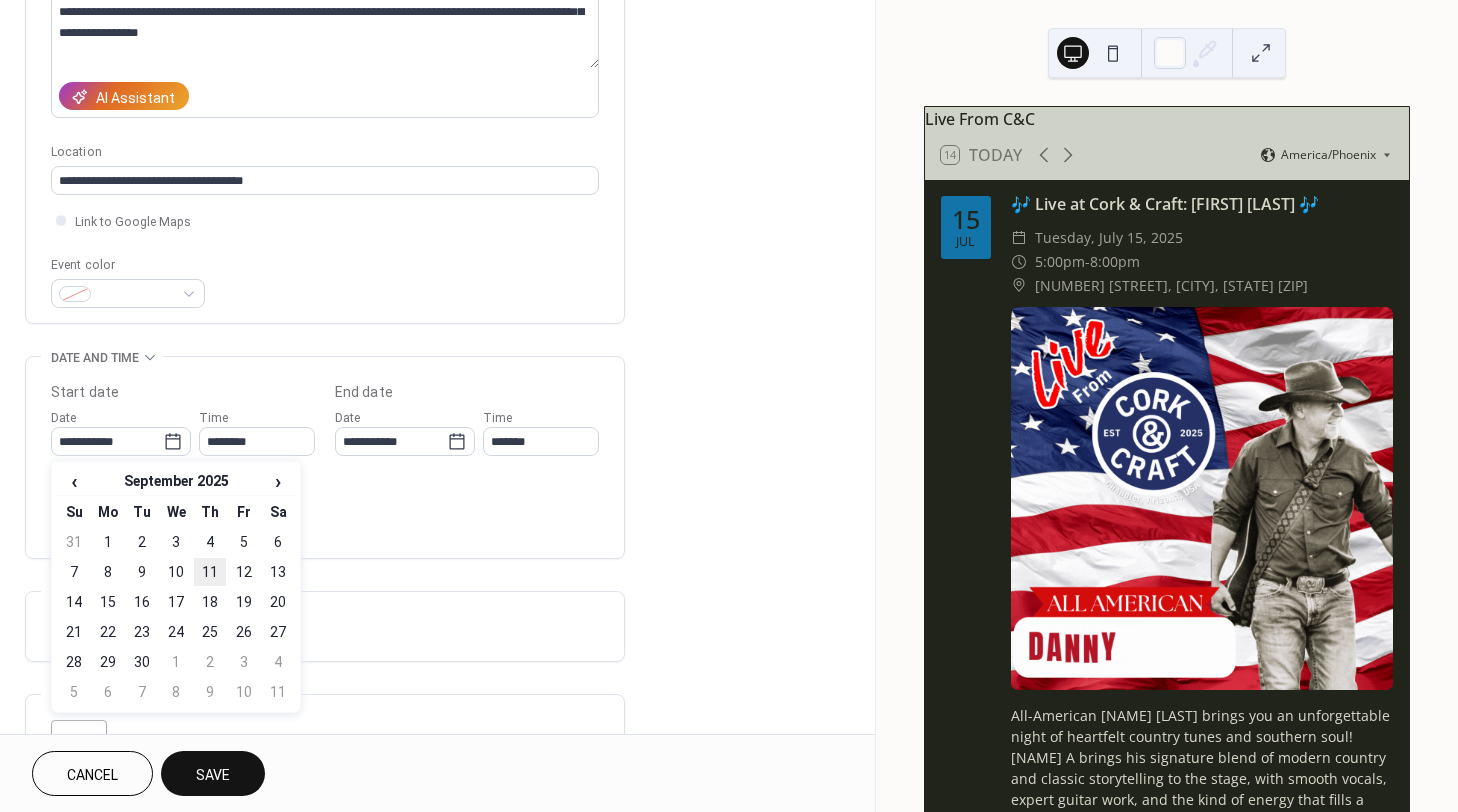 type on "**********" 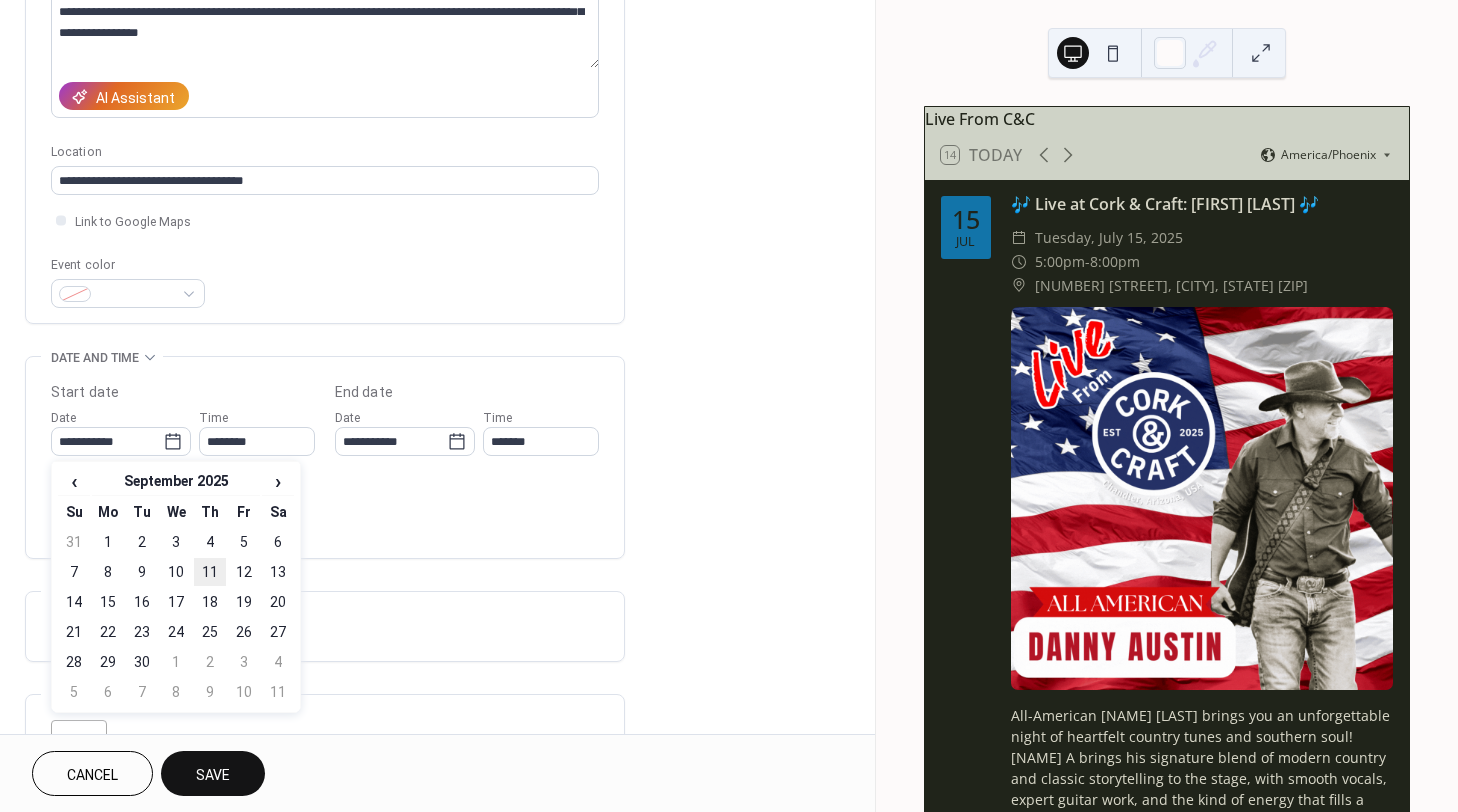 type on "**********" 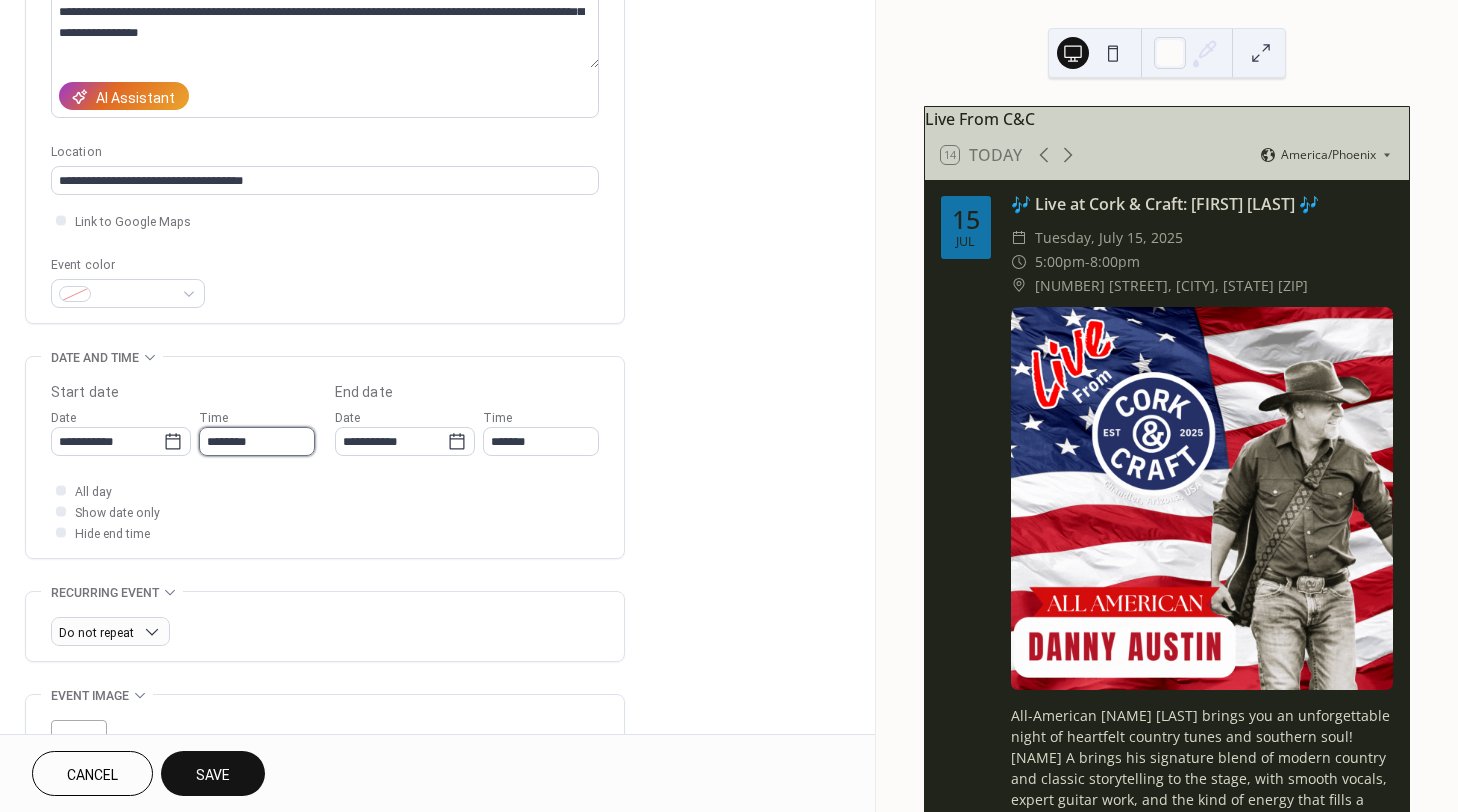 click on "********" at bounding box center [257, 441] 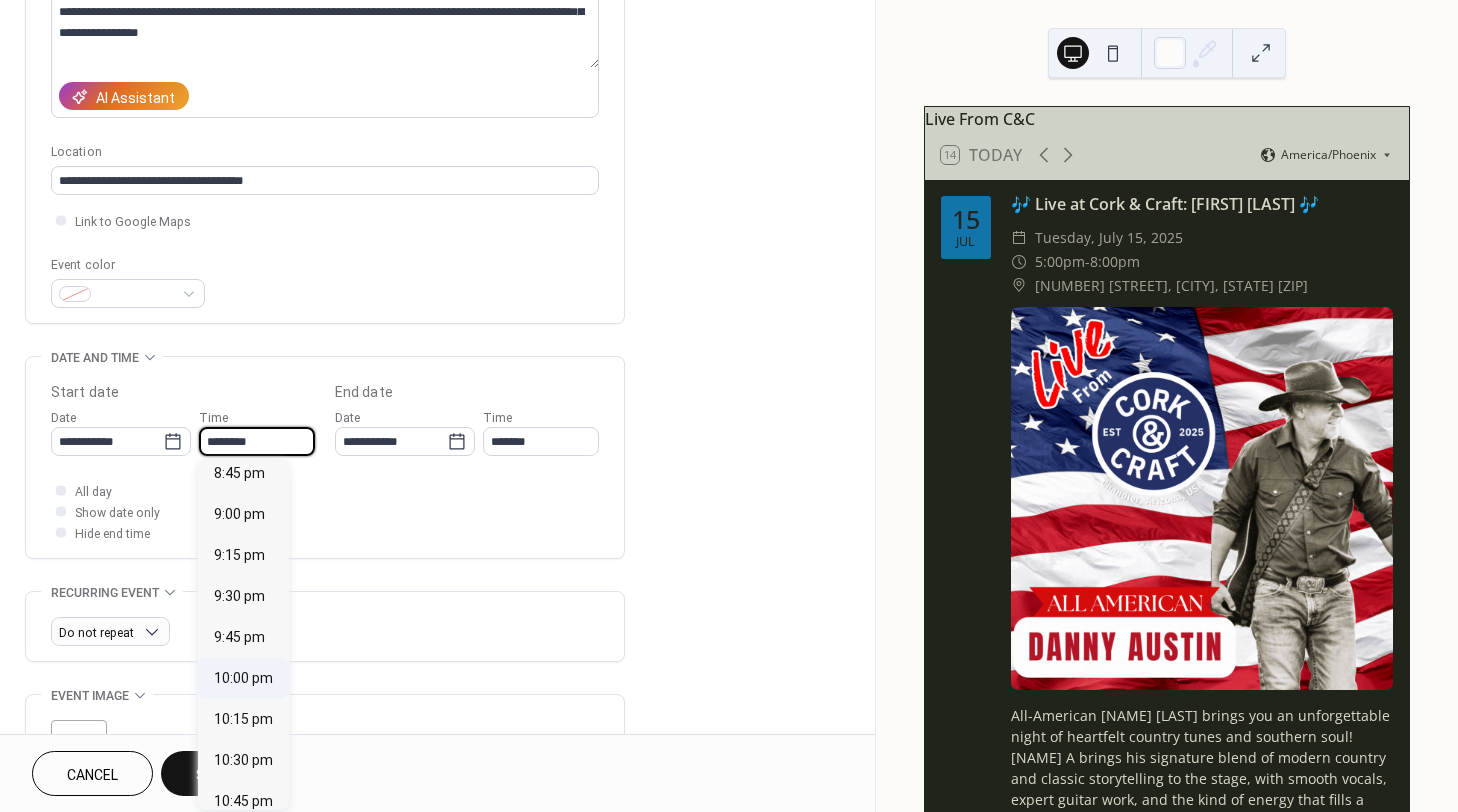 scroll, scrollTop: 3044, scrollLeft: 0, axis: vertical 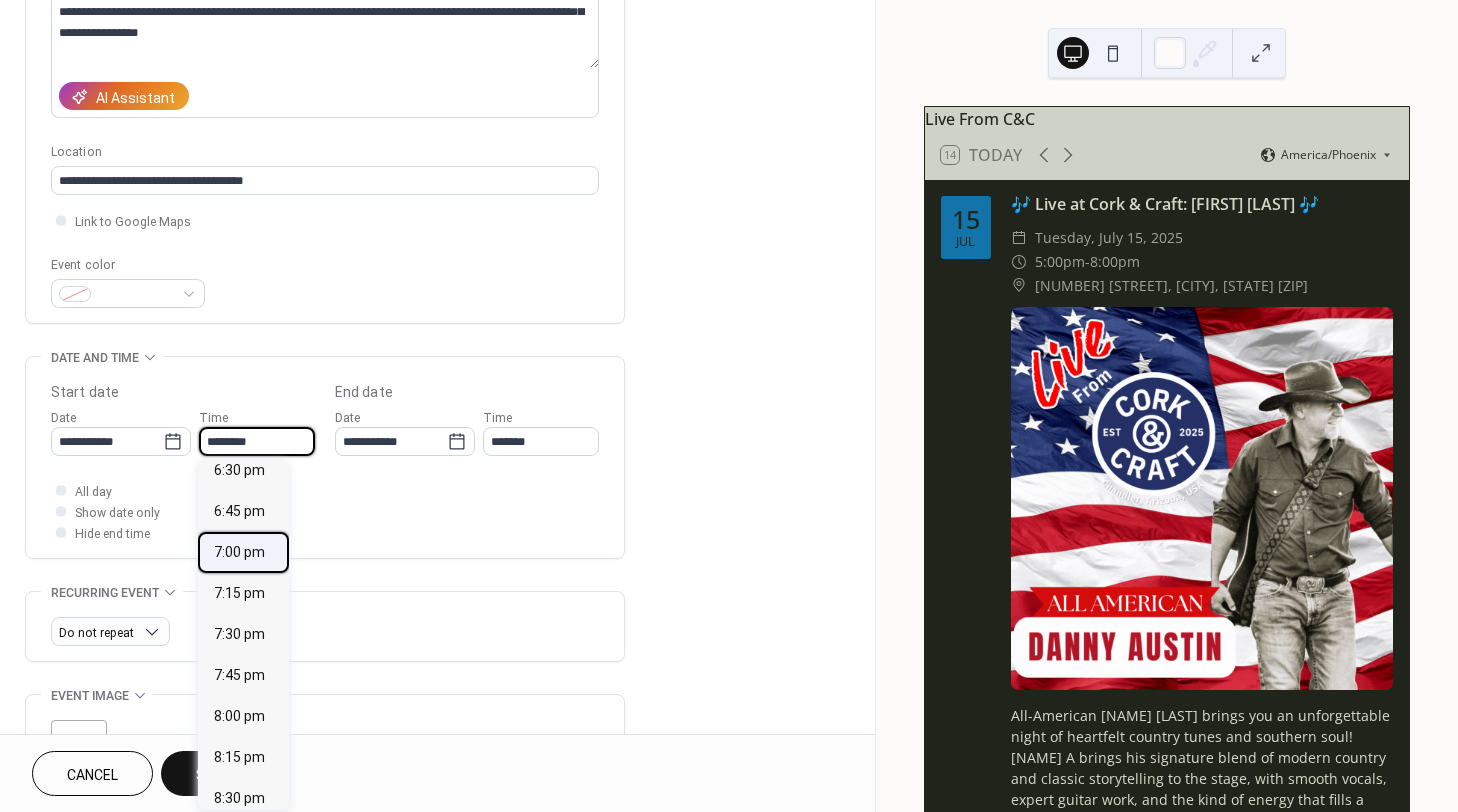 click on "7:00 pm" at bounding box center (239, 551) 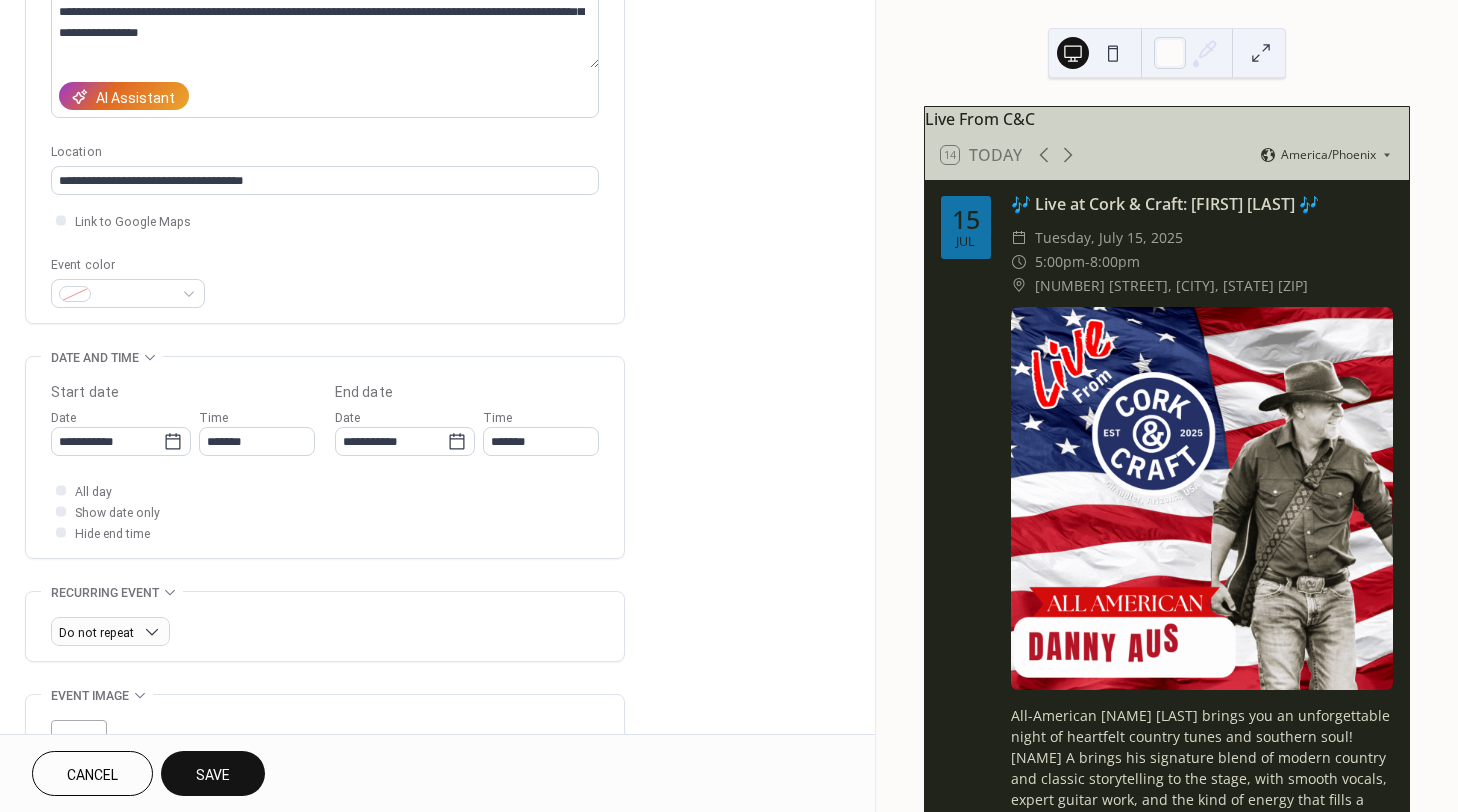 type on "*******" 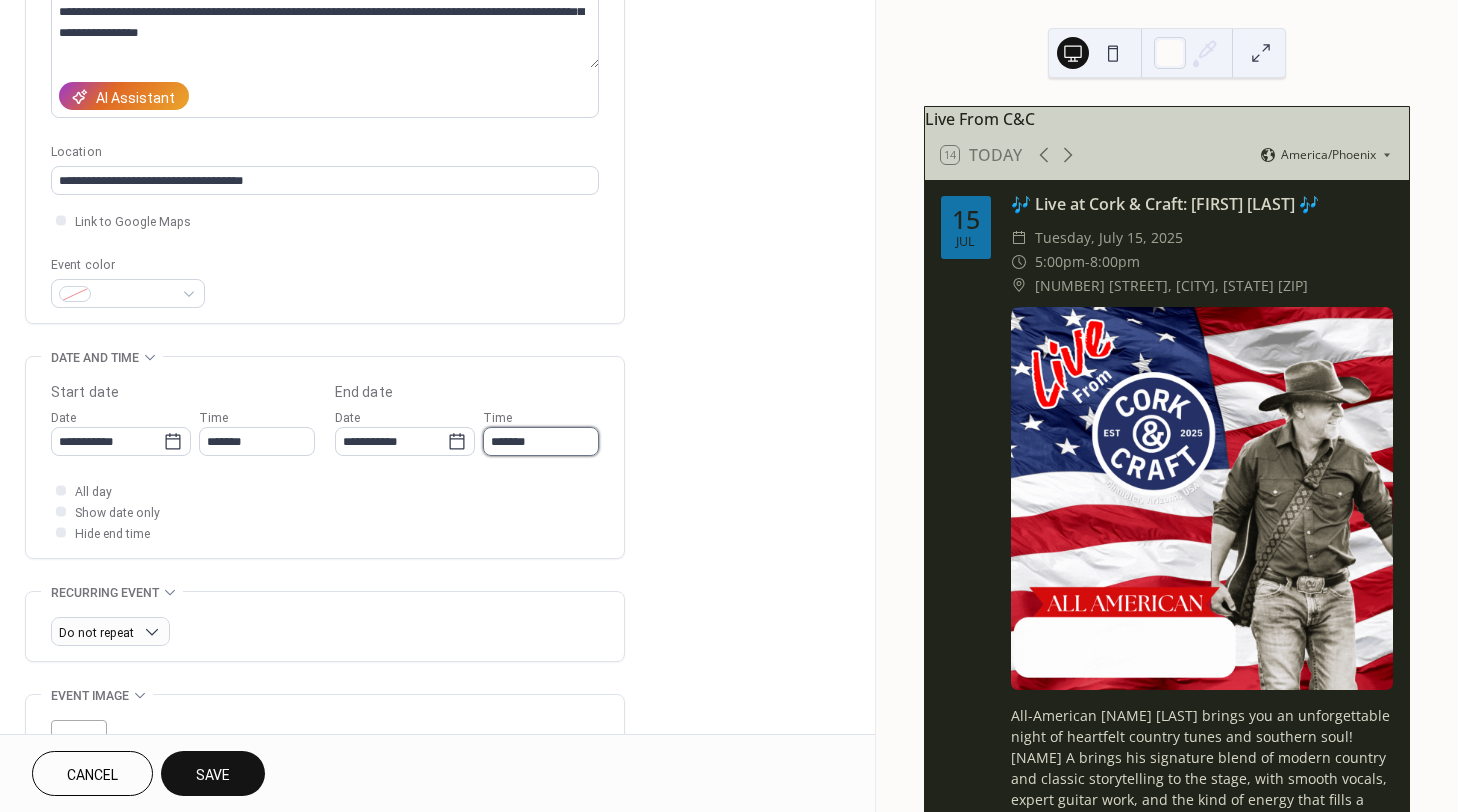 click on "*******" at bounding box center (541, 441) 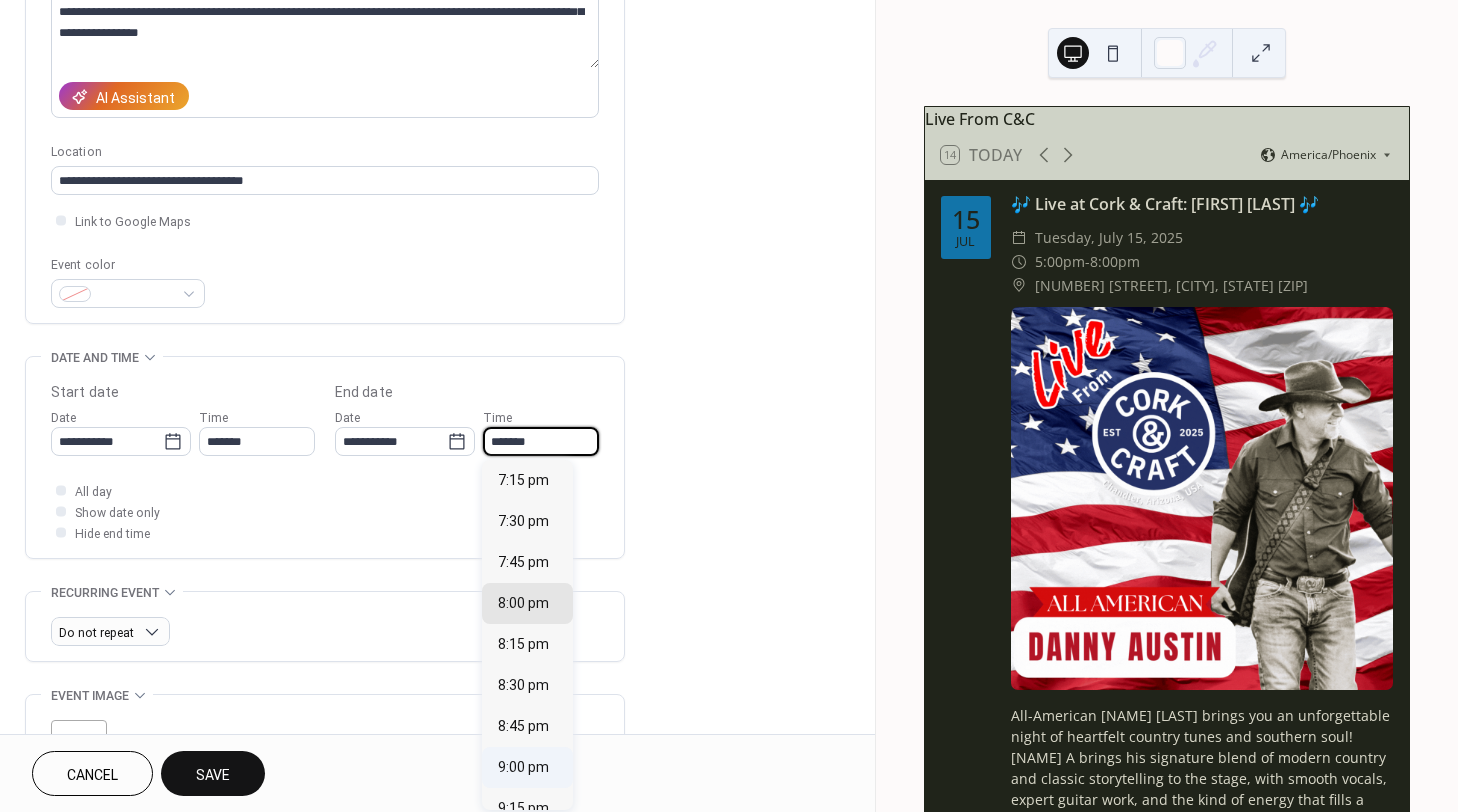 scroll, scrollTop: 366, scrollLeft: 0, axis: vertical 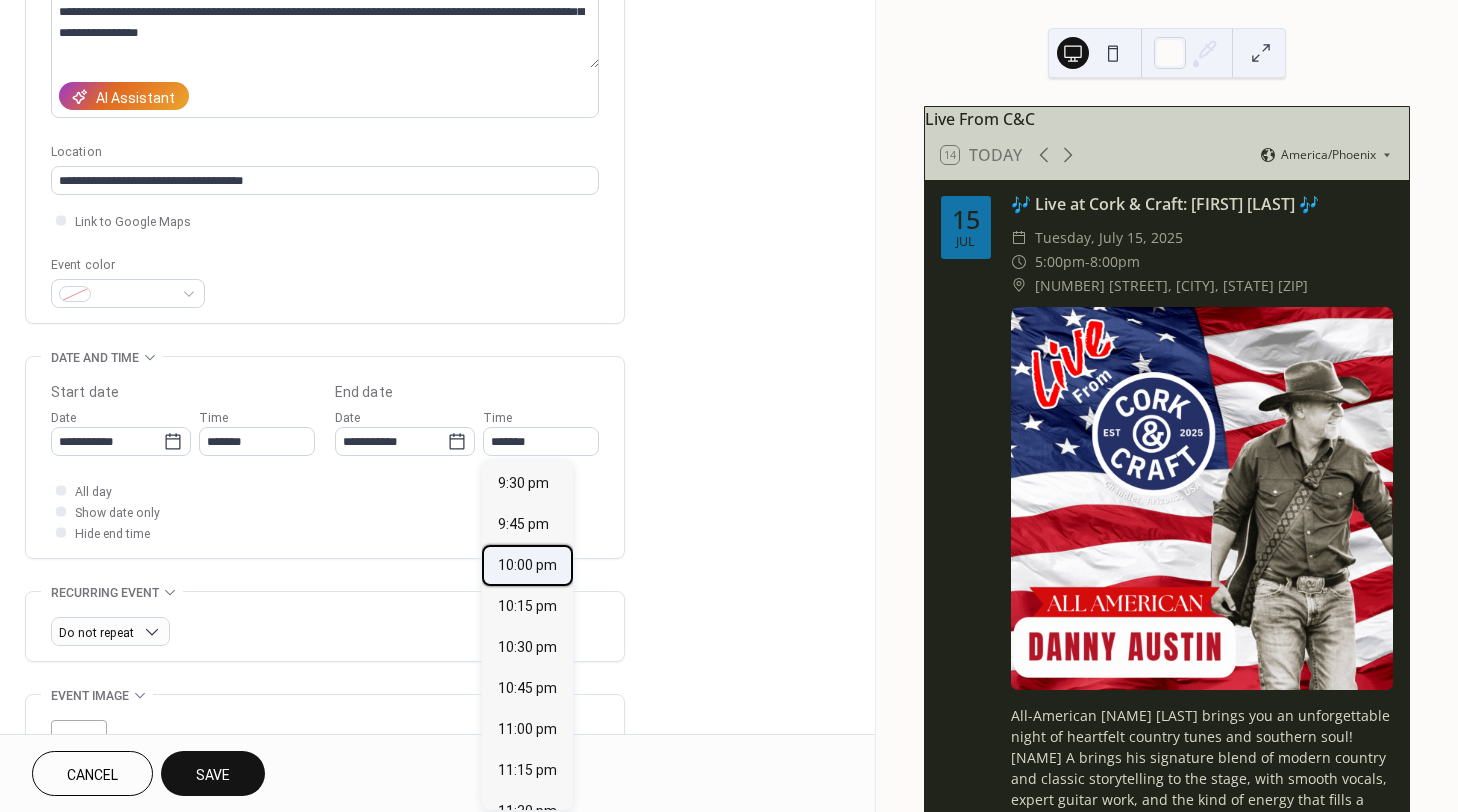 click on "10:00 pm" at bounding box center (527, 564) 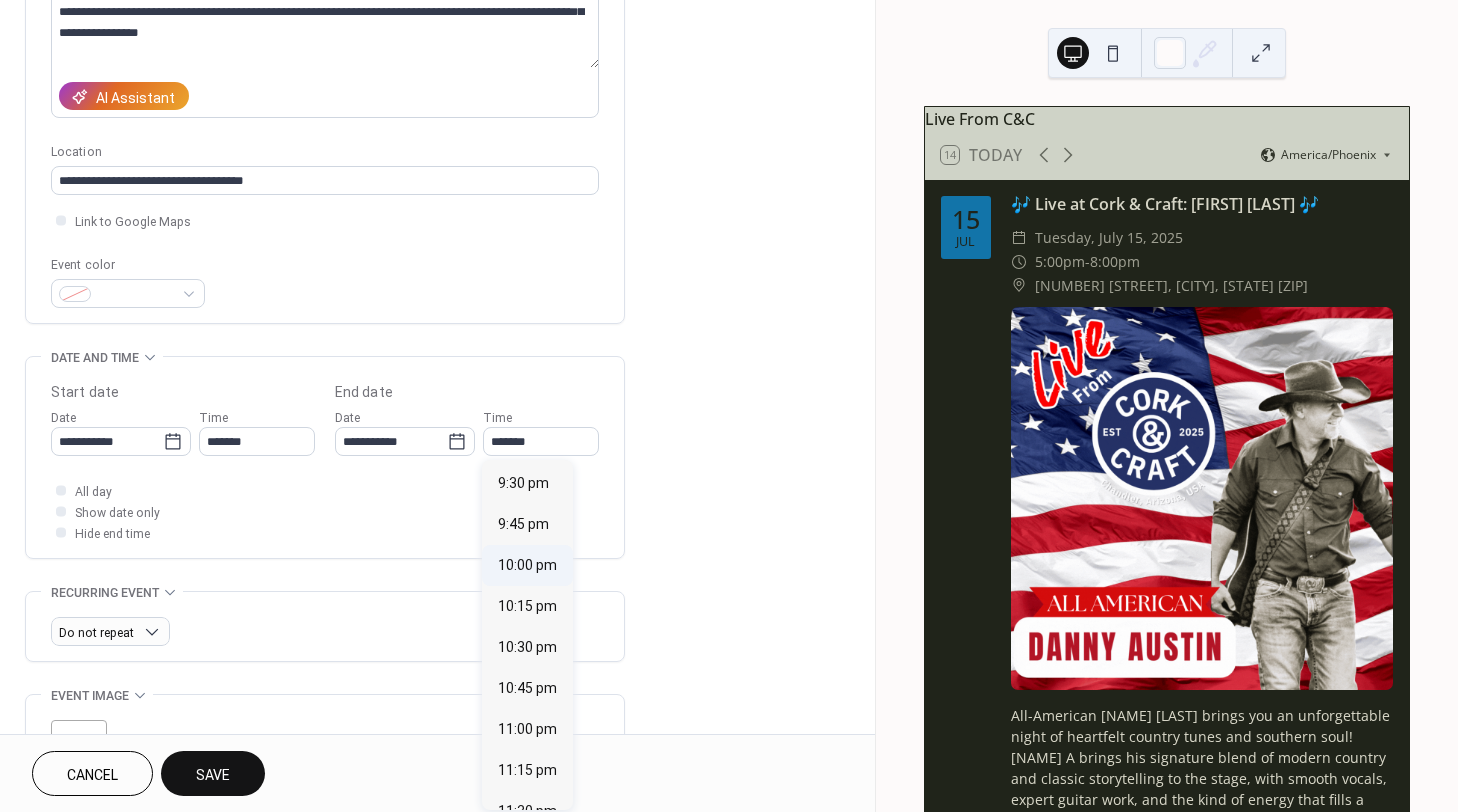 type on "********" 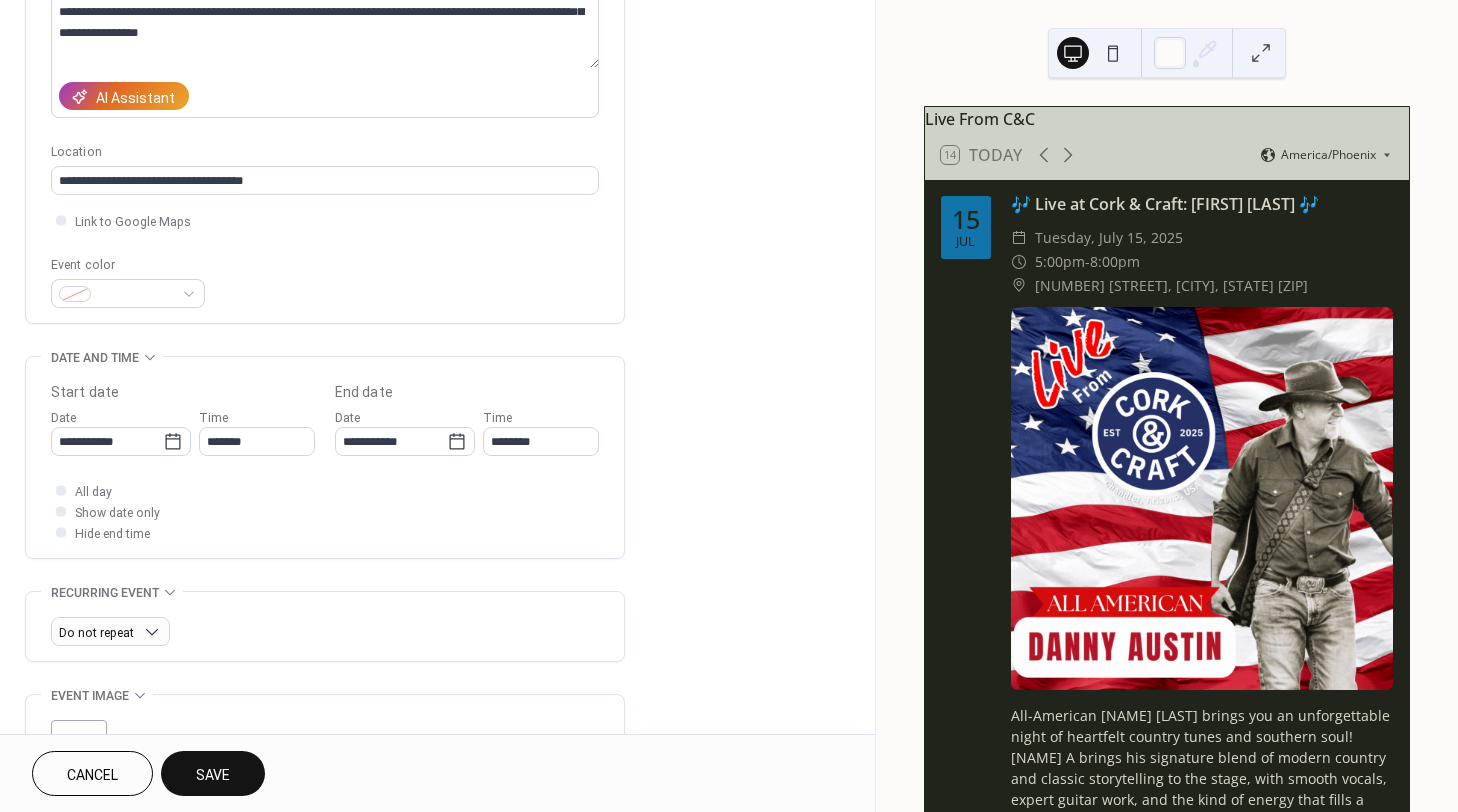 click on "All day Show date only Hide end time" at bounding box center [325, 511] 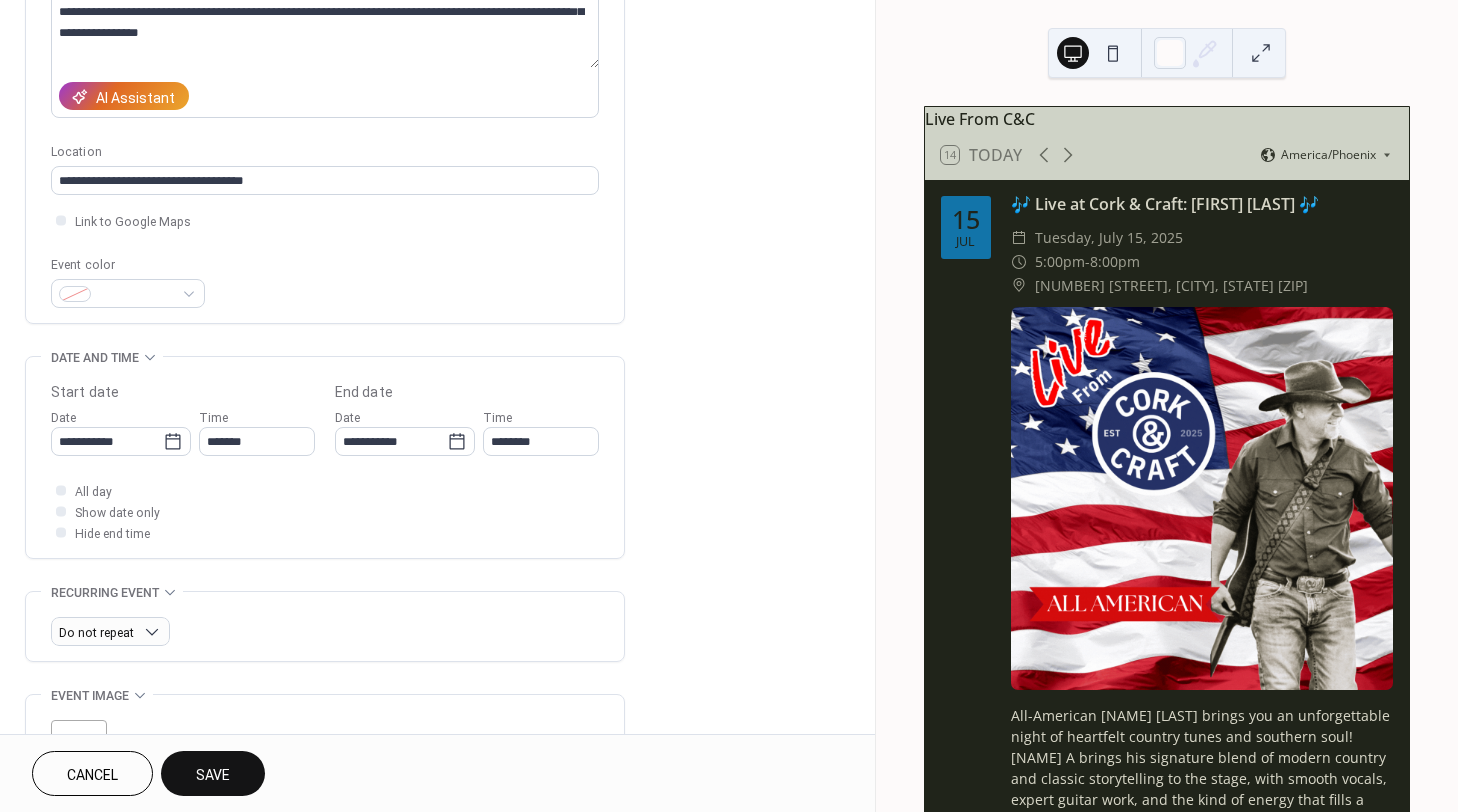 scroll, scrollTop: 662, scrollLeft: 0, axis: vertical 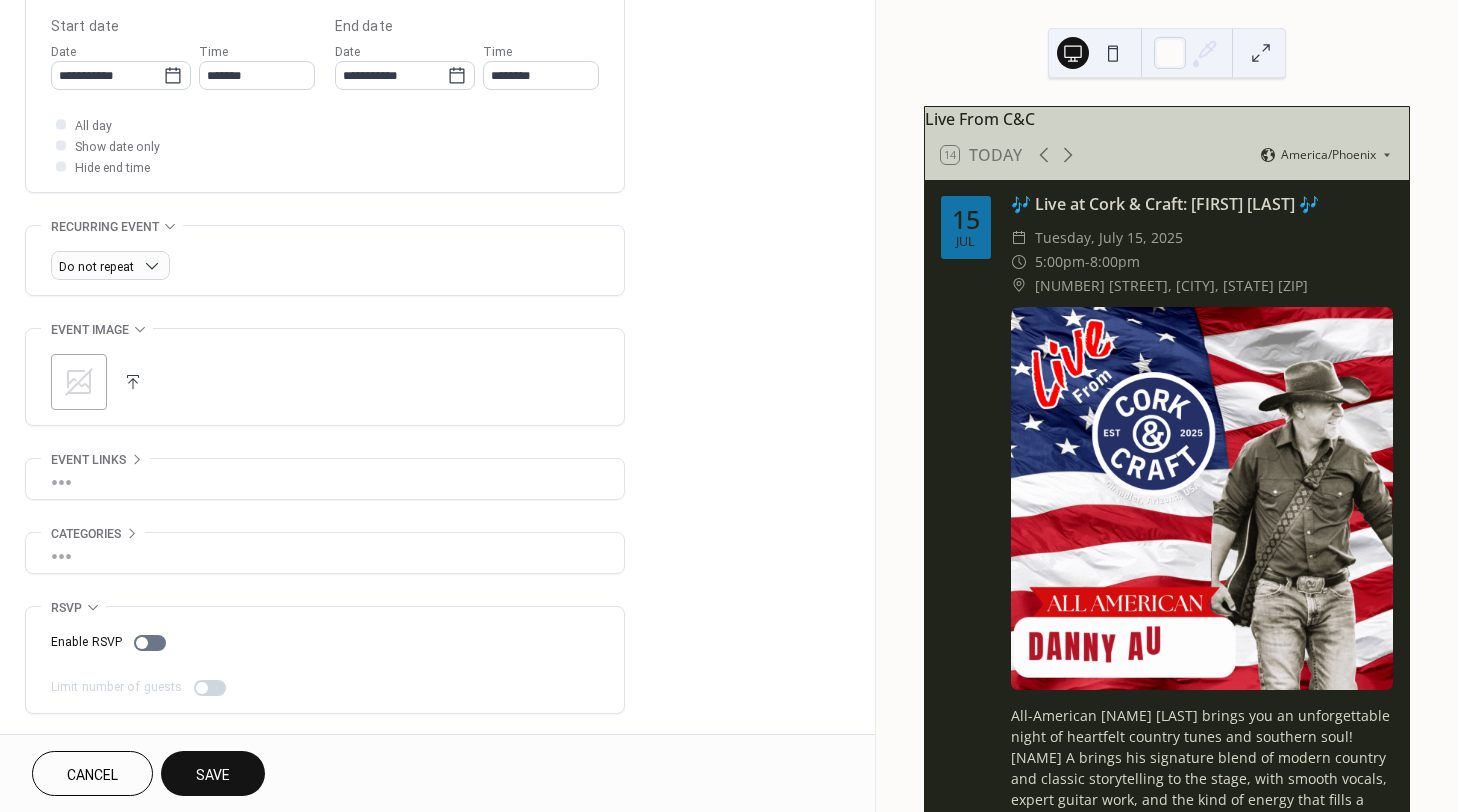 click 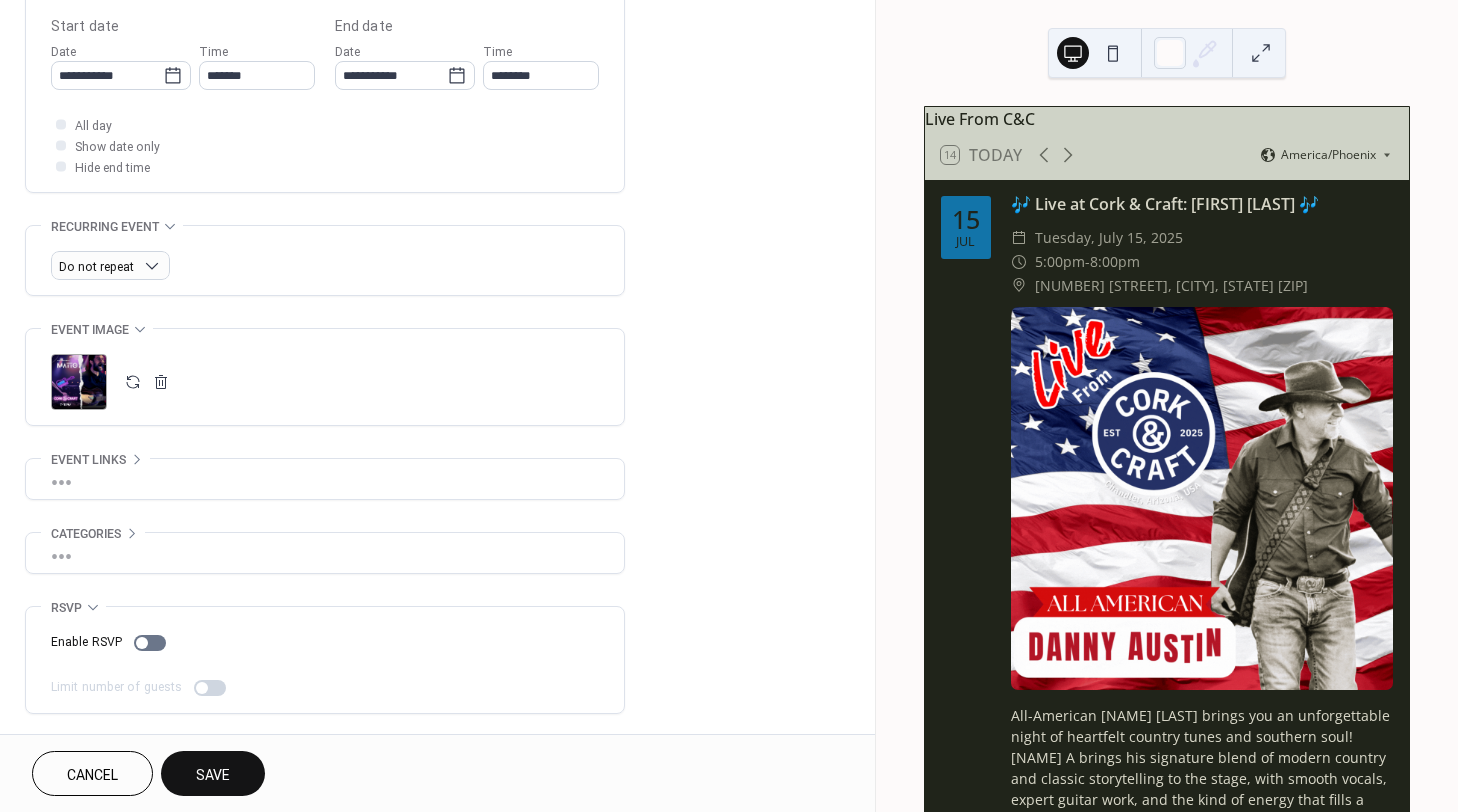 click on "Save" at bounding box center [213, 775] 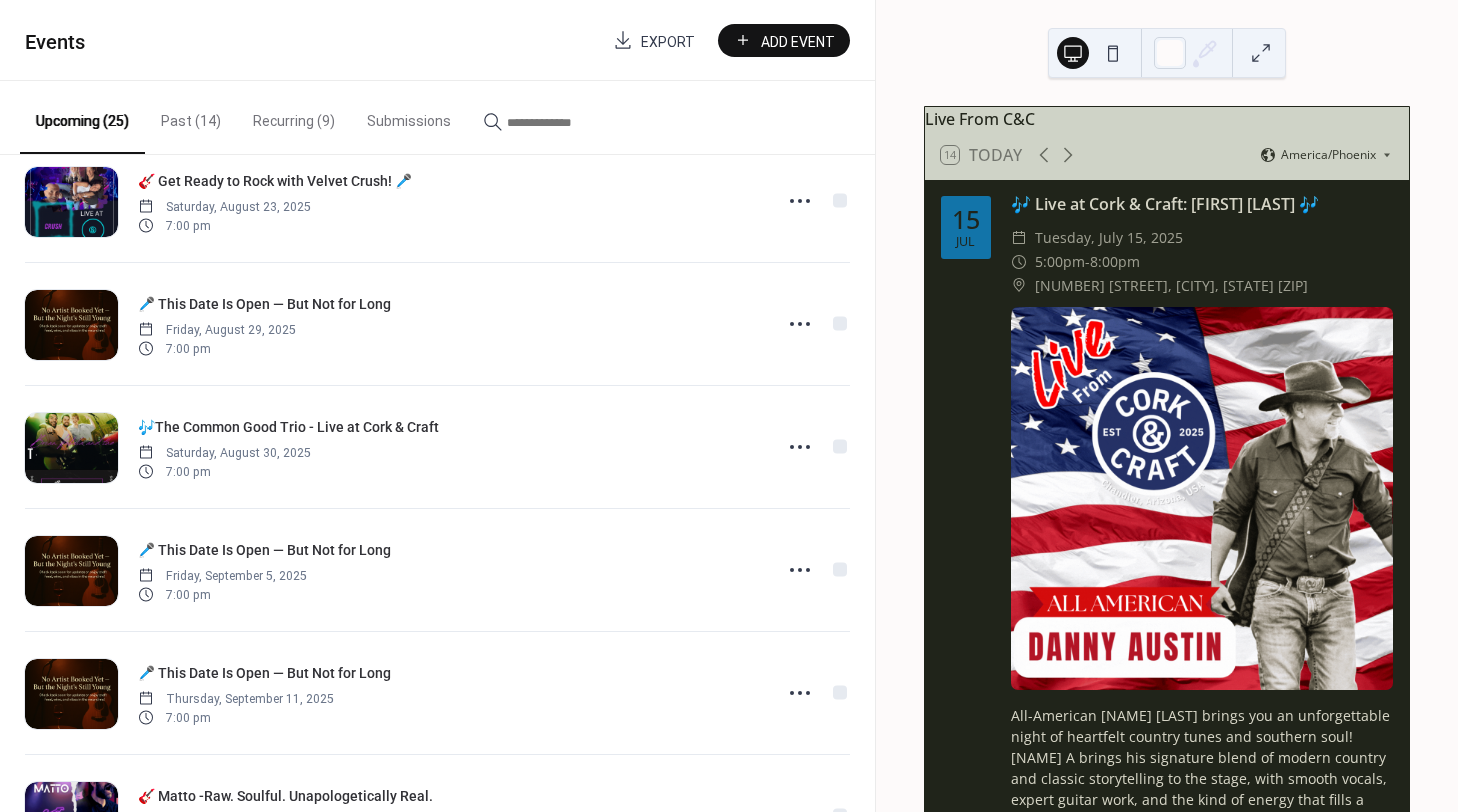 scroll, scrollTop: 1058, scrollLeft: 0, axis: vertical 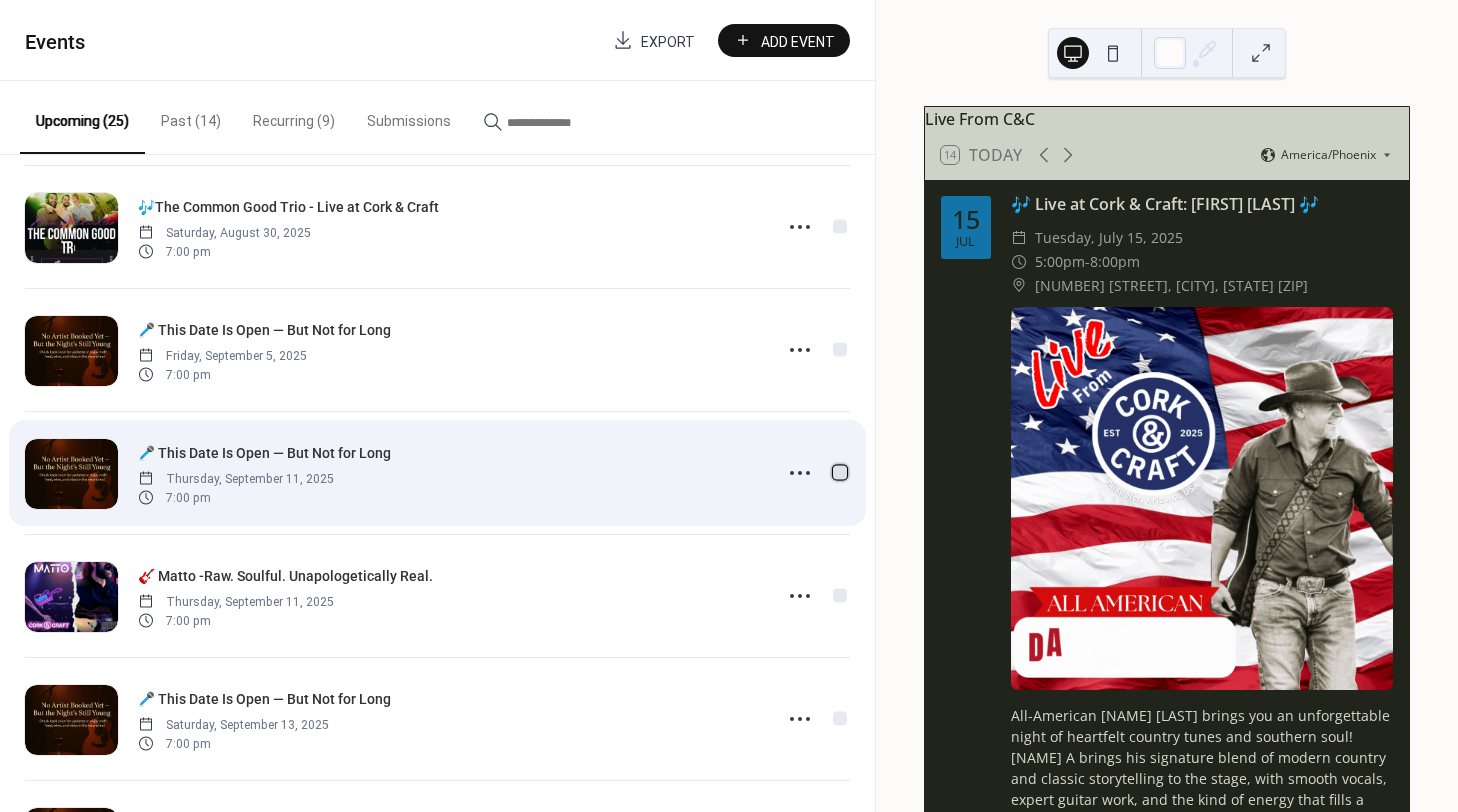 click at bounding box center [840, 472] 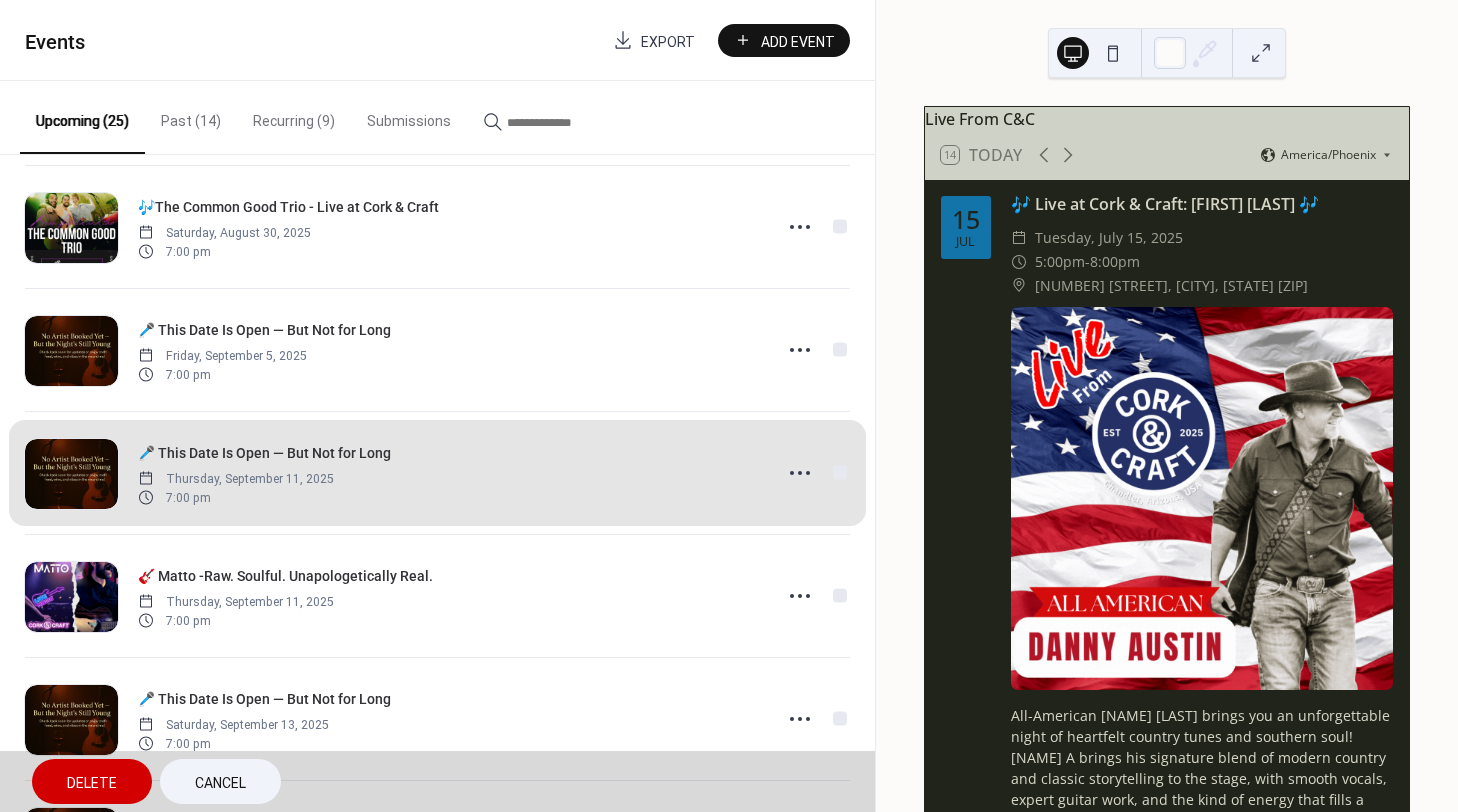 click on "Delete" at bounding box center (92, 783) 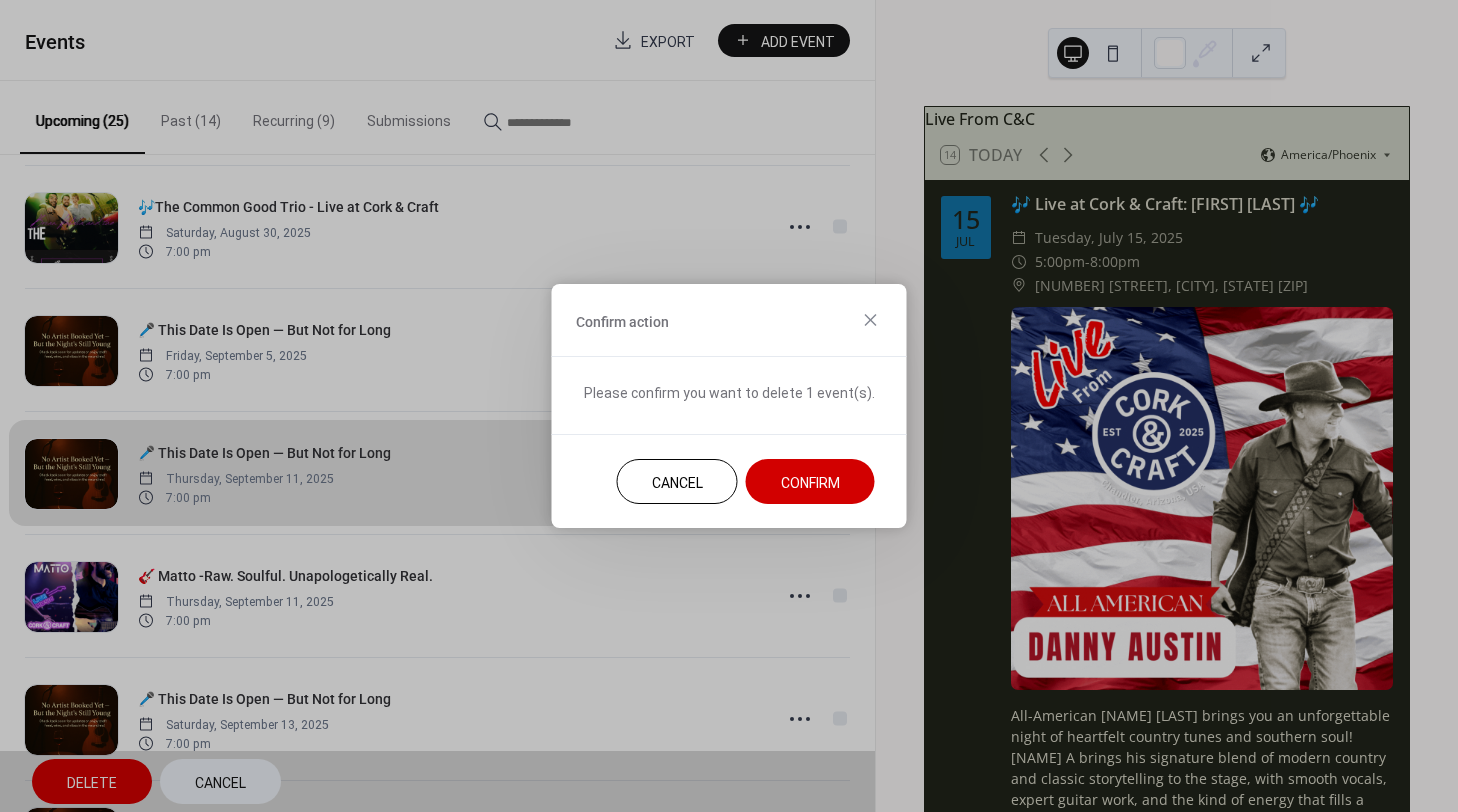 click on "Confirm" at bounding box center (810, 481) 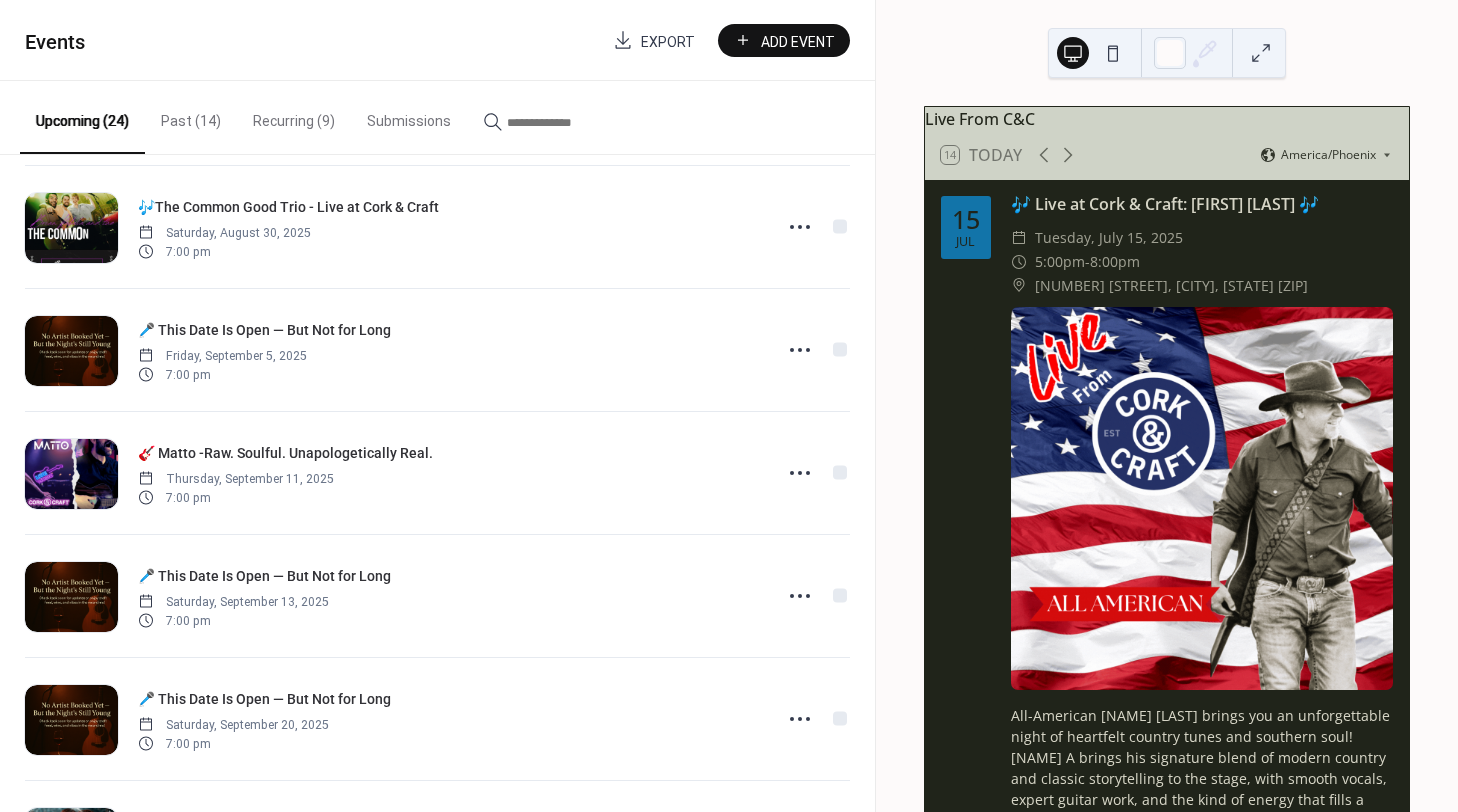 drag, startPoint x: 868, startPoint y: 510, endPoint x: 868, endPoint y: 452, distance: 58 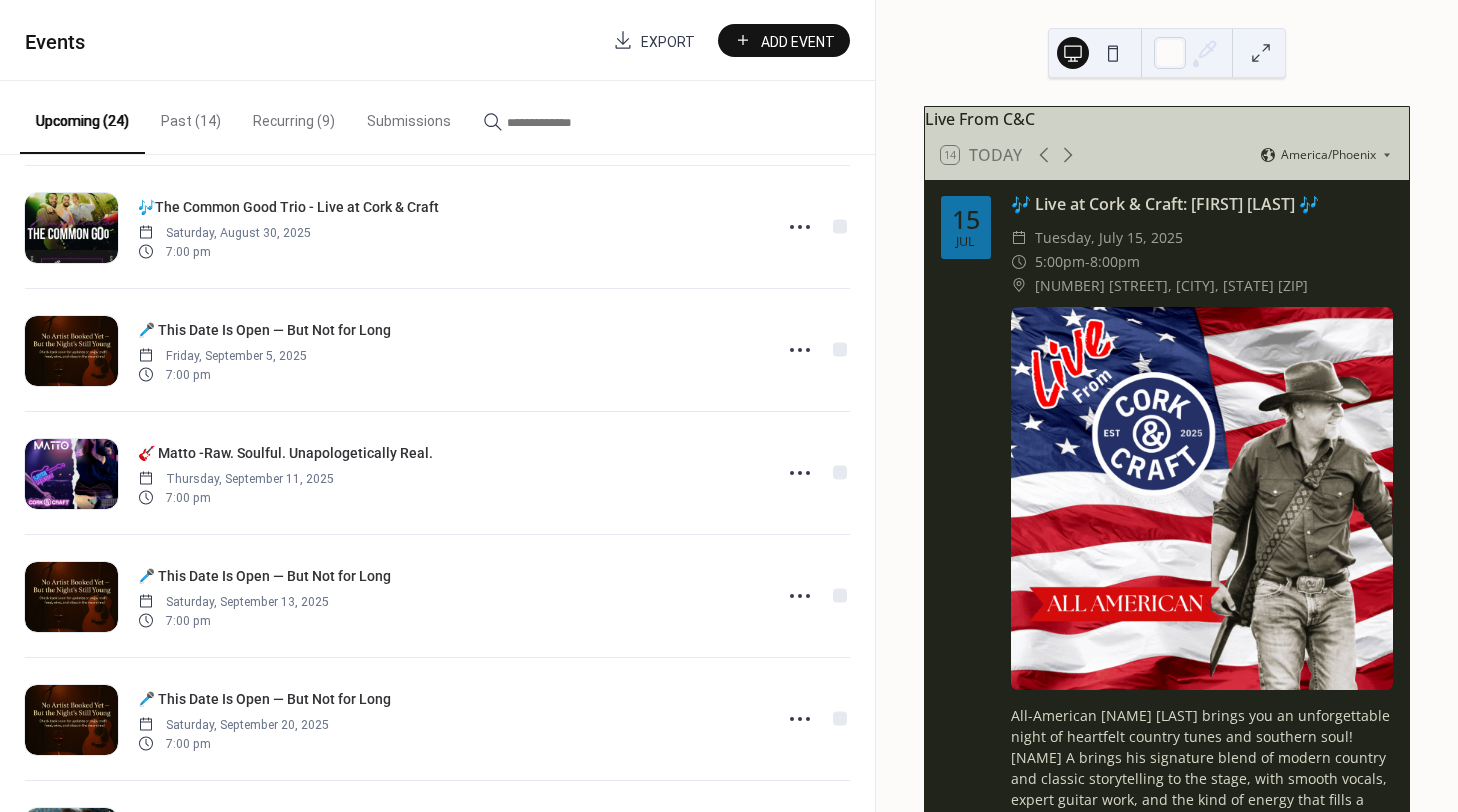 click on "🎶 Noble McCoy Band – Where Celtic Soul Meets American Grit 🎸 Thursday, July 17, 2025 7:00 pm 🎸 An Evening with Painted Soul 🎶 Saturday, July 19, 2025 7:00 pm Guitarras Latinas Saturday, July 26, 2025 7:00 pm 🎷 Live at Cork & Craft: Hooters Blues 🎸 Thursday, July 31, 2025 7:00 pm 🎶 [NAME] [LAST] Live at Cork & Craft Friday, August 1, 2025 7:00 pm 🎶 Live Music: [NAME] [LAST]🎤 Saturday, August 9, 2025 7:00 pm 🎤 🎶 [NAME] [LAST] Duo Live & Cork & Craft🎸🌵 Thursday, August 14, 2025 7:00 pm [NAME] [LAST] Saturday, August 16, 2025 7:00 pm 🎸 Get Ready to Rock with Velvet Crush! 🎤 Saturday, August 23, 2025 7:00 pm 🎤 This Date Is Open — But Not for Long Friday, August 29, 2025 7:00 pm 🎶The Common Good Trio - Live at Cork & Craft Saturday, August 30, 2025 7:00 pm 🎤 This Date Is Open — Not for Long Friday, September 5, 2025 7:00 pm 🎸 Matto -Raw. Soulful. Unapologetically Real. Thursday, September 11, 2025 7:00 pm Saturday, September 13, 2025 7:00 pm" at bounding box center (437, 483) 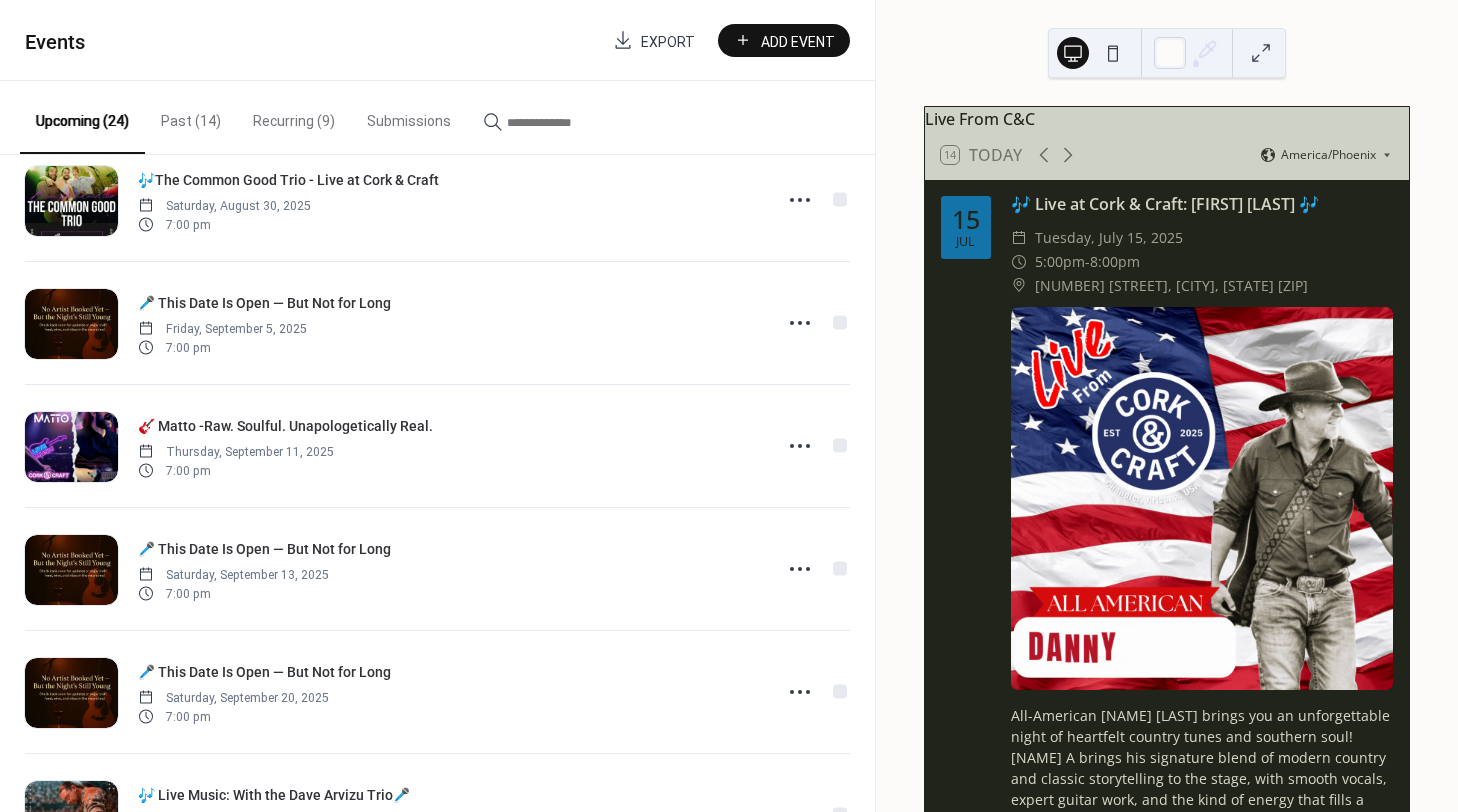 scroll, scrollTop: 1247, scrollLeft: 0, axis: vertical 